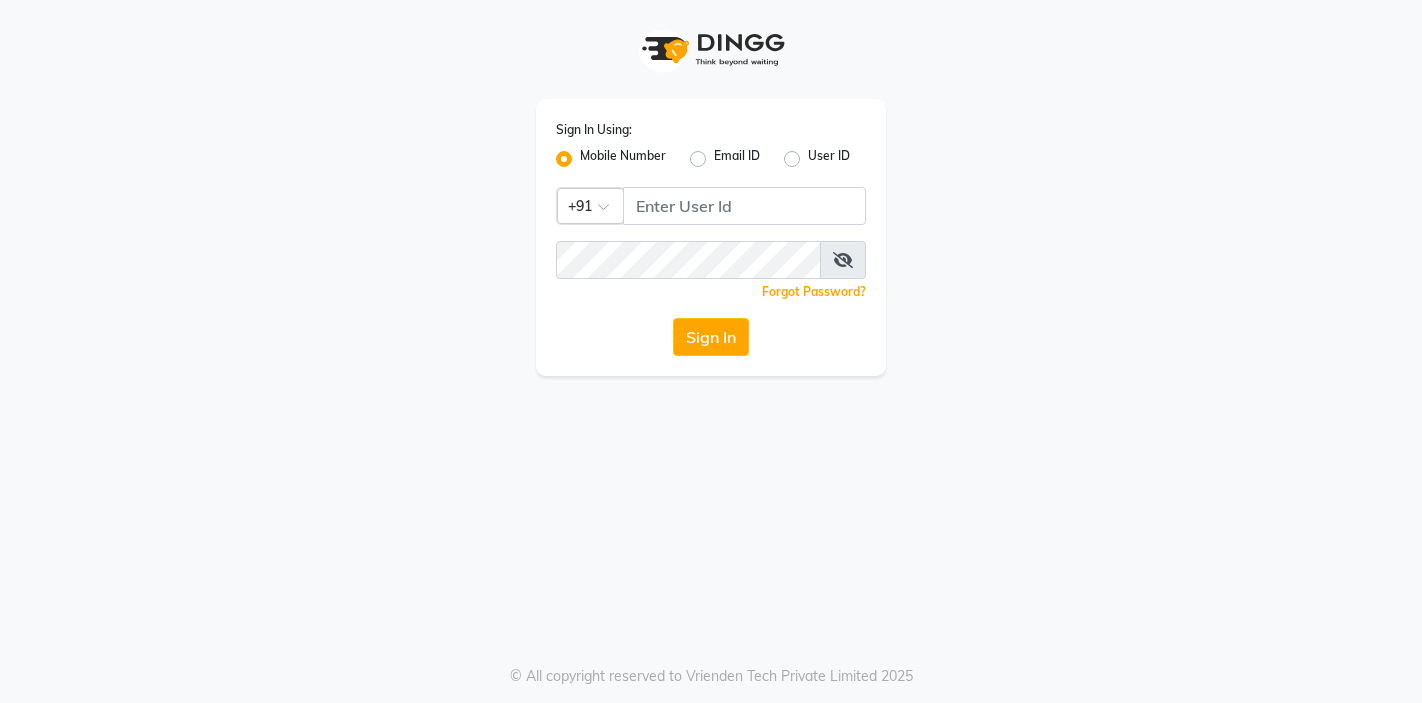 scroll, scrollTop: 0, scrollLeft: 0, axis: both 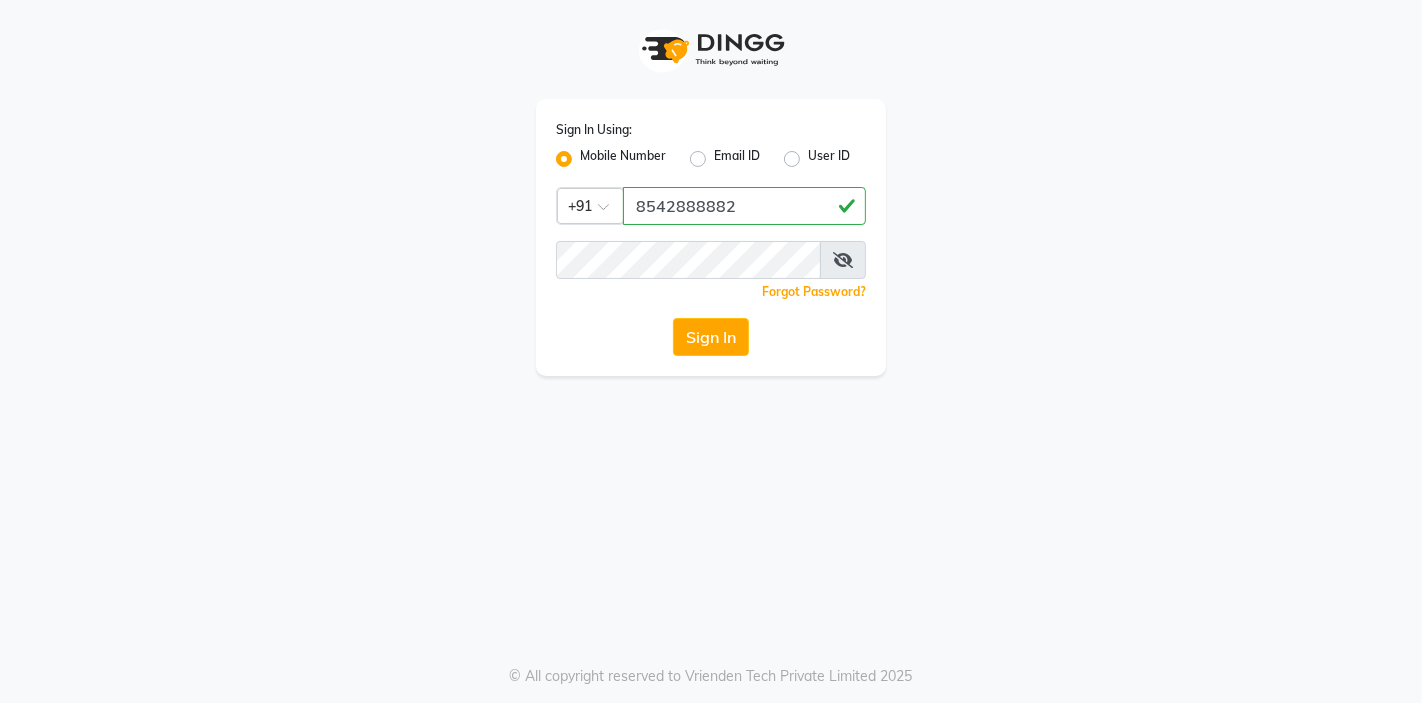 type on "8542888882" 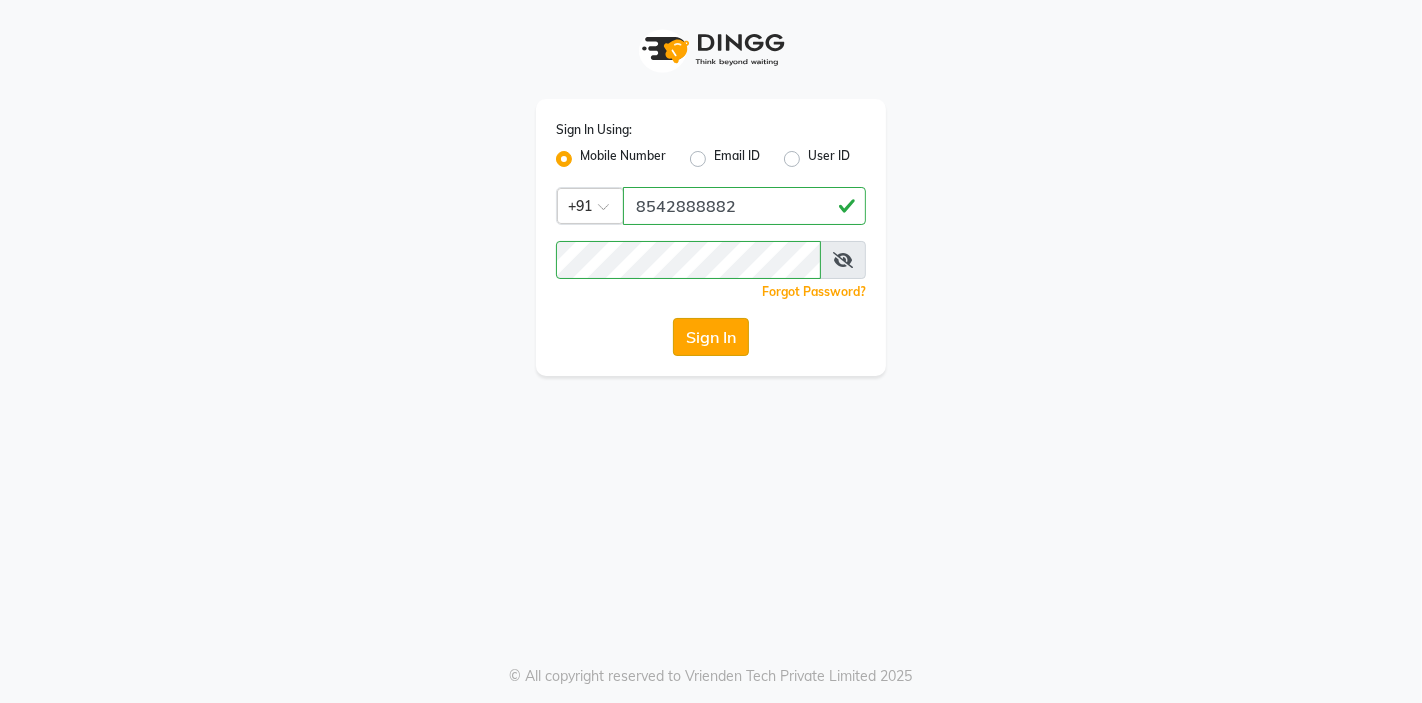 click on "Sign In" 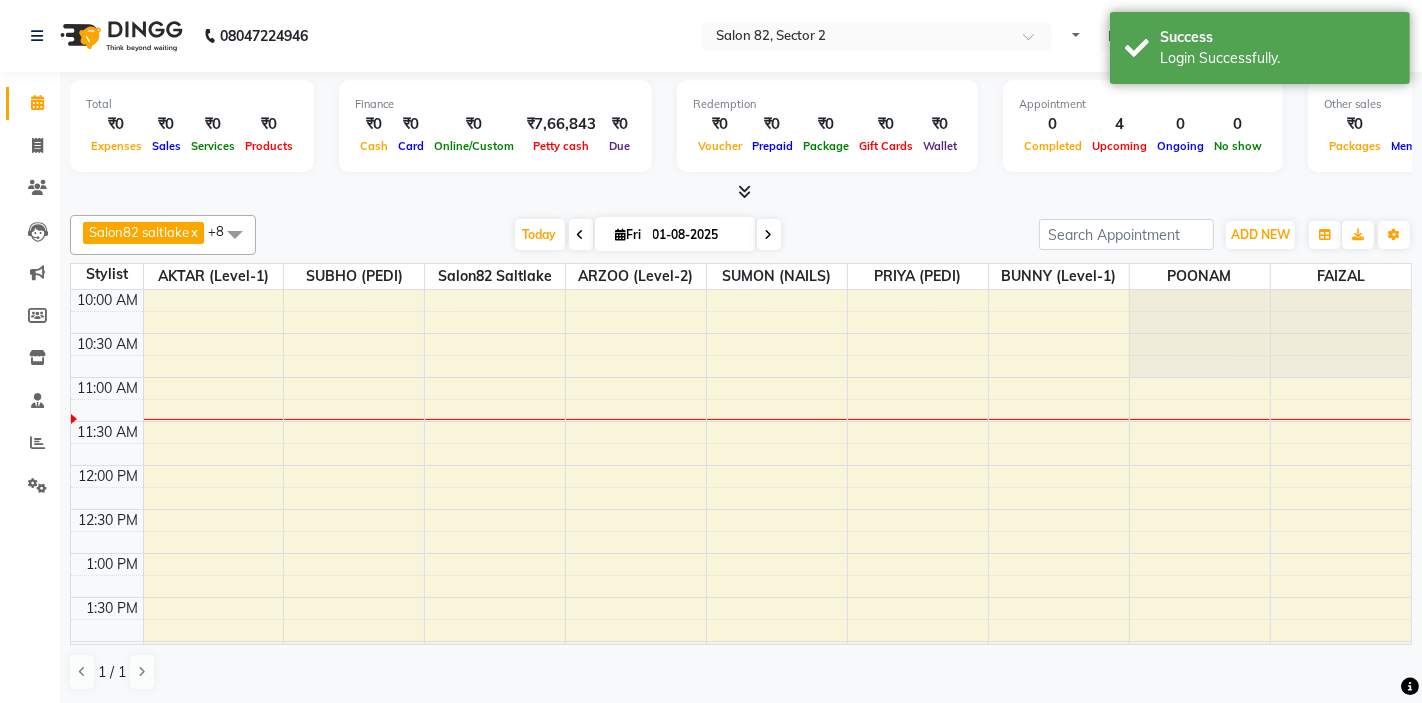 select on "en" 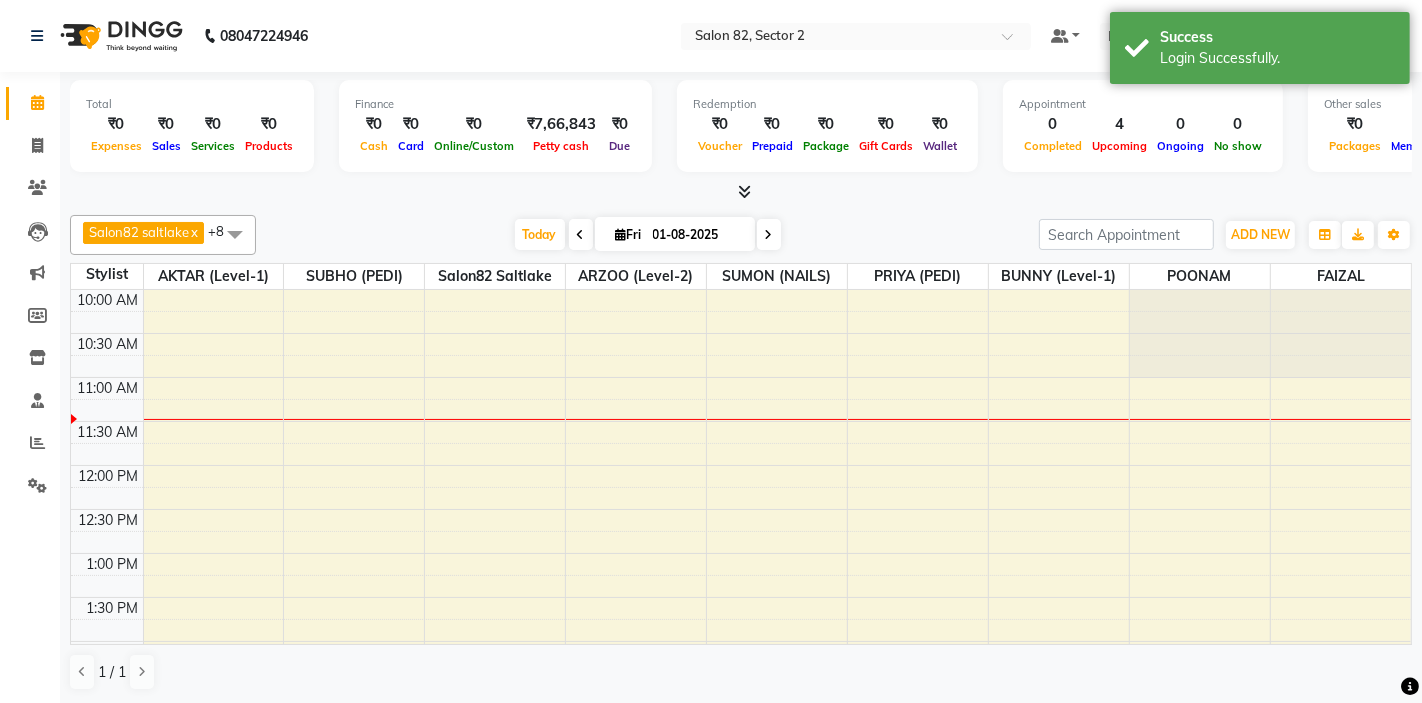 scroll, scrollTop: 0, scrollLeft: 0, axis: both 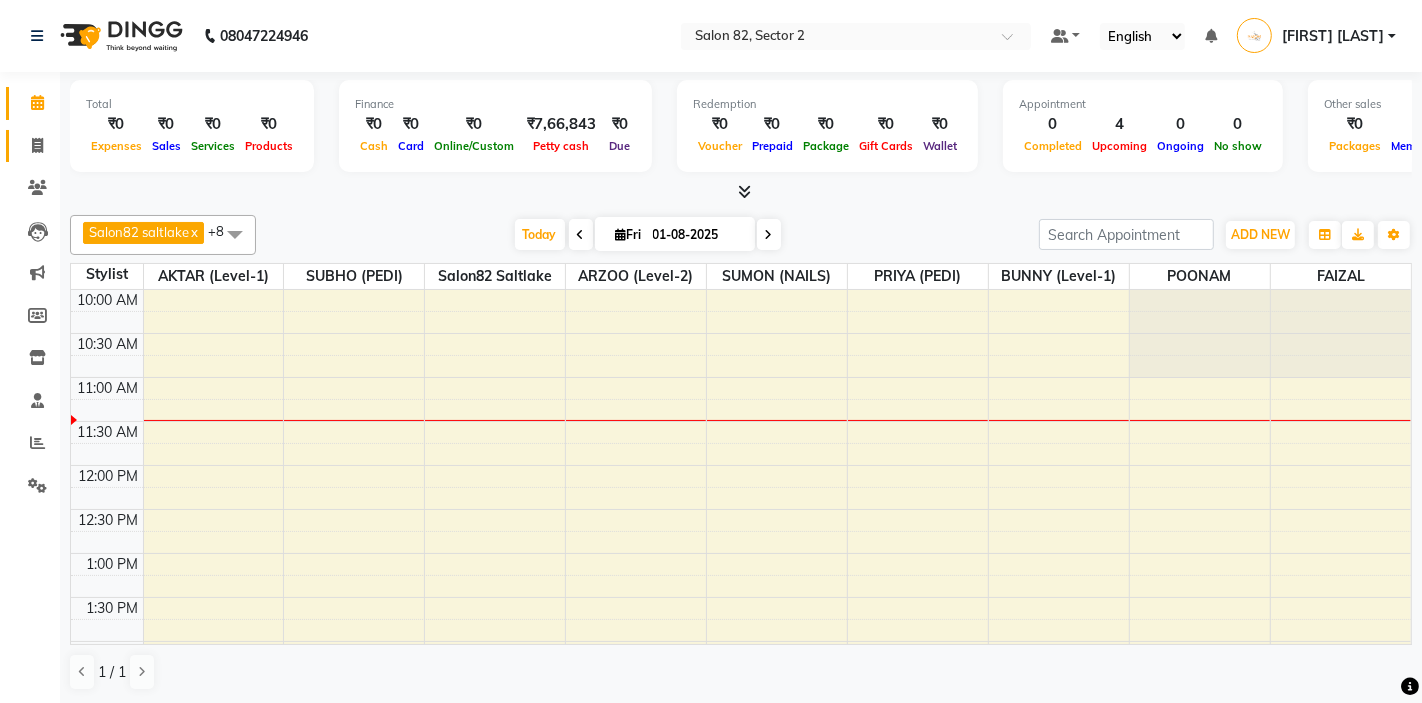 click 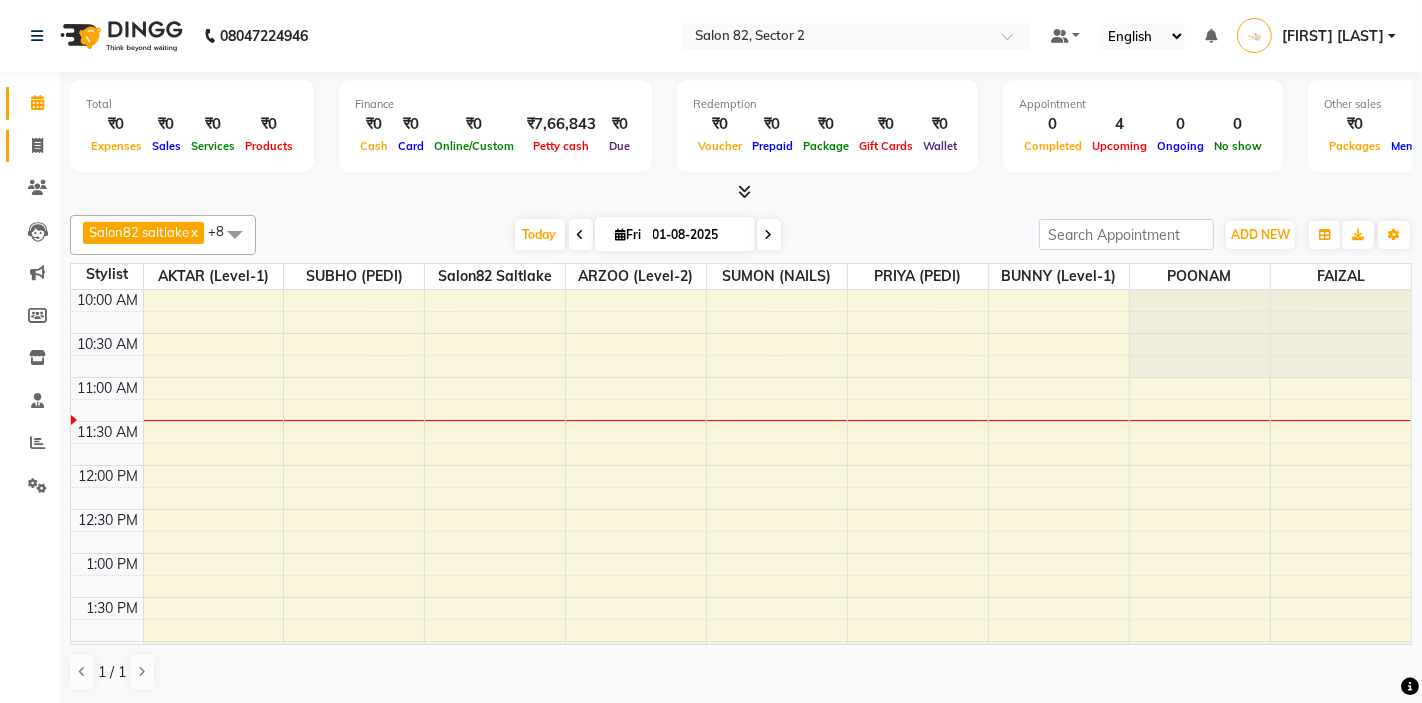 select on "service" 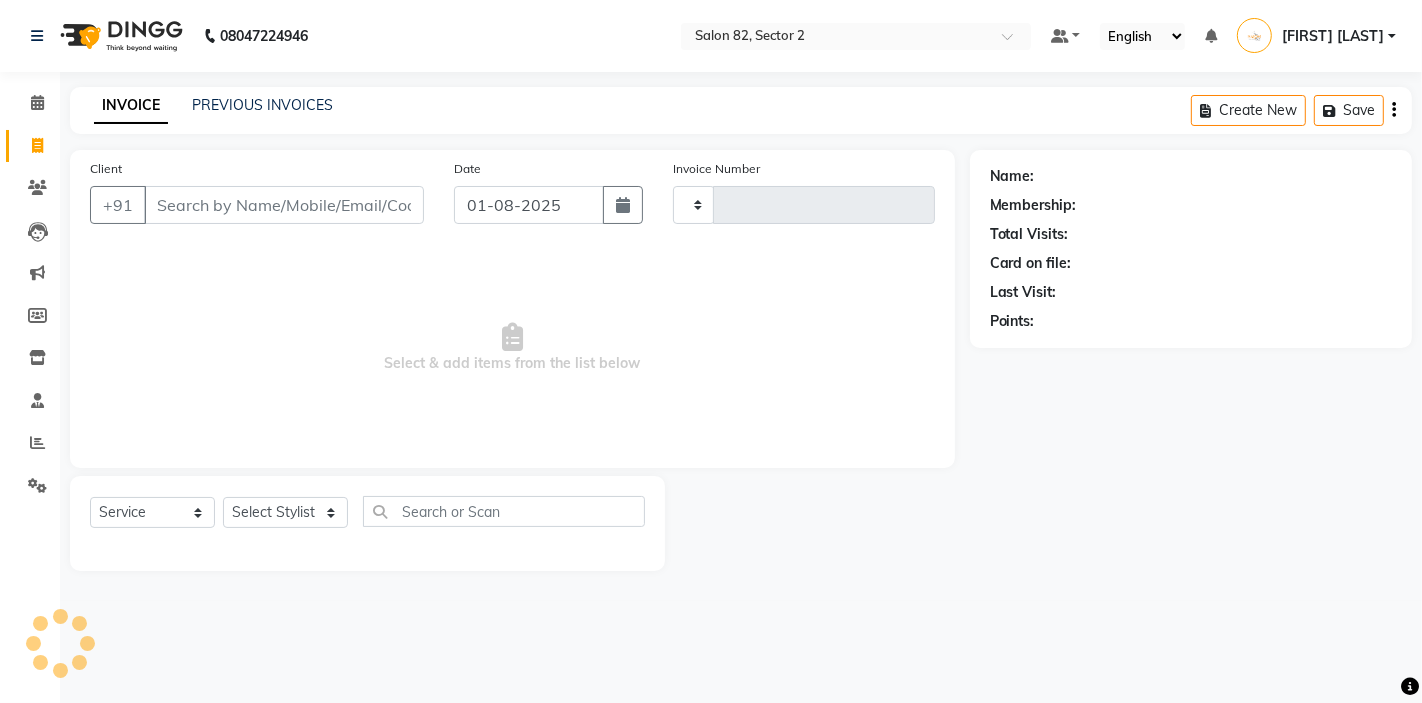 type on "1137" 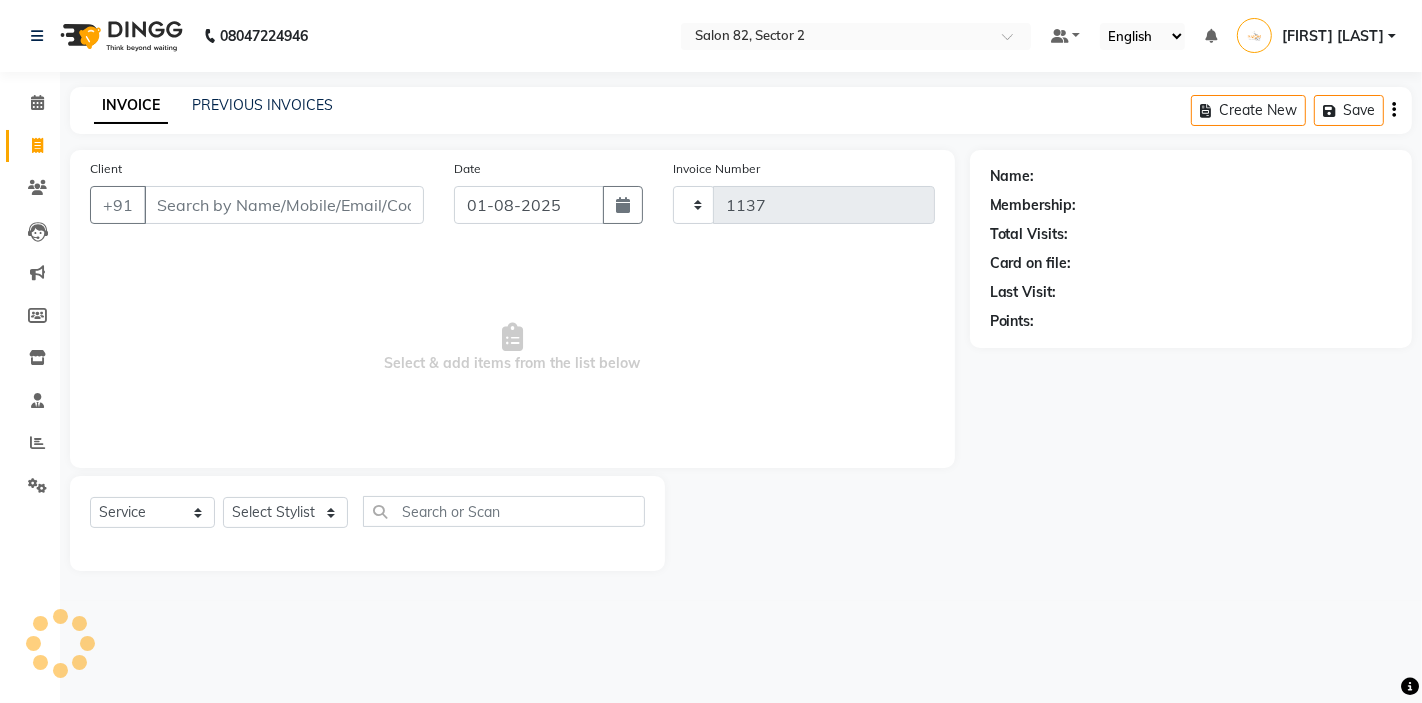 select on "8703" 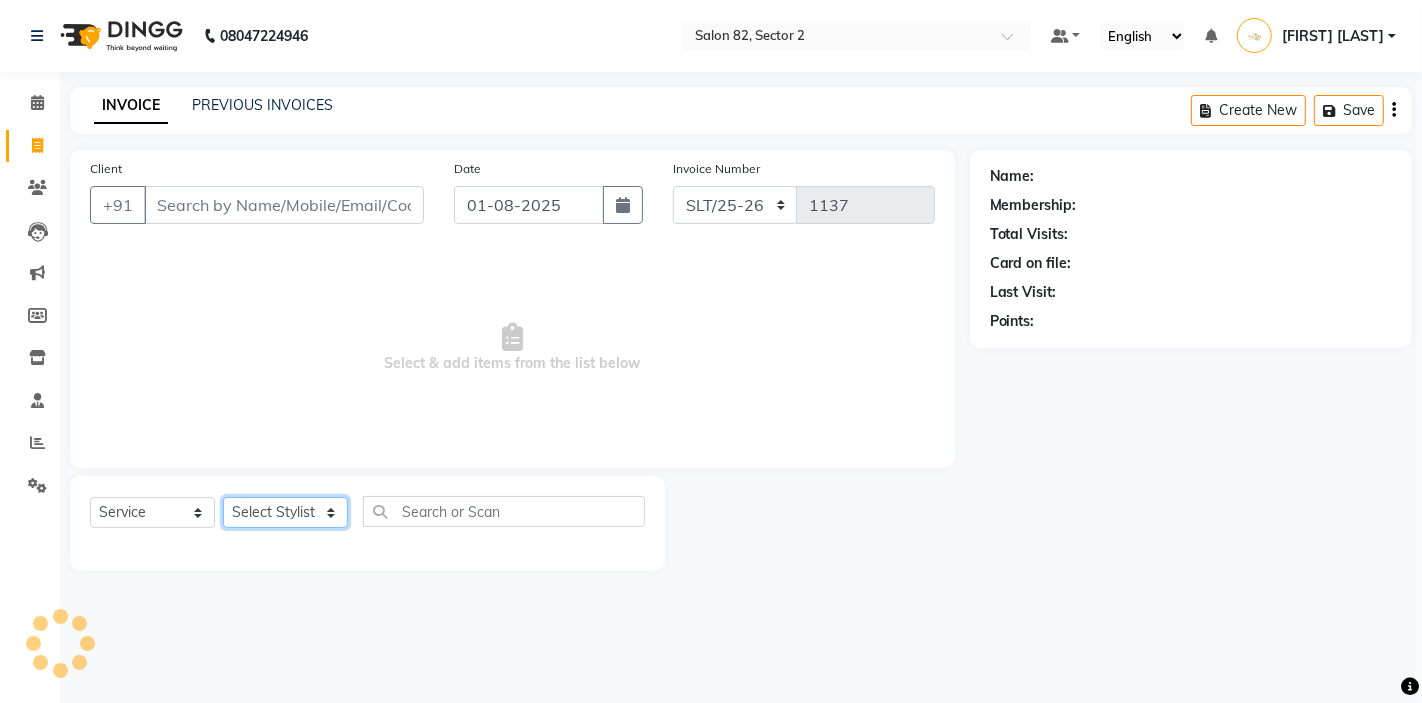 click on "Select Stylist AKTAR (level-1) ARZOO (level-2) BUNNY (level-1) FAIZAL INJAMAM MANISH (level-1) MANJAR (Level-2) NUPUR (SKIN) POONAM PRIYA (PEDI) ROHIT  Salon82 saltlake SOMA DEY SUBHO (PEDI) SUMON (NAILS)" 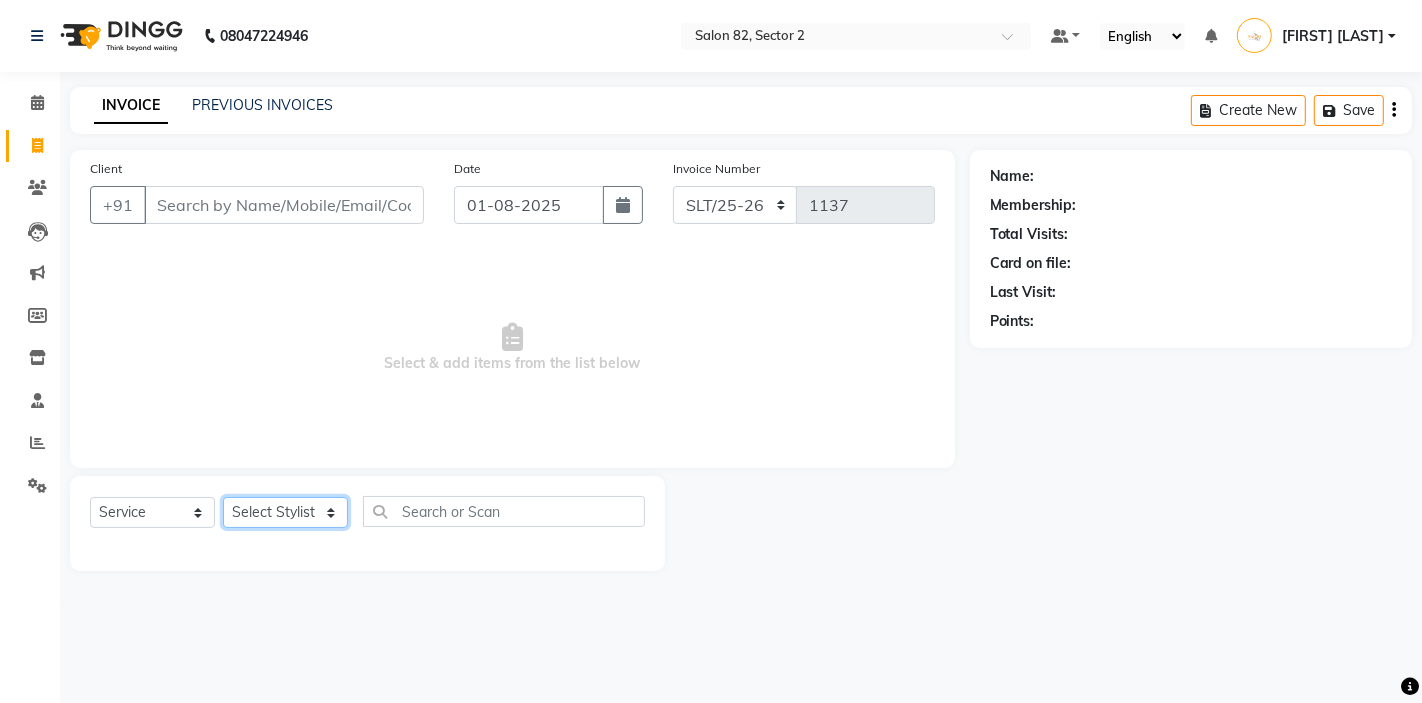 select on "33727" 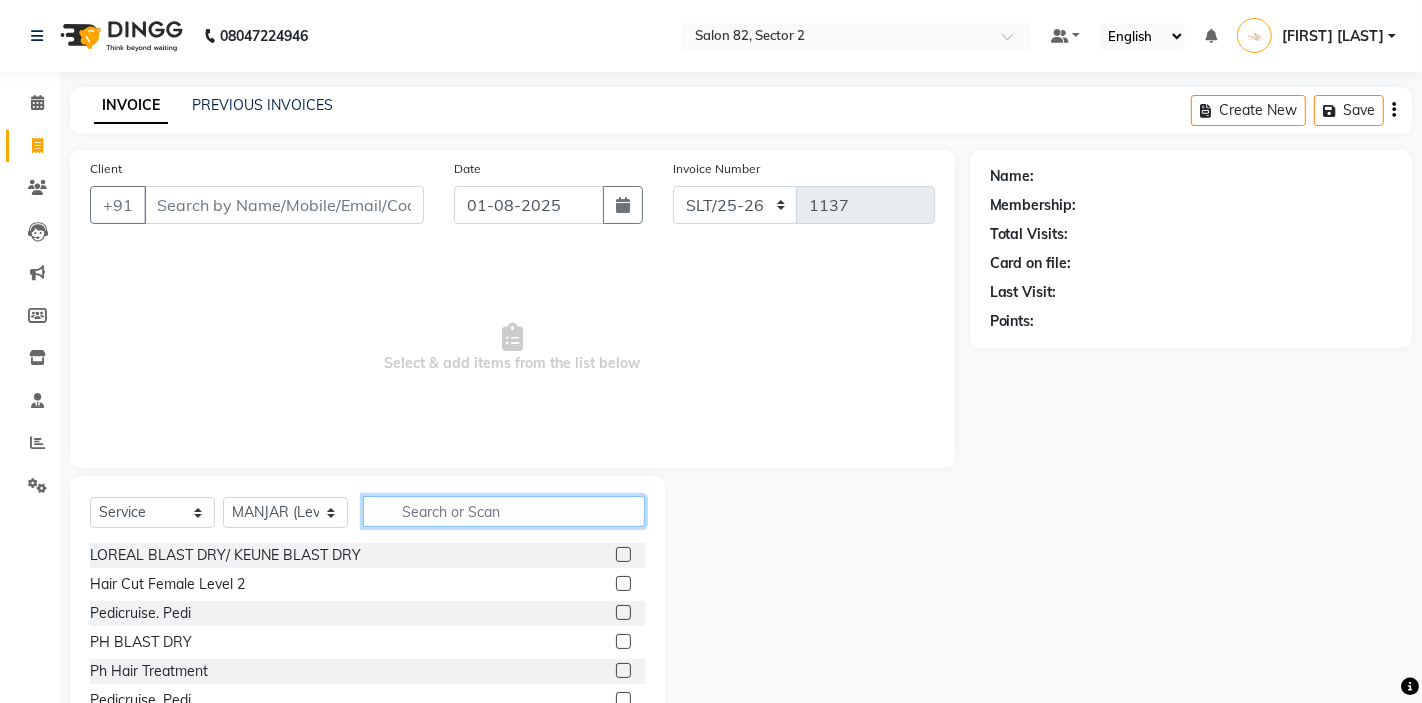 click 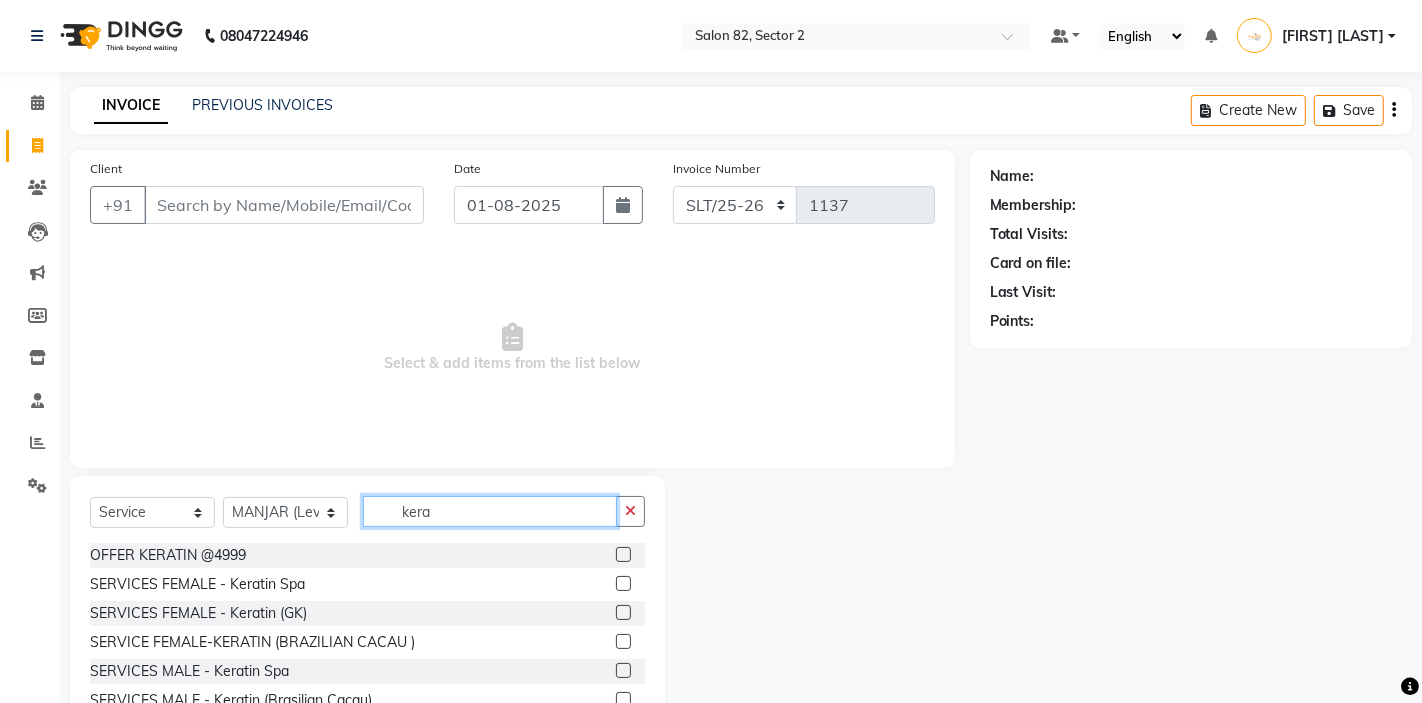 type on "kera" 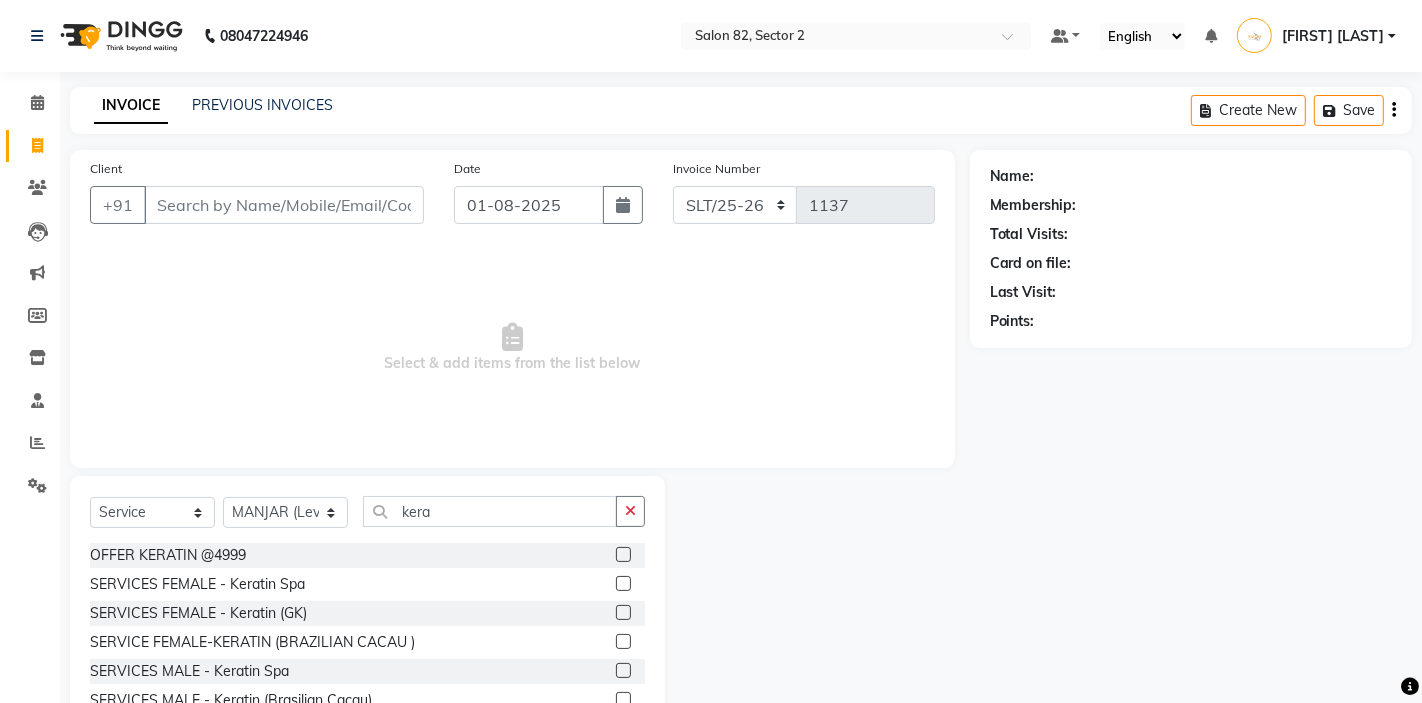 click on "SERVICE FEMALE-KERATIN (BRAZILIAN CACAU )" 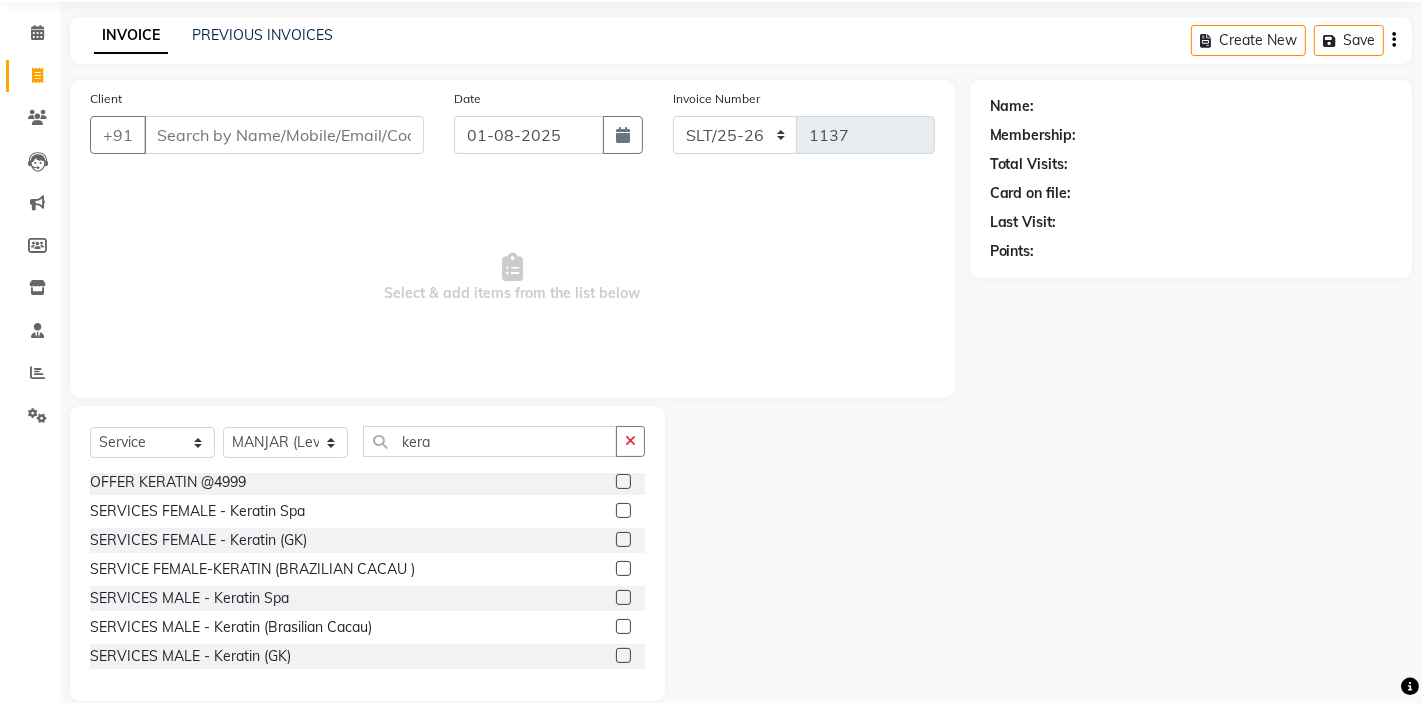scroll, scrollTop: 92, scrollLeft: 0, axis: vertical 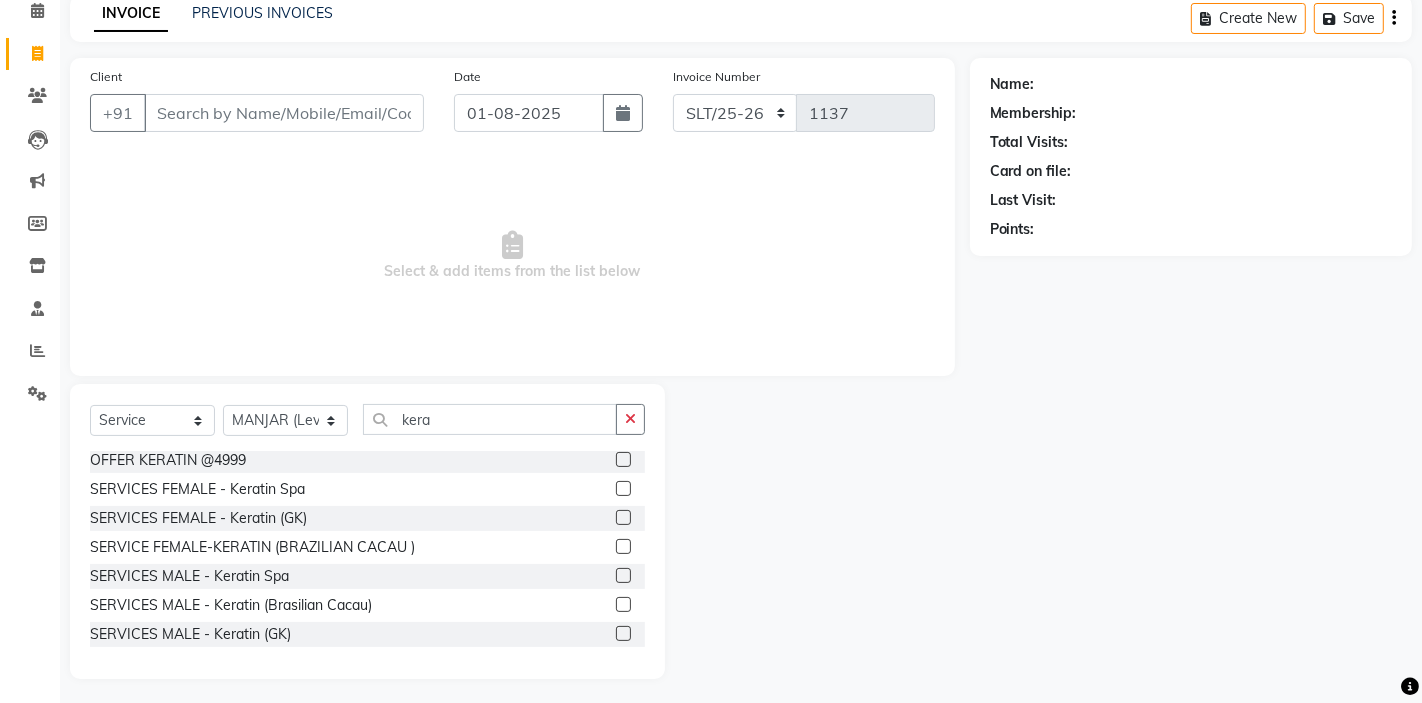 click 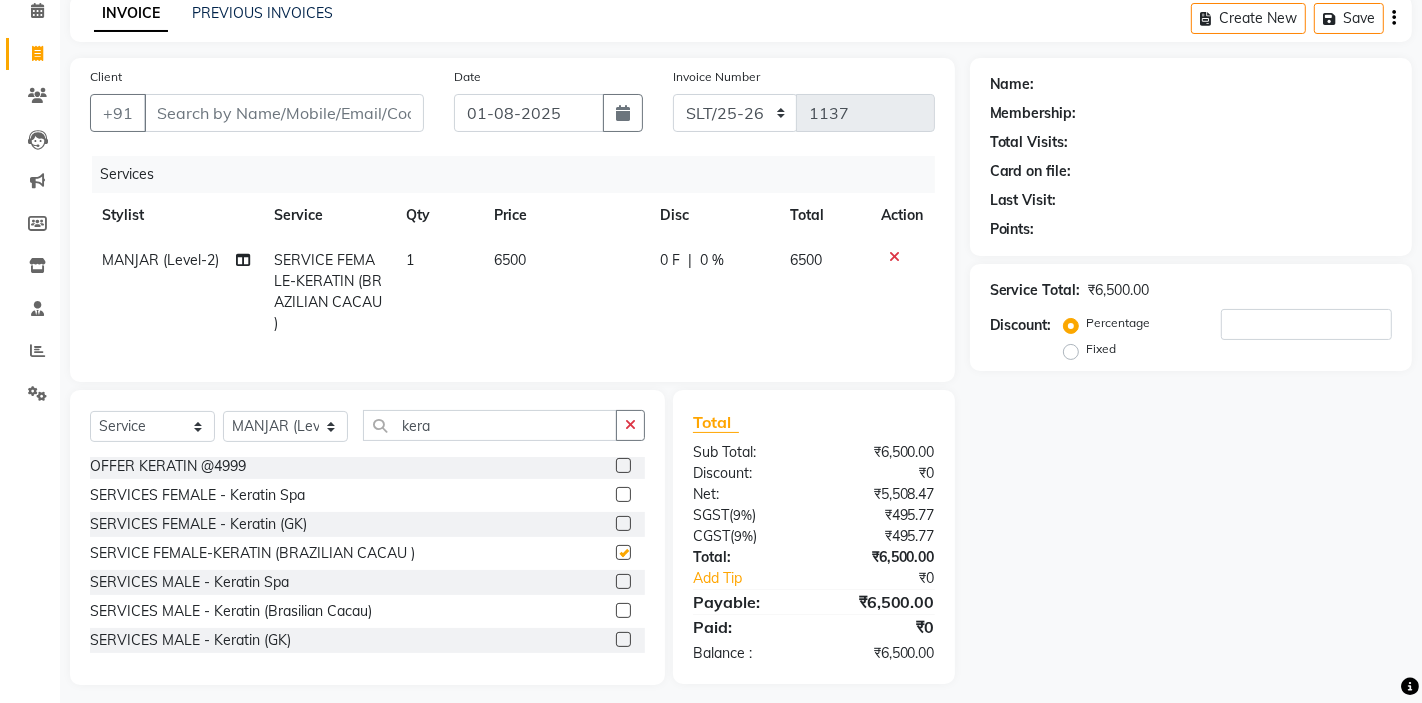 checkbox on "false" 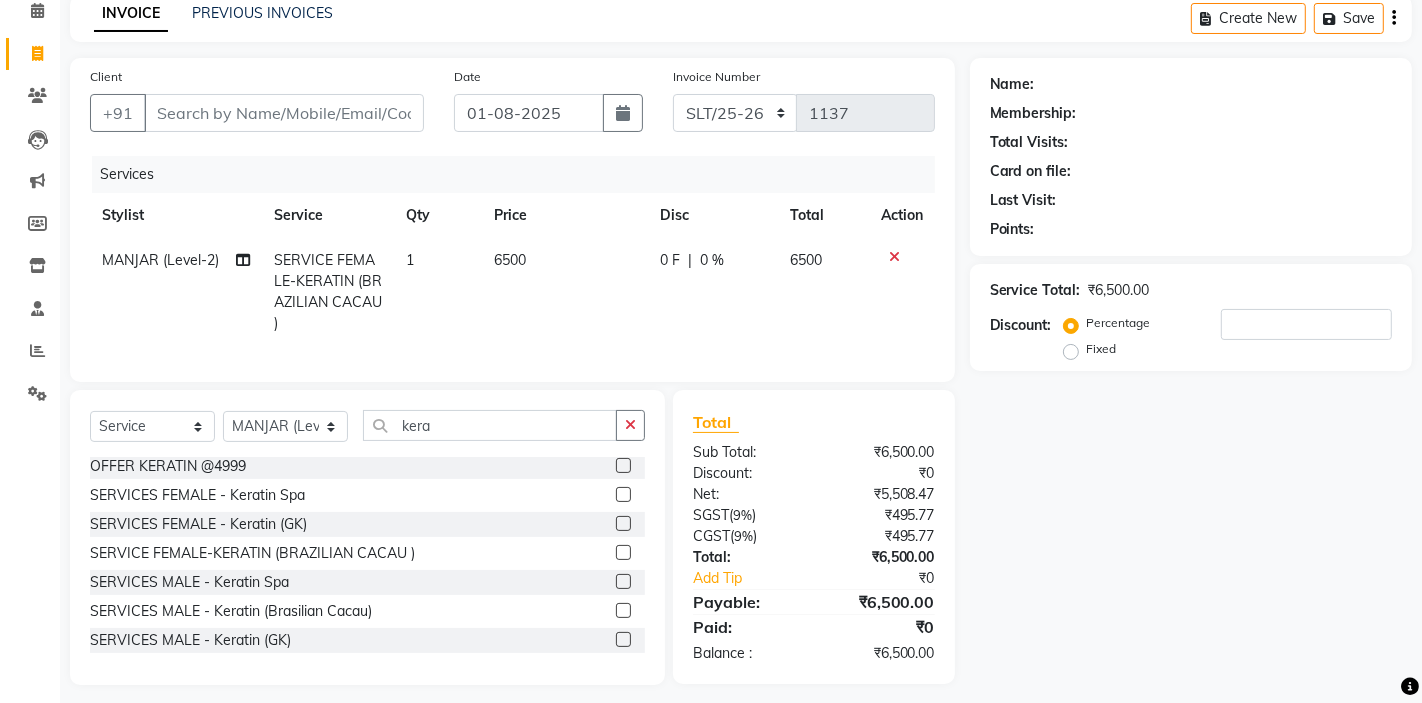 click on "6500" 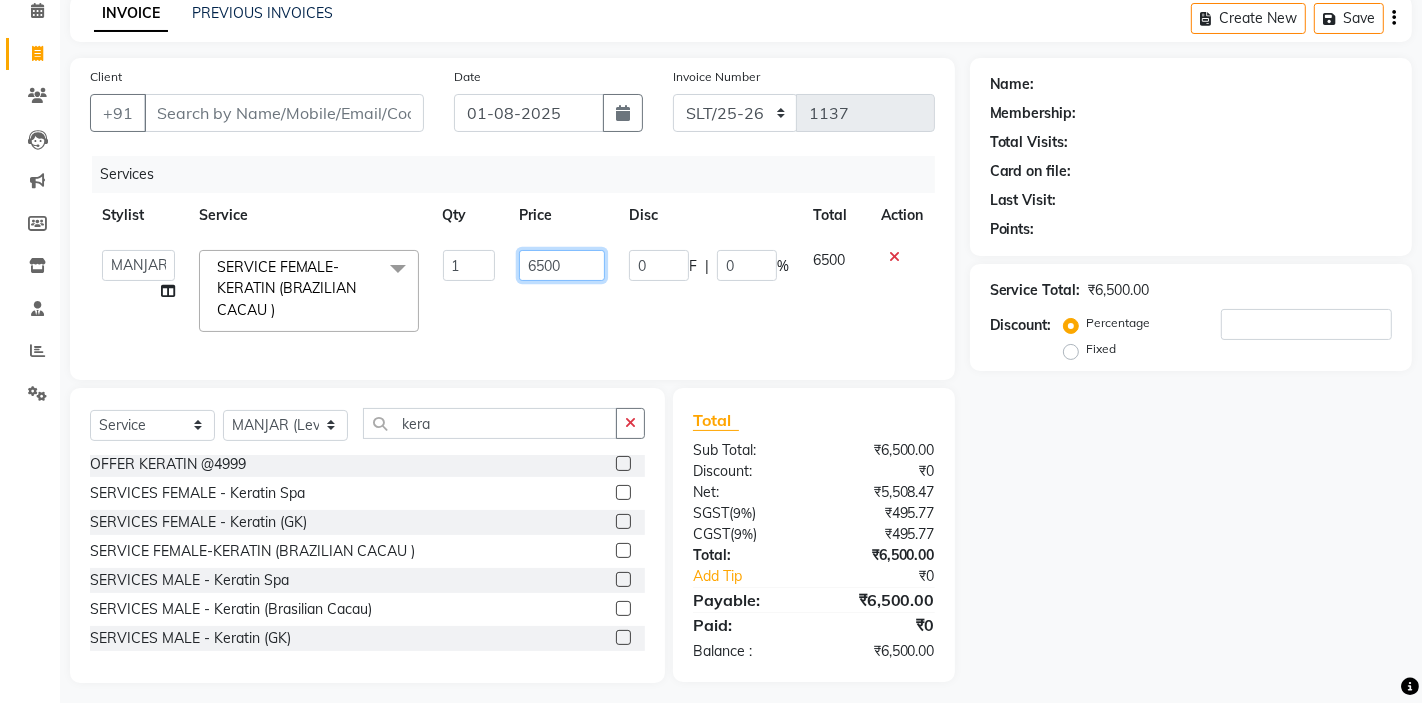 click on "6500" 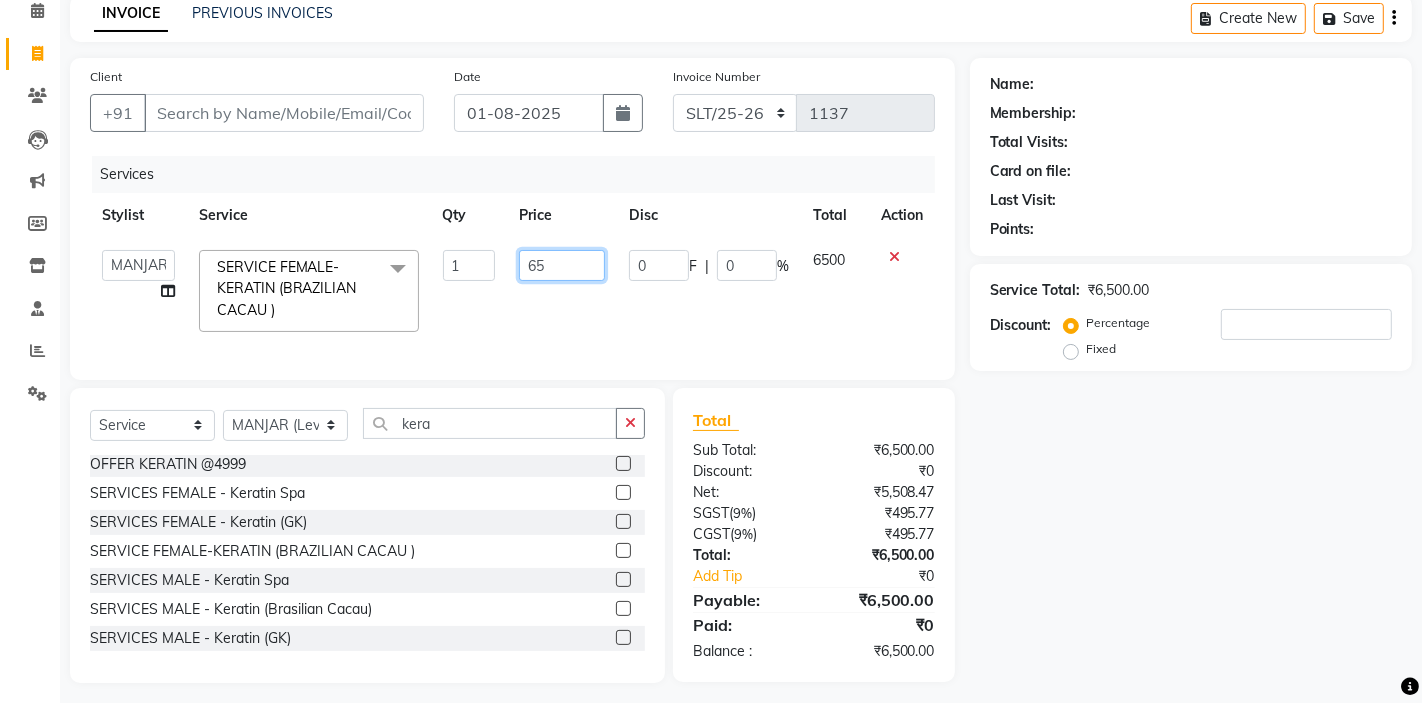 type on "6" 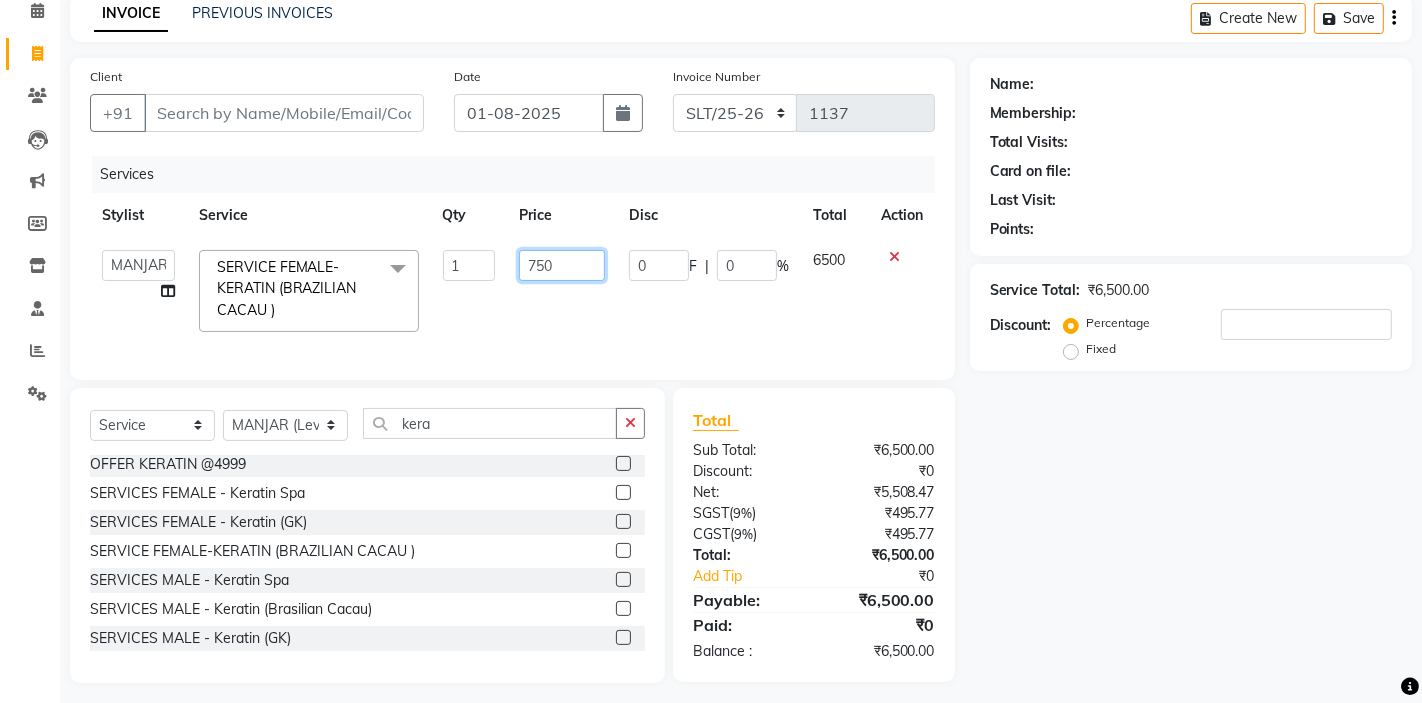 type on "7500" 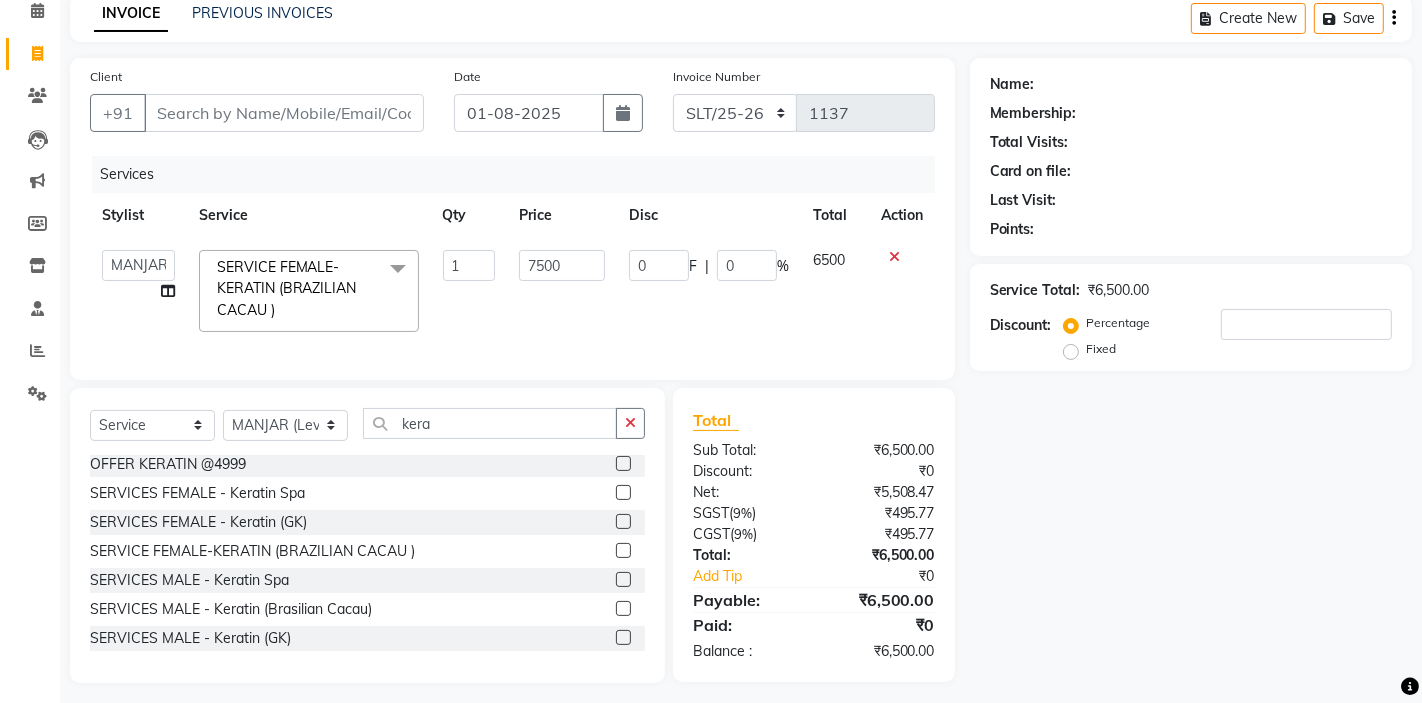 click on "7500" 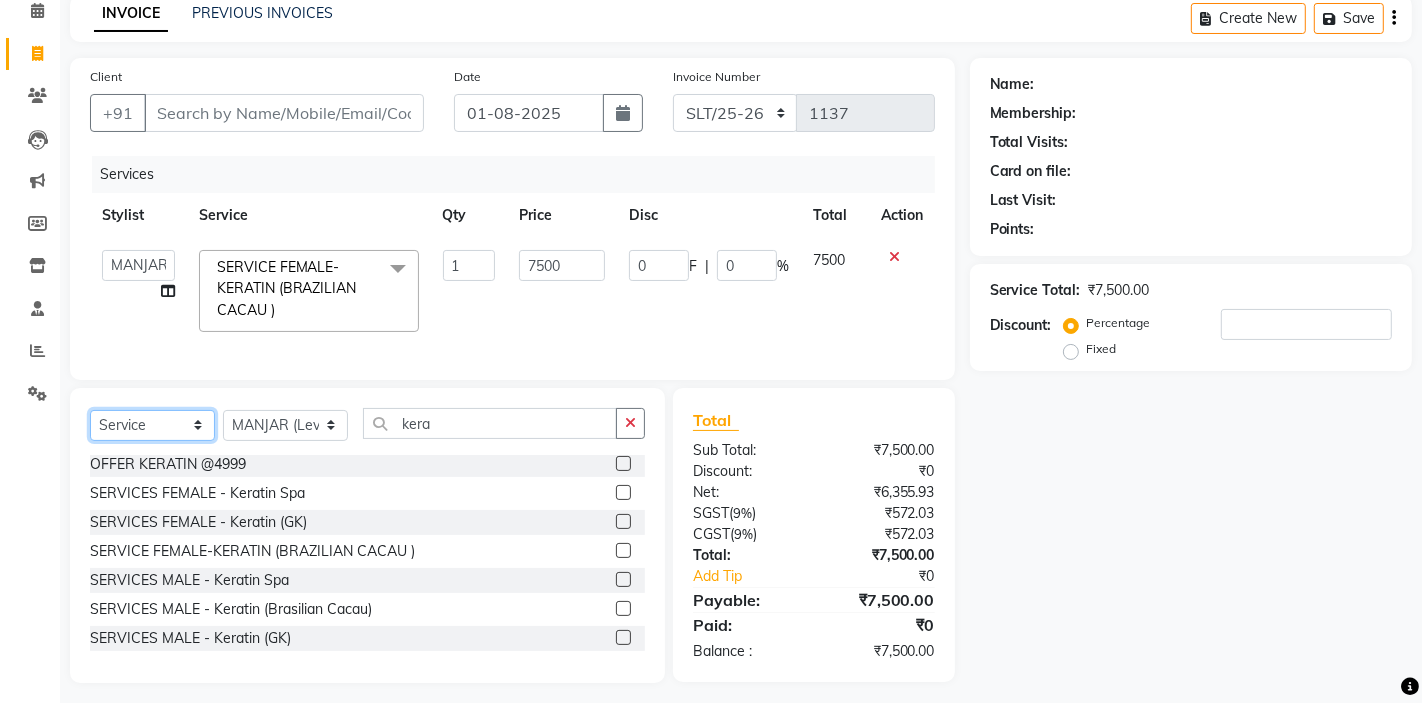 click on "Select  Service  Product  Membership  Package Voucher Prepaid Gift Card" 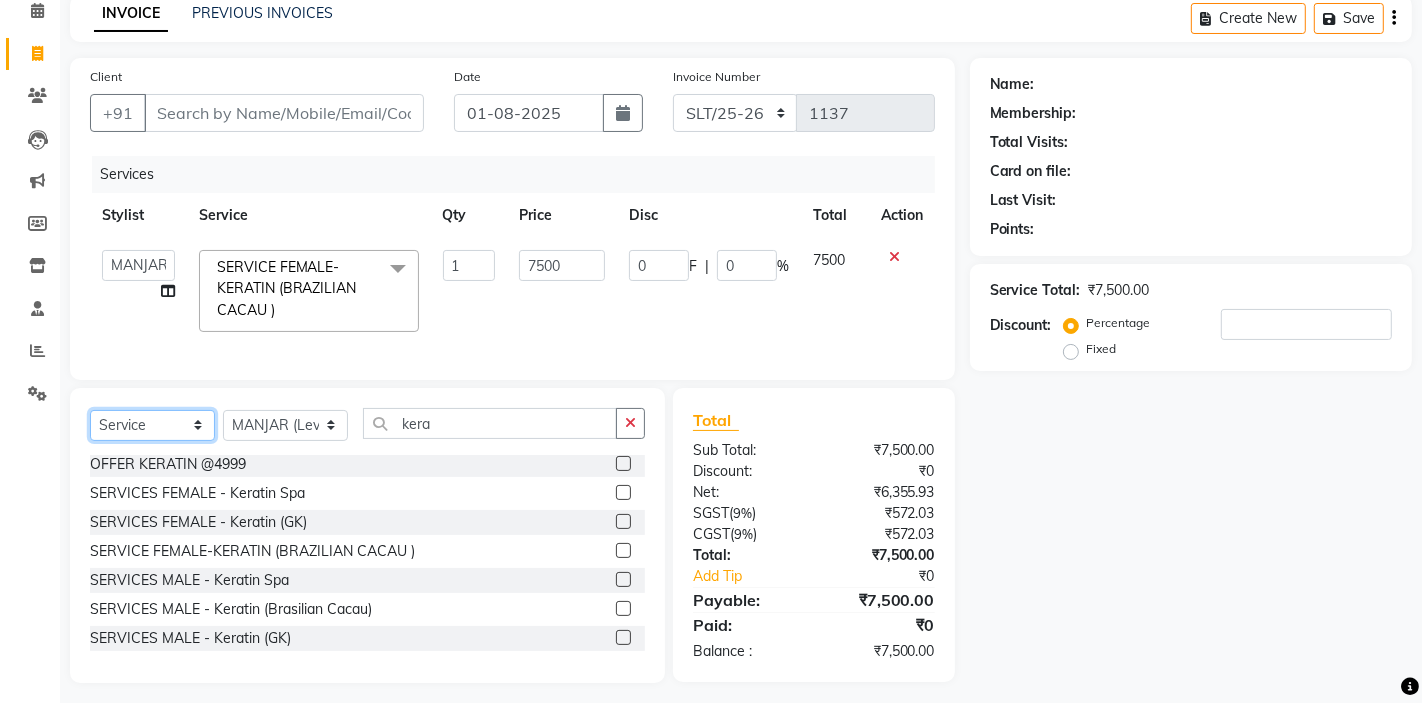 select on "product" 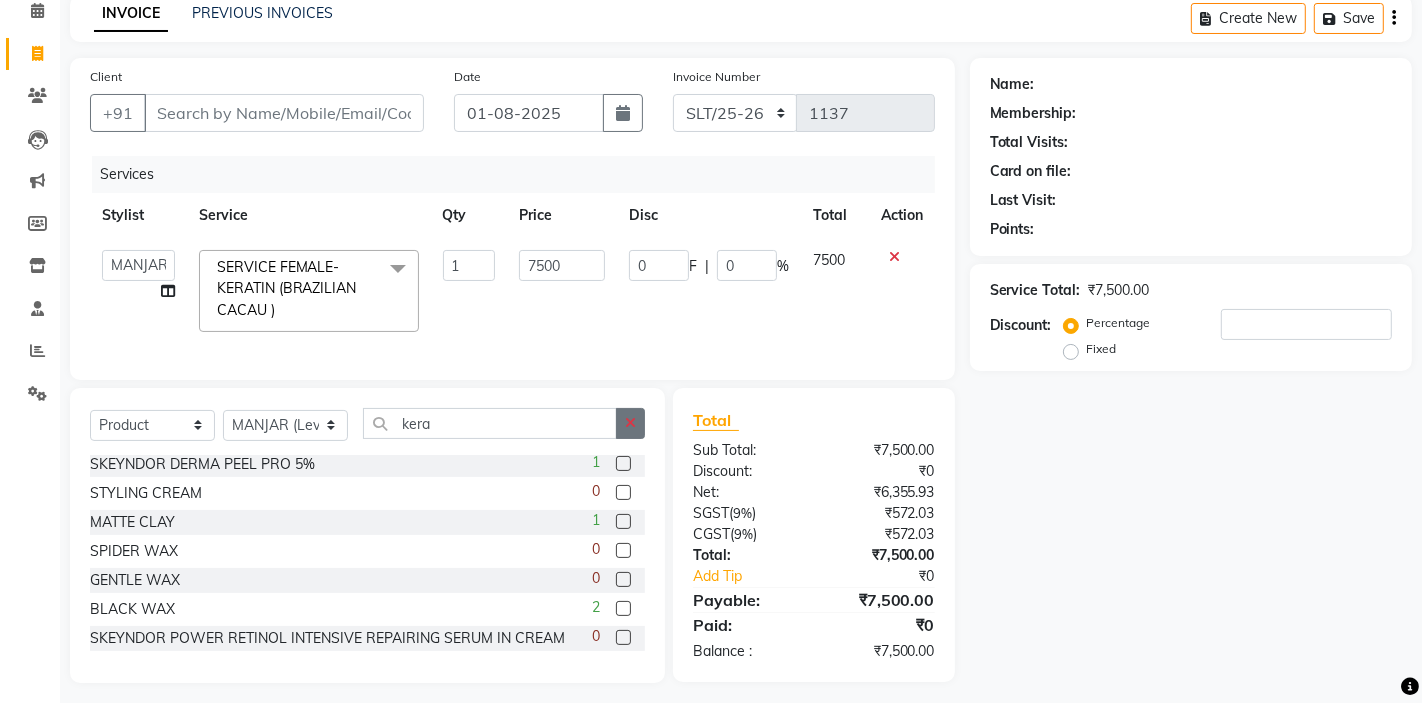 click 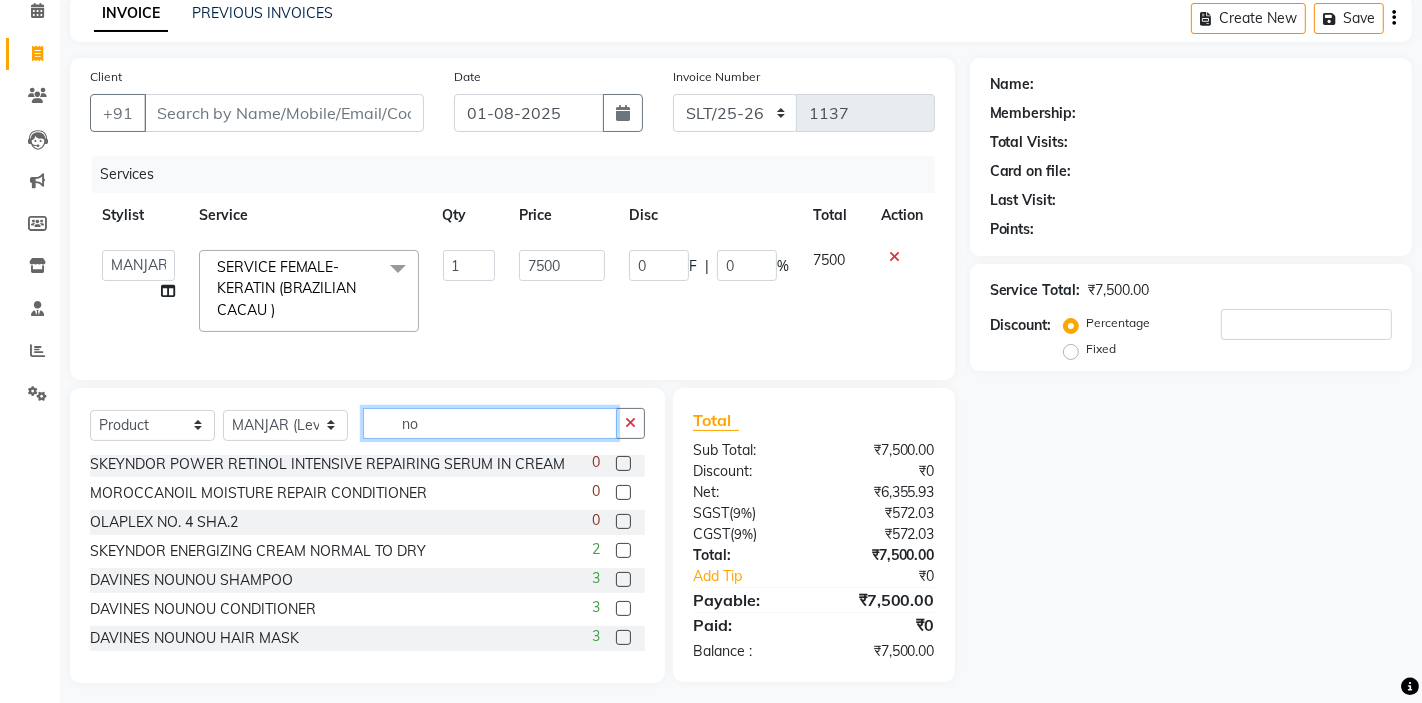 scroll, scrollTop: 0, scrollLeft: 0, axis: both 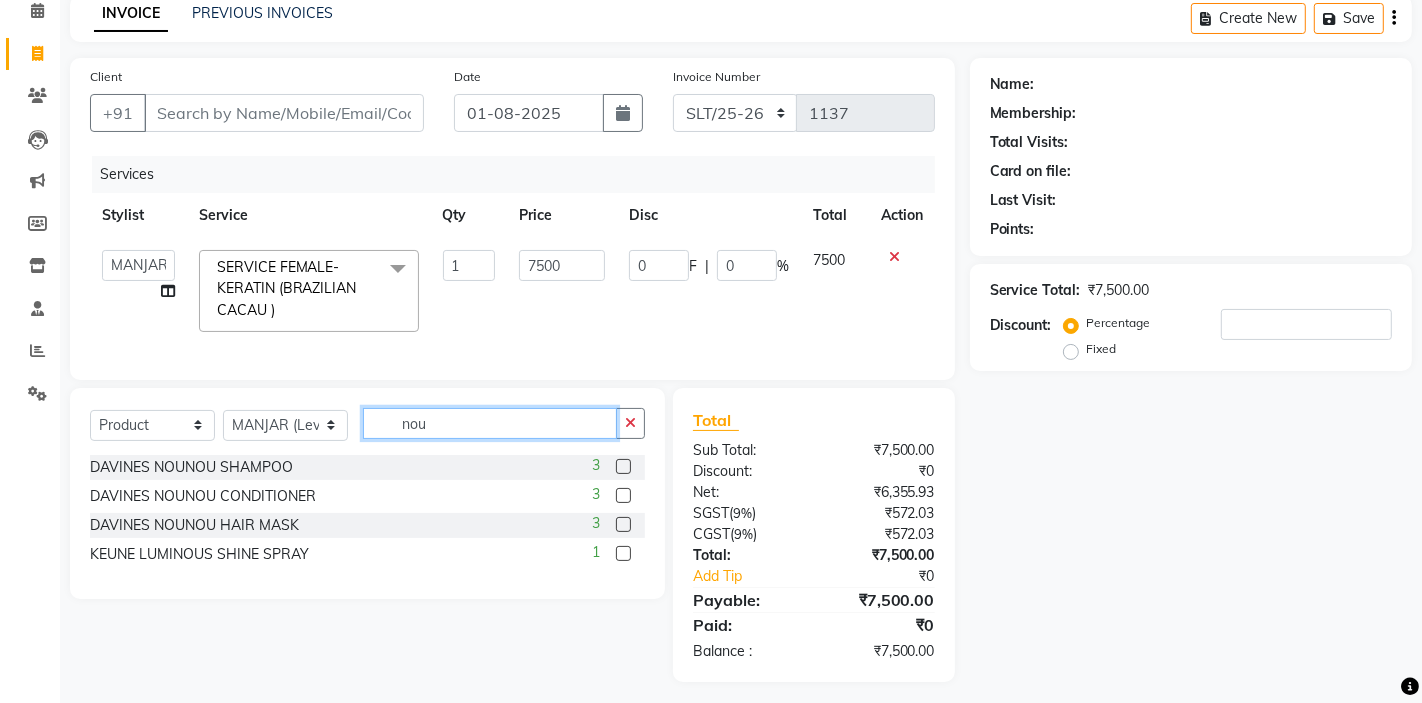 type on "nou" 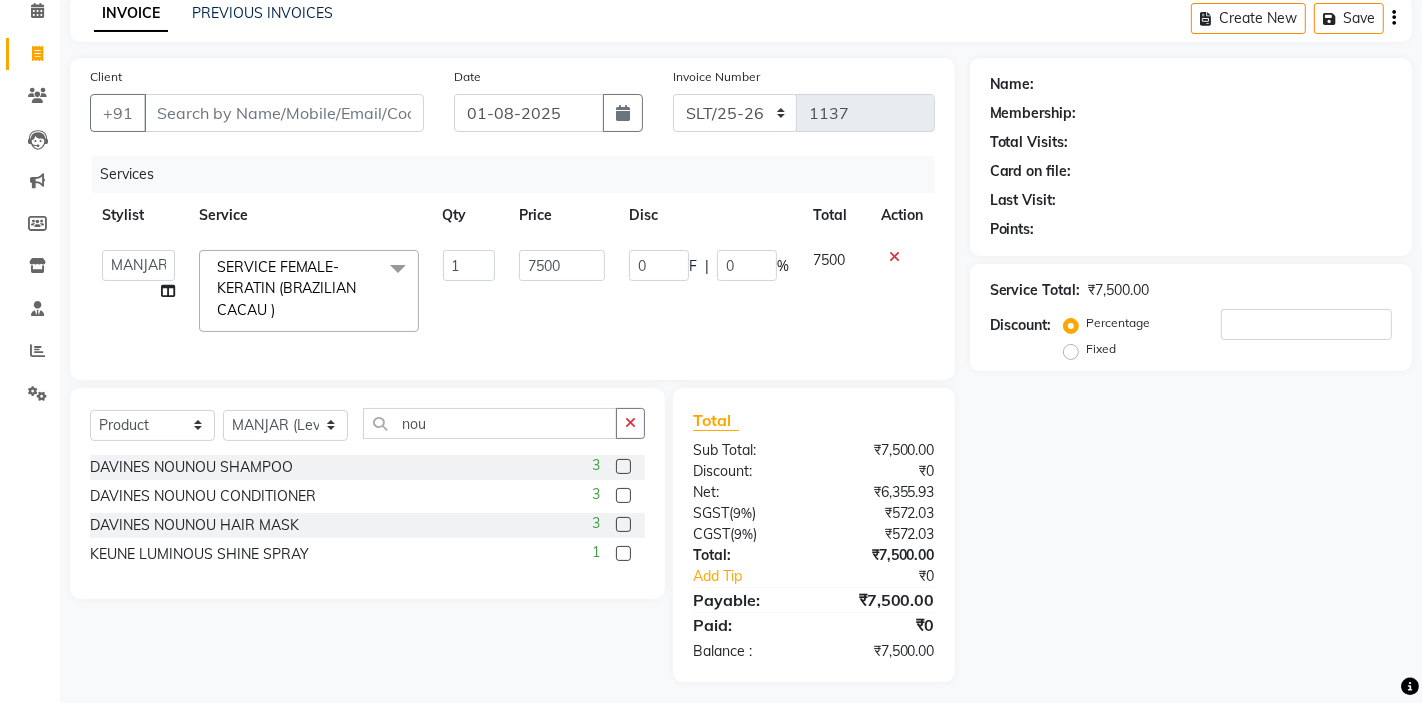 click 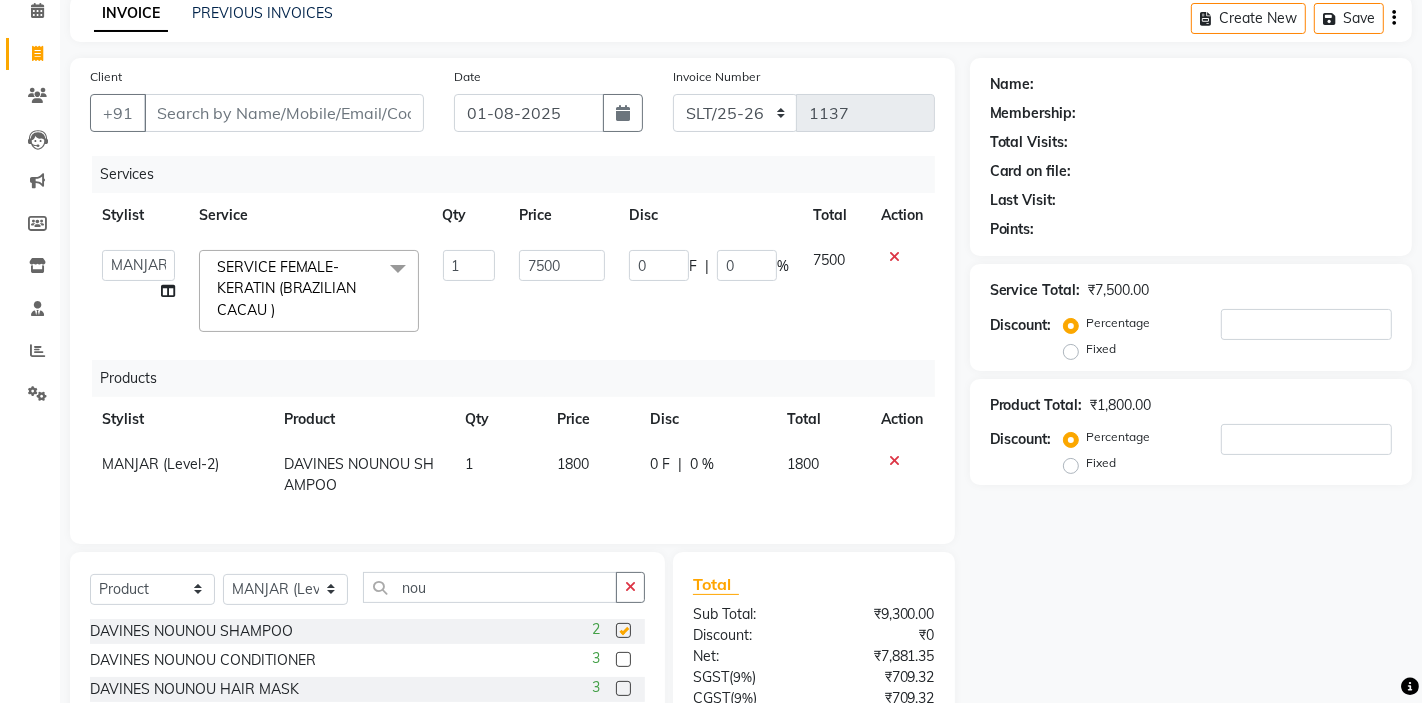 checkbox on "false" 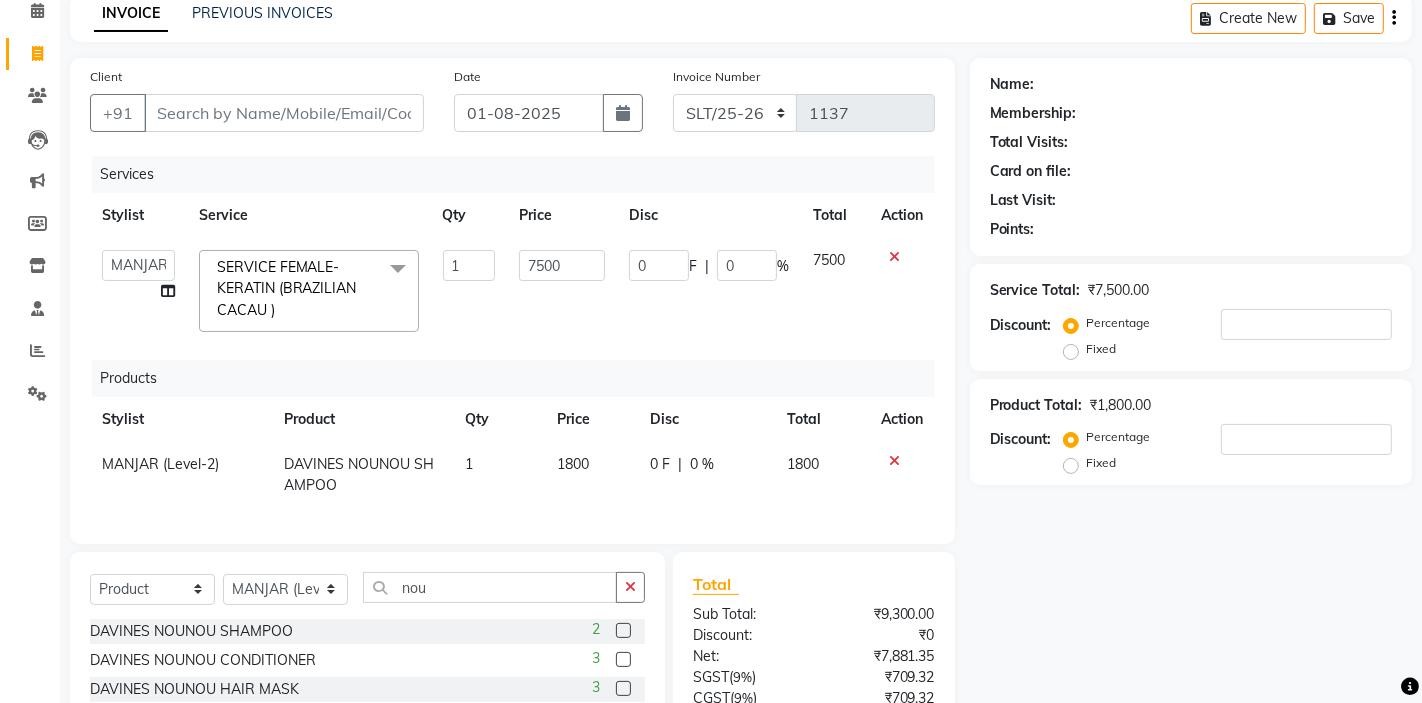 click on "1" 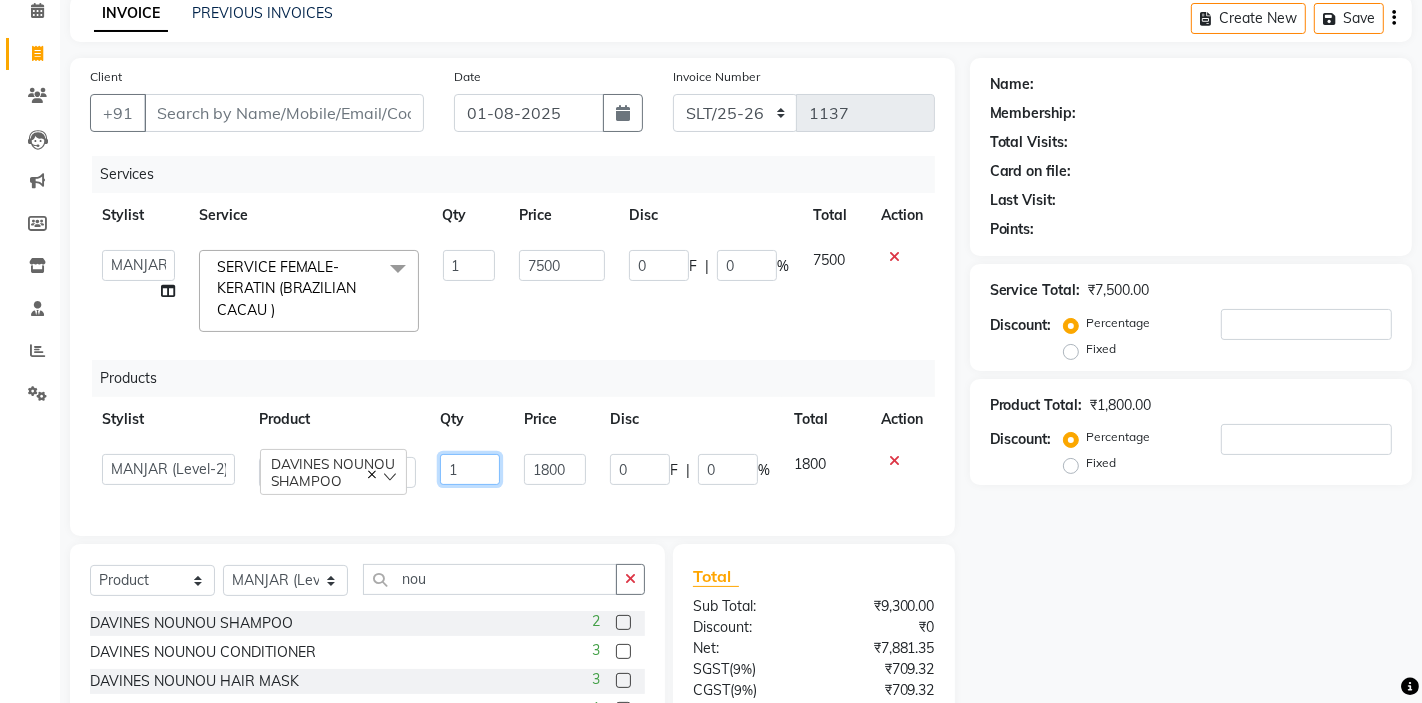 click on "1" 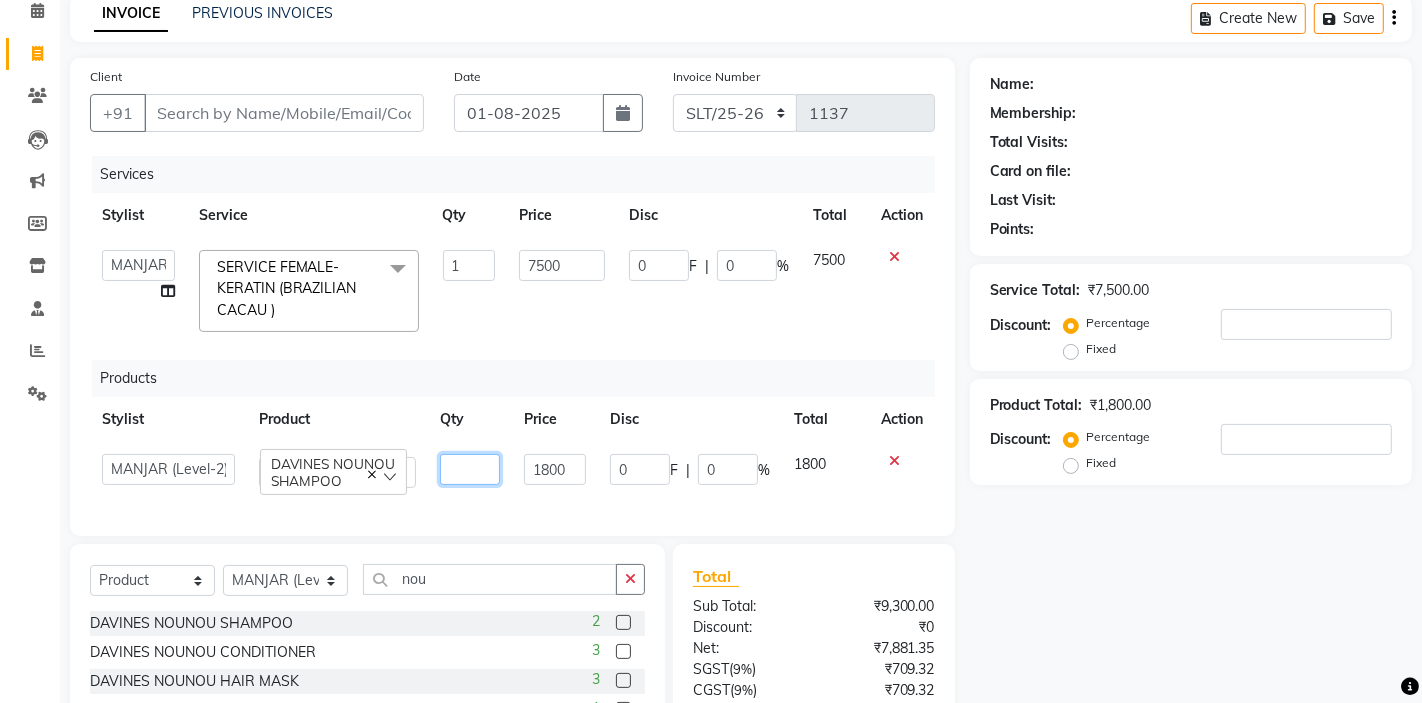 type on "2" 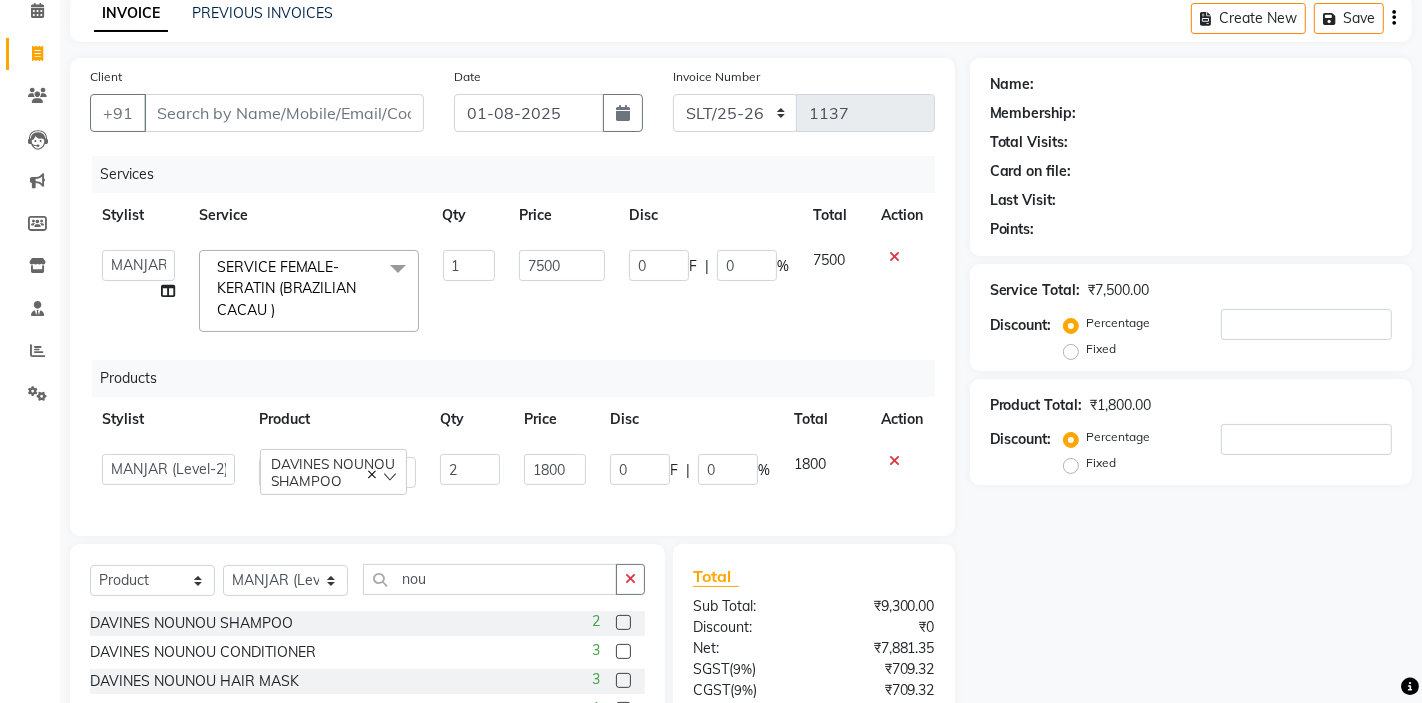 click on "Services Stylist Service Qty Price Disc Total Action  AKTAR (level-1)   ARZOO (level-2)   BUNNY (level-1)   FAIZAL   INJAMAM   MANISH (level-1)   MANJAR (Level-2)   NUPUR (SKIN)   POONAM   PRIYA (PEDI)   ROHIT    Salon82 saltlake   SOMA DEY   SUBHO (PEDI)   SUMON (NAILS)  SERVICE FEMALE-KERATIN (BRAZILIAN CACAU )  x LOREAL BLAST DRY/ KEUNE BLAST DRY Hair Cut Female Level 2 Pedicruise. Pedi PH BLAST DRY Ph Hair Treatment Pedicruise. Pedi Olaplex 4 In 1 (Female) Normal Pedicure Olaplex Standalone Ph Spa (Men) Ph Spa (Female) (Covid)Disposable Items Hair Cut Female Level 1 Km Smooth Nourishing Spa LOREAL BLOW DRY/ KEUNE BLOW DRY PH RITUAL (OFFER) 3+1 HEAD MASSAGE MALE HEAD MASSAGE FEMALE MOUSTACHE COLOR OLAPLEX BLOW DRY KM BLAST DRY MK BLAST DRY GK BLAST DRY BIOTOP BLAST DRY PH BLOW DRY KM BLOW DRY GK BLOW DRY BIOTOP BLOW DRY CRIMPING  PIERCING ADD ON PREMIUM SHAMPOO DANDRUFF TREATMENT (KEUNE) HAIR PRE- COLOUR CLEANSING DERMALOGICA HAND POLISHING GK HAIR SPA / TREATMENT  KM  WOMENS DANDRUFF TREATMENT  MUNDAN 1" 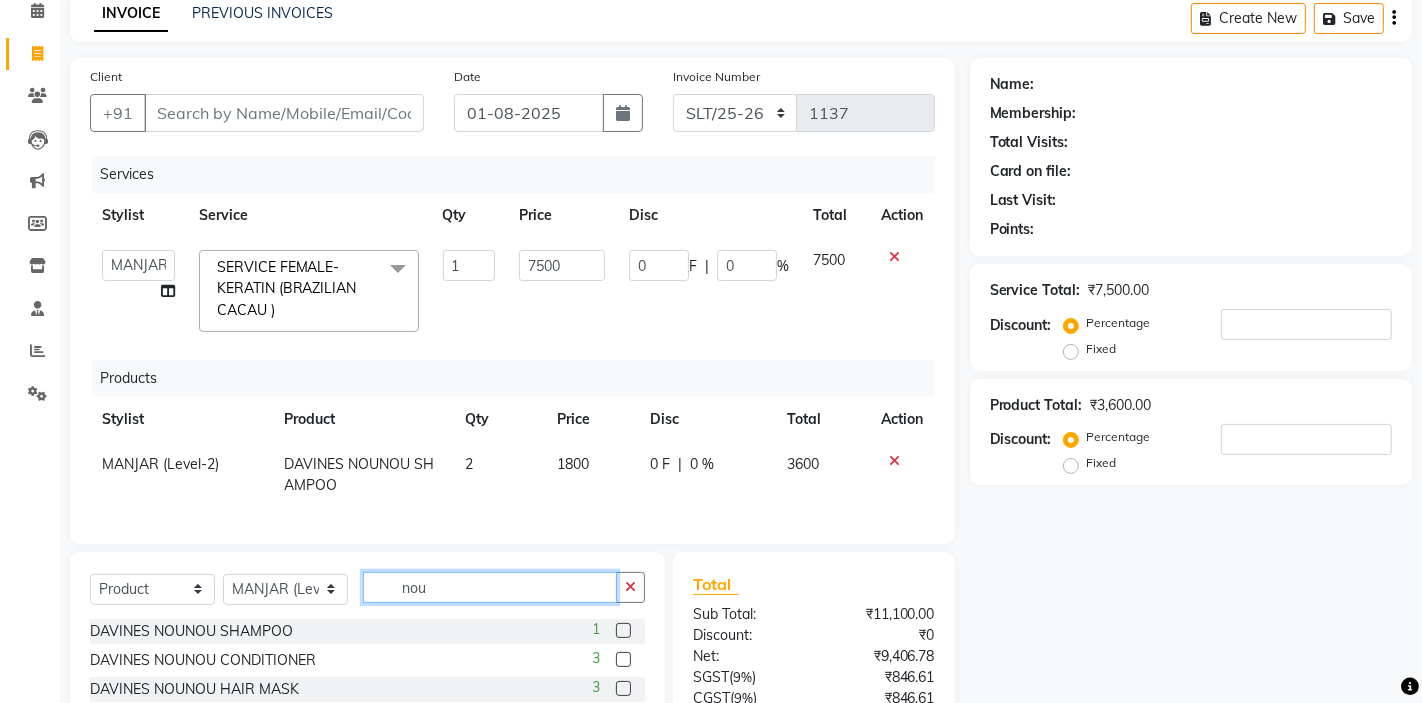click on "nou" 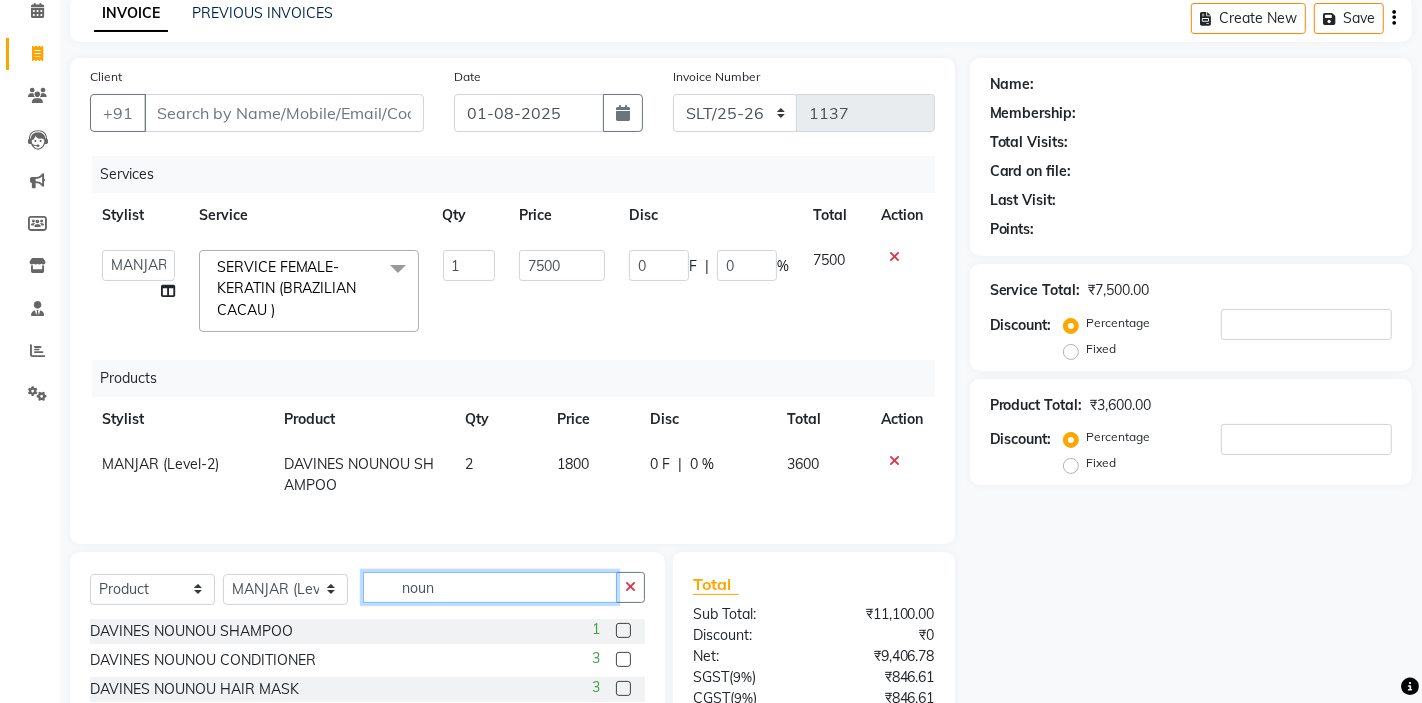type on "noun" 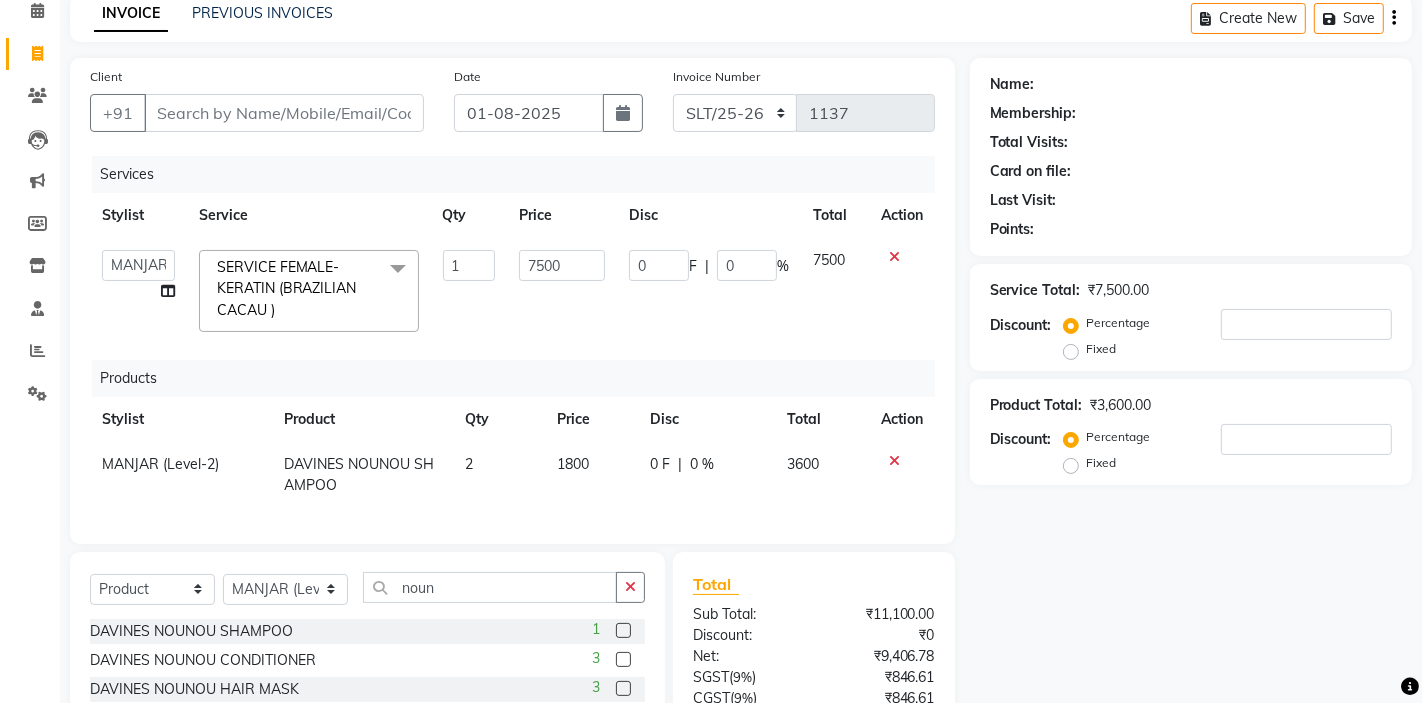 click 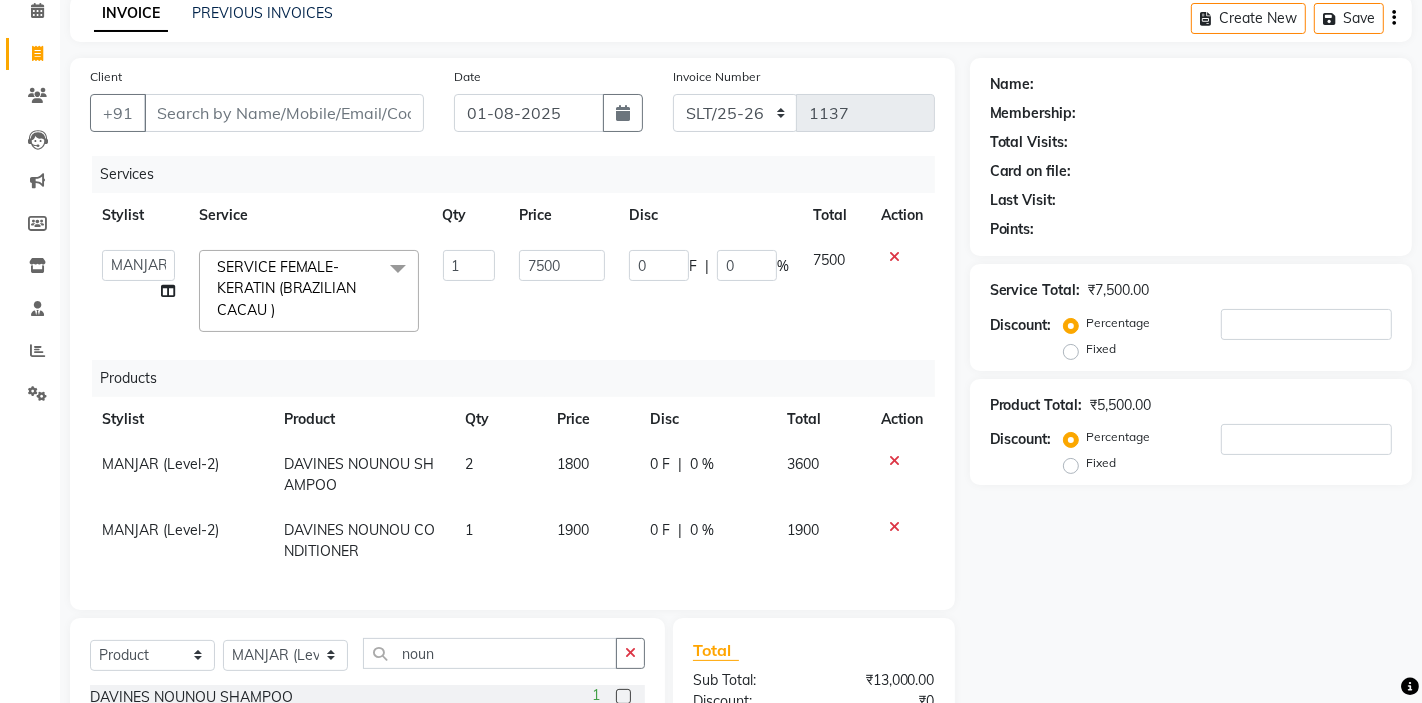 checkbox on "false" 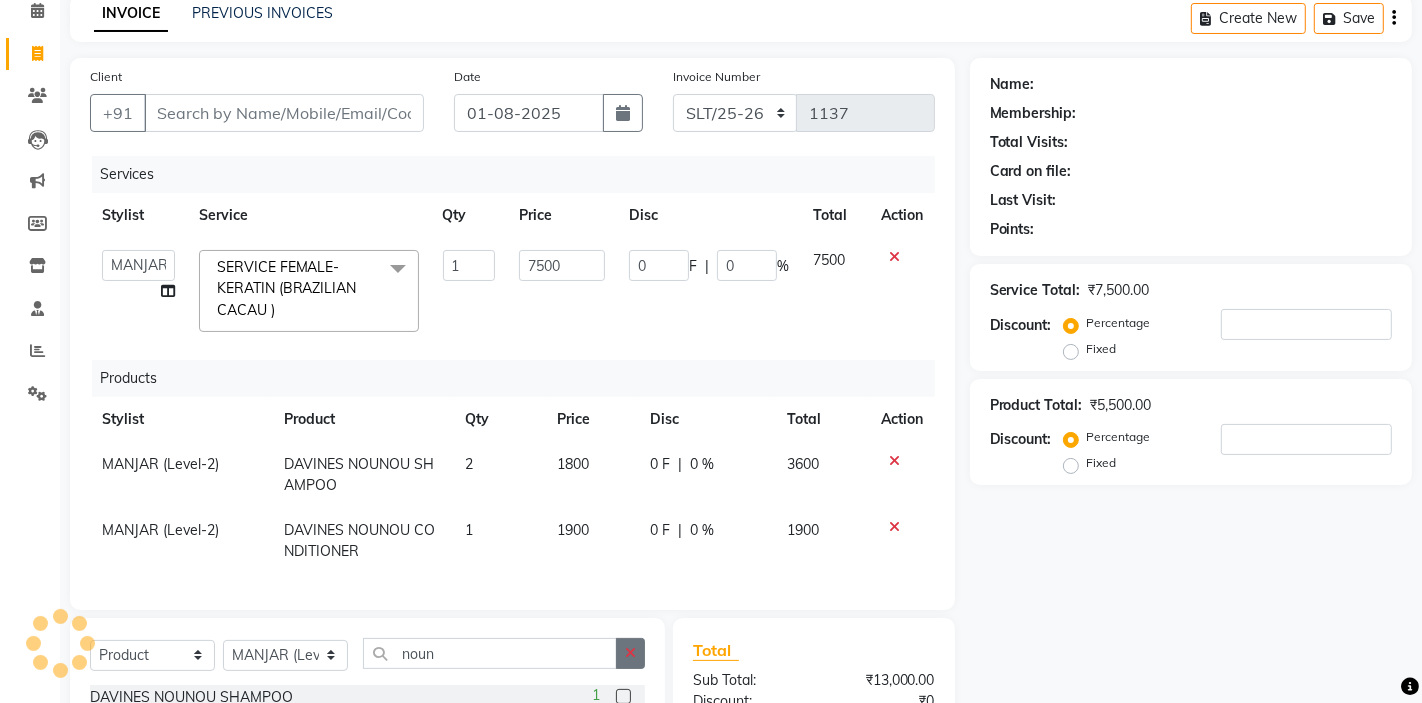 click 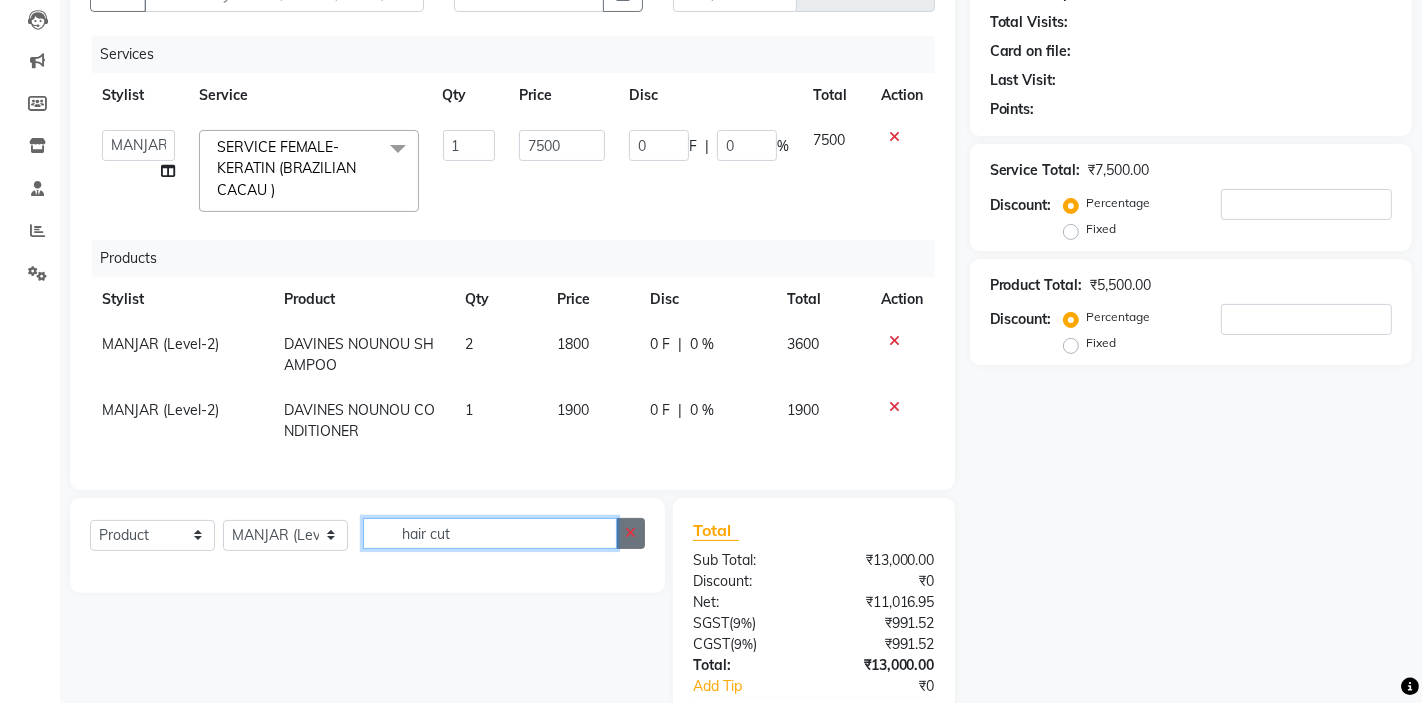 scroll, scrollTop: 308, scrollLeft: 0, axis: vertical 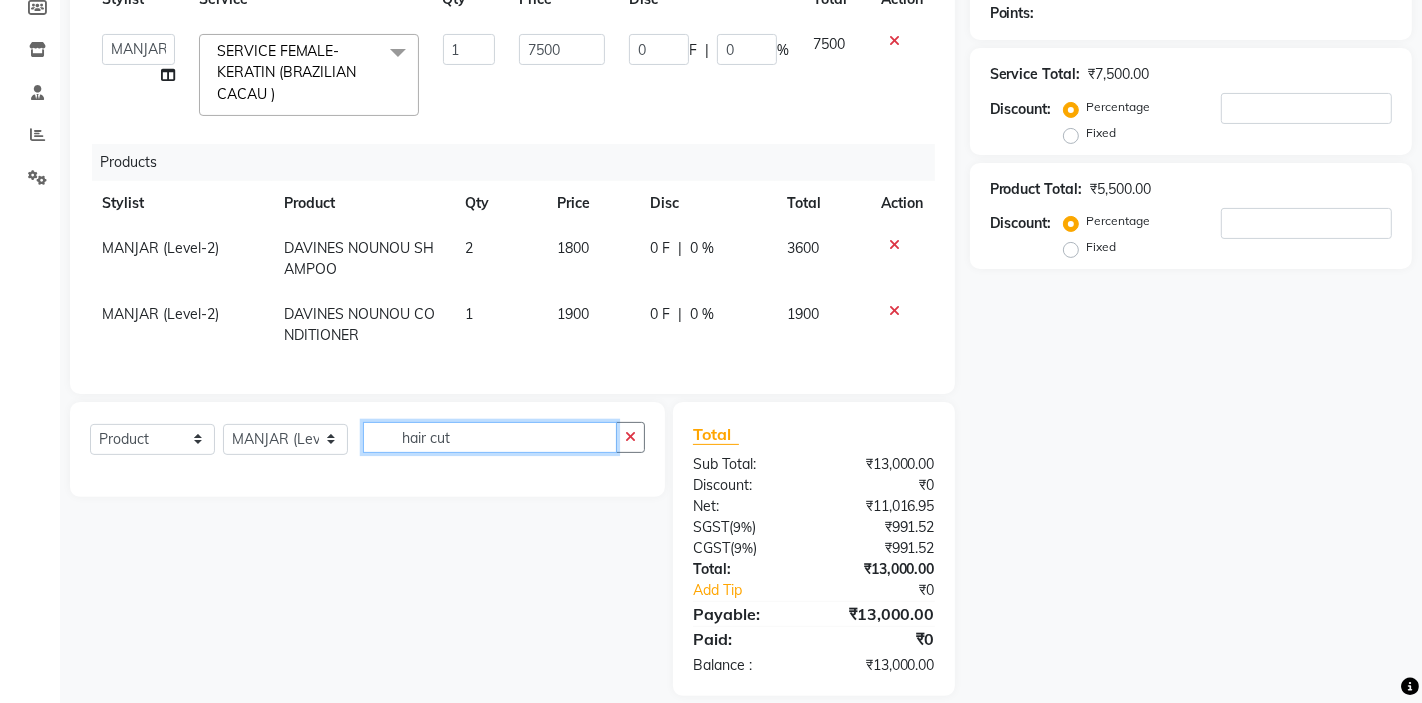 click on "hair cut" 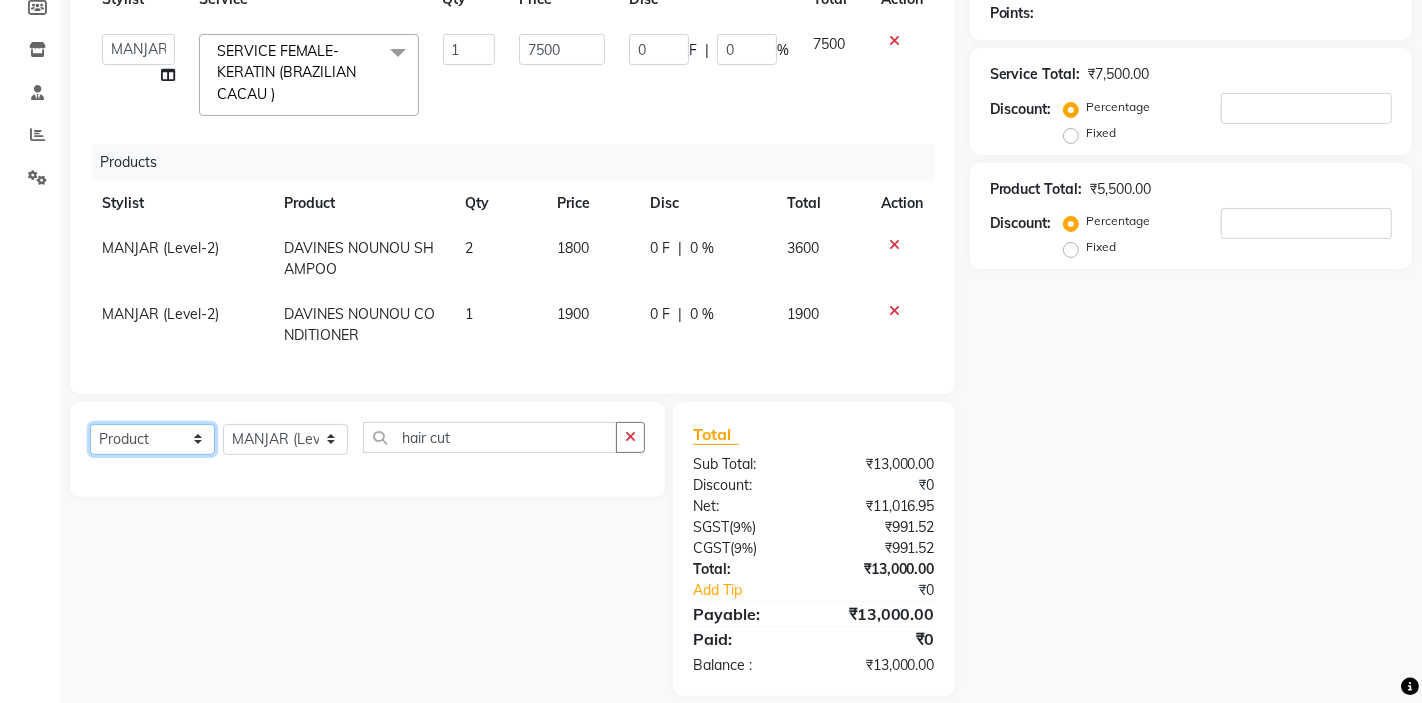 click on "Select  Service  Product  Membership  Package Voucher Prepaid Gift Card" 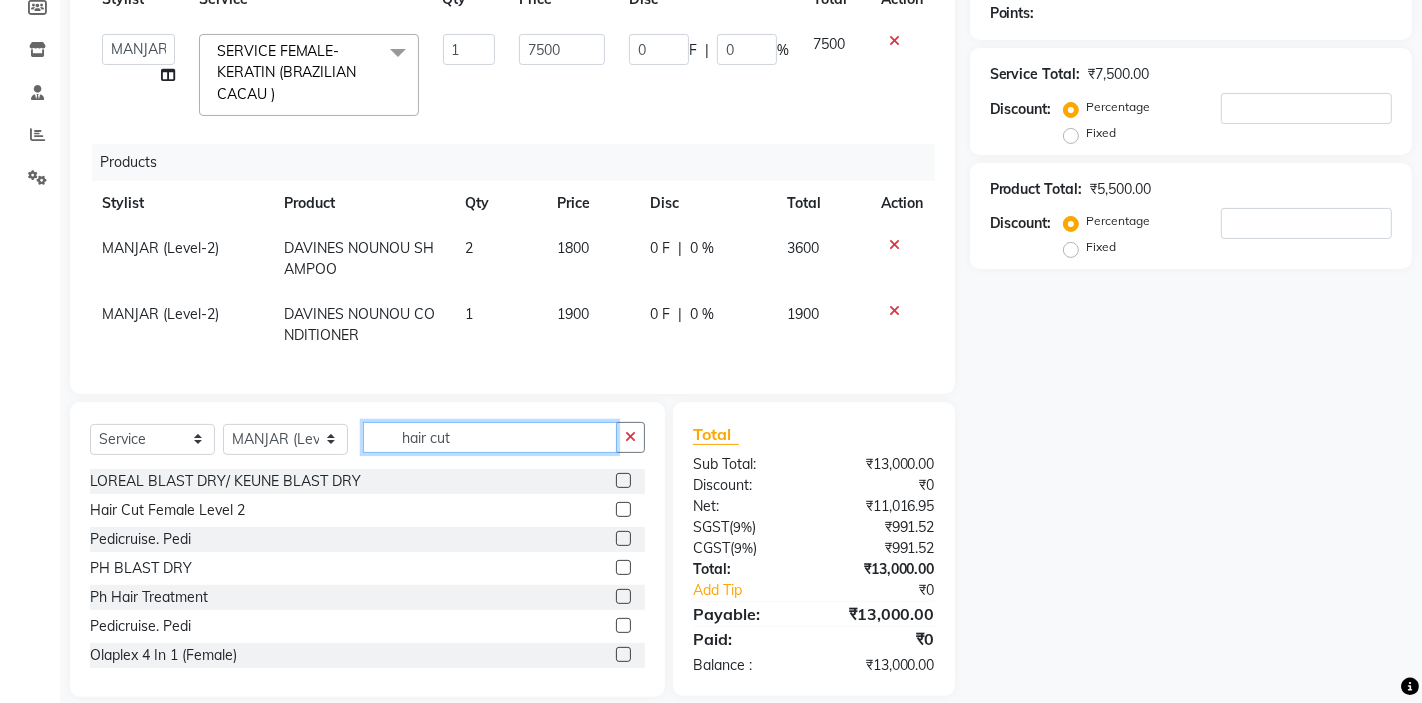 click on "hair cut" 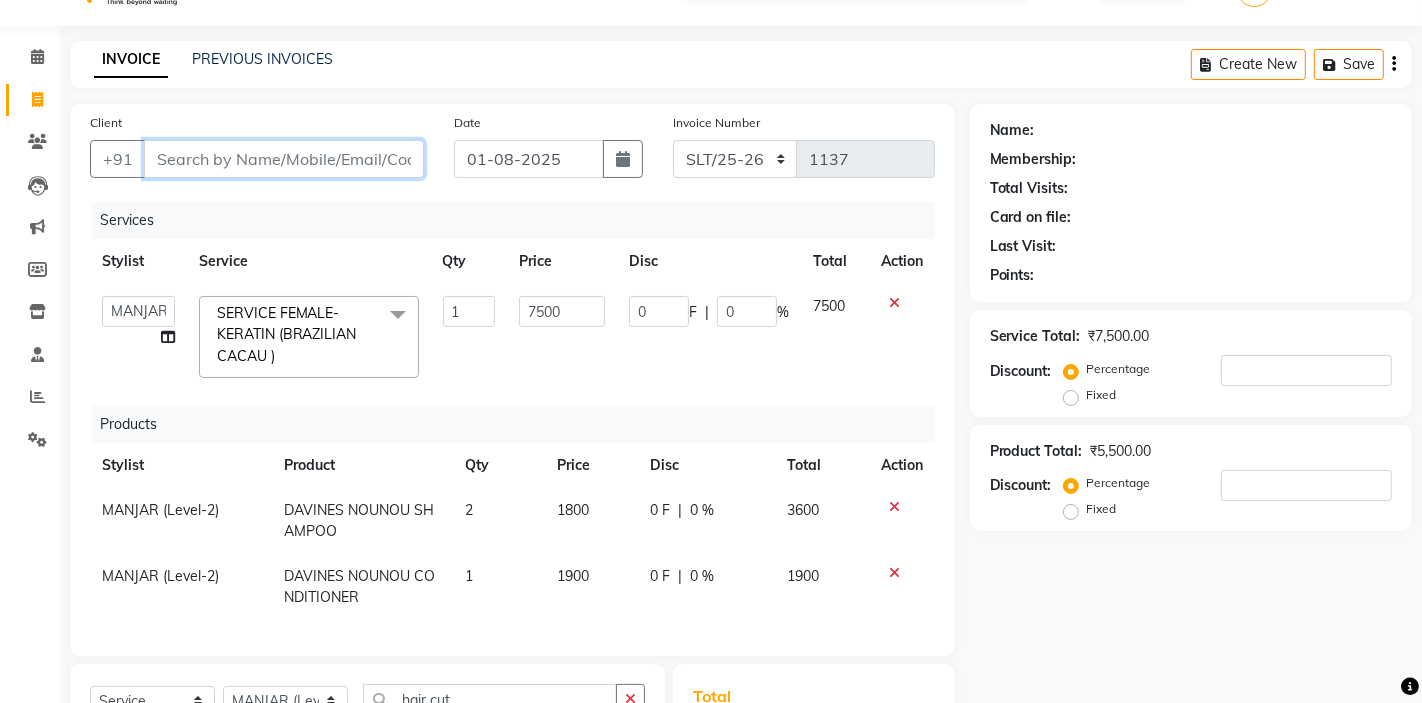 click on "Client" at bounding box center [284, 159] 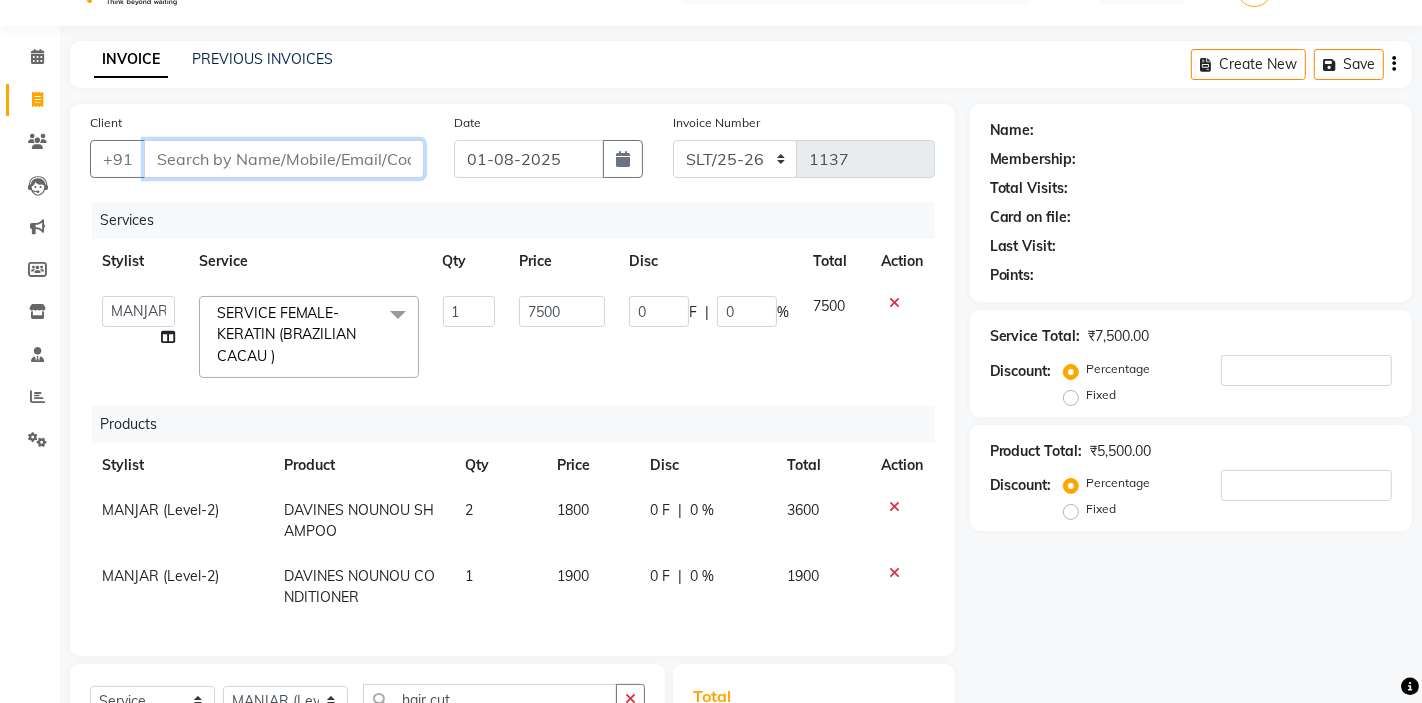 type on "9" 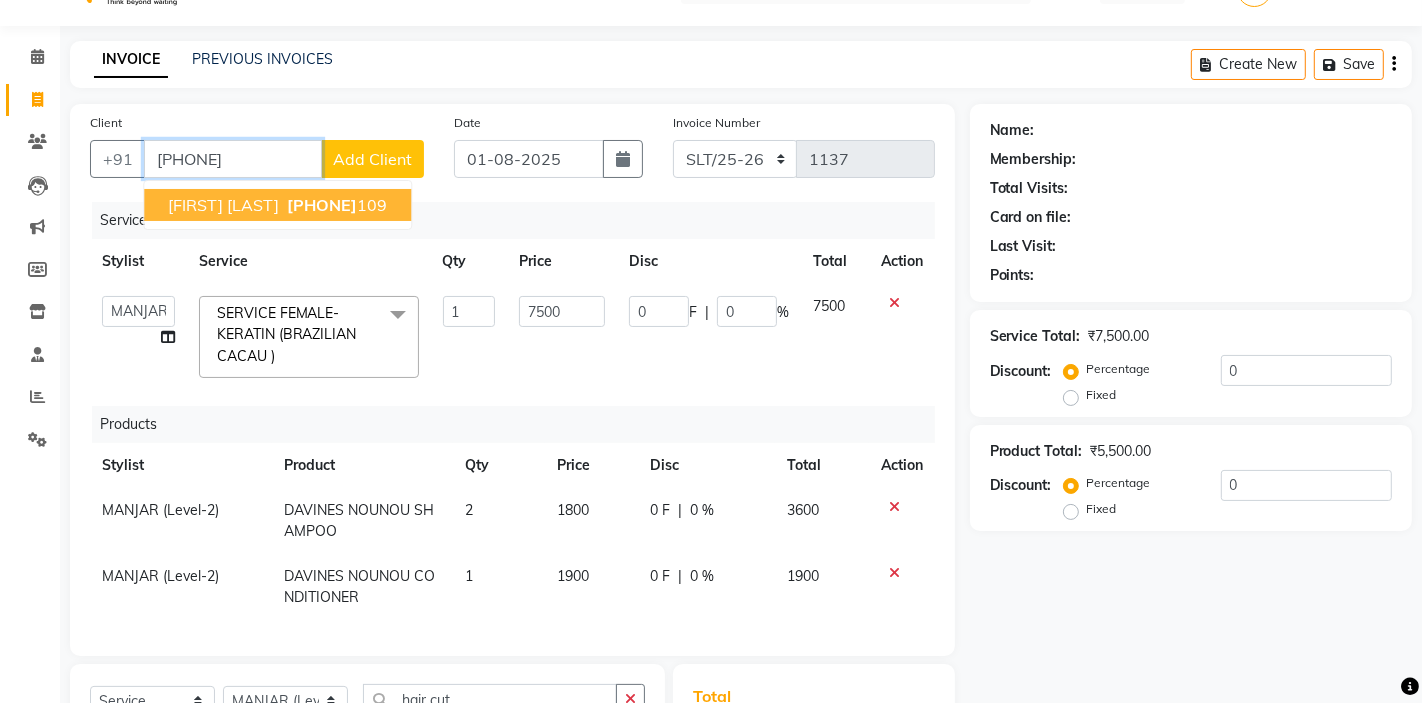 click on "9007547" at bounding box center [322, 205] 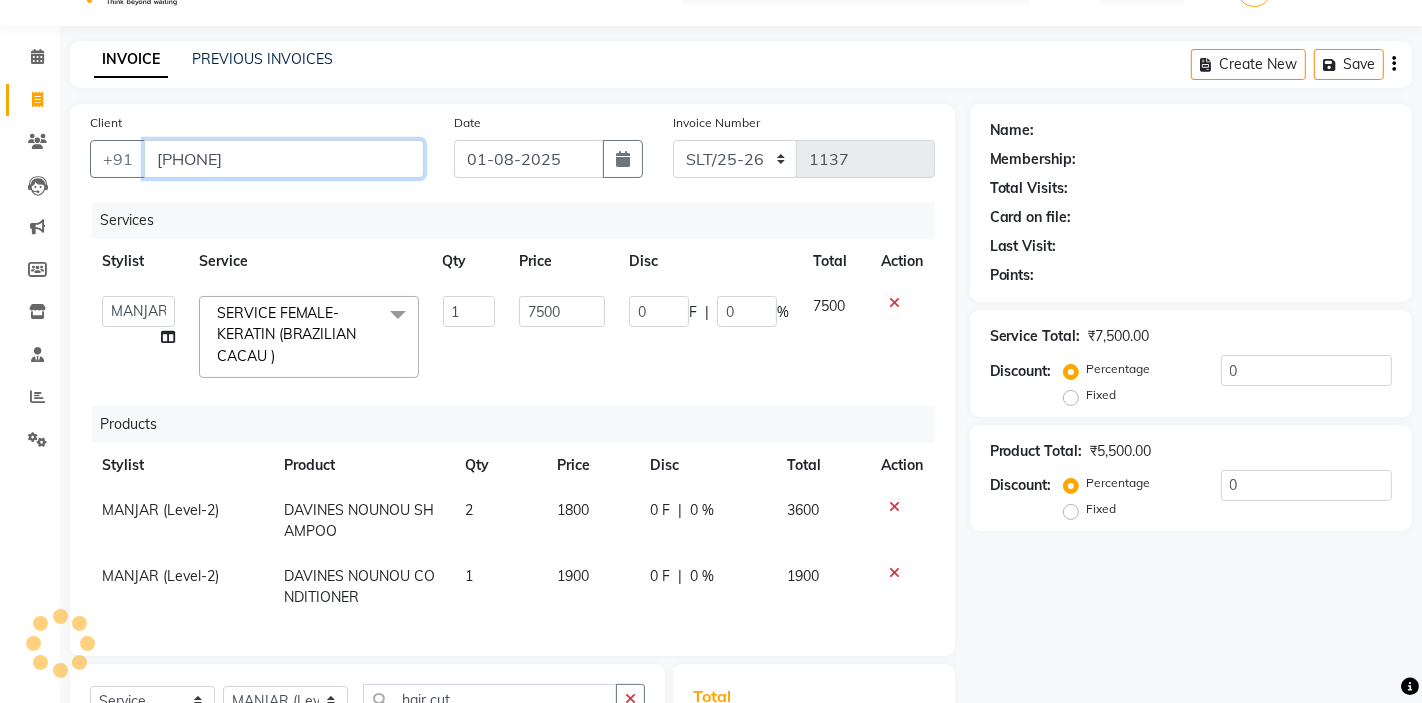 type on "[PHONE]" 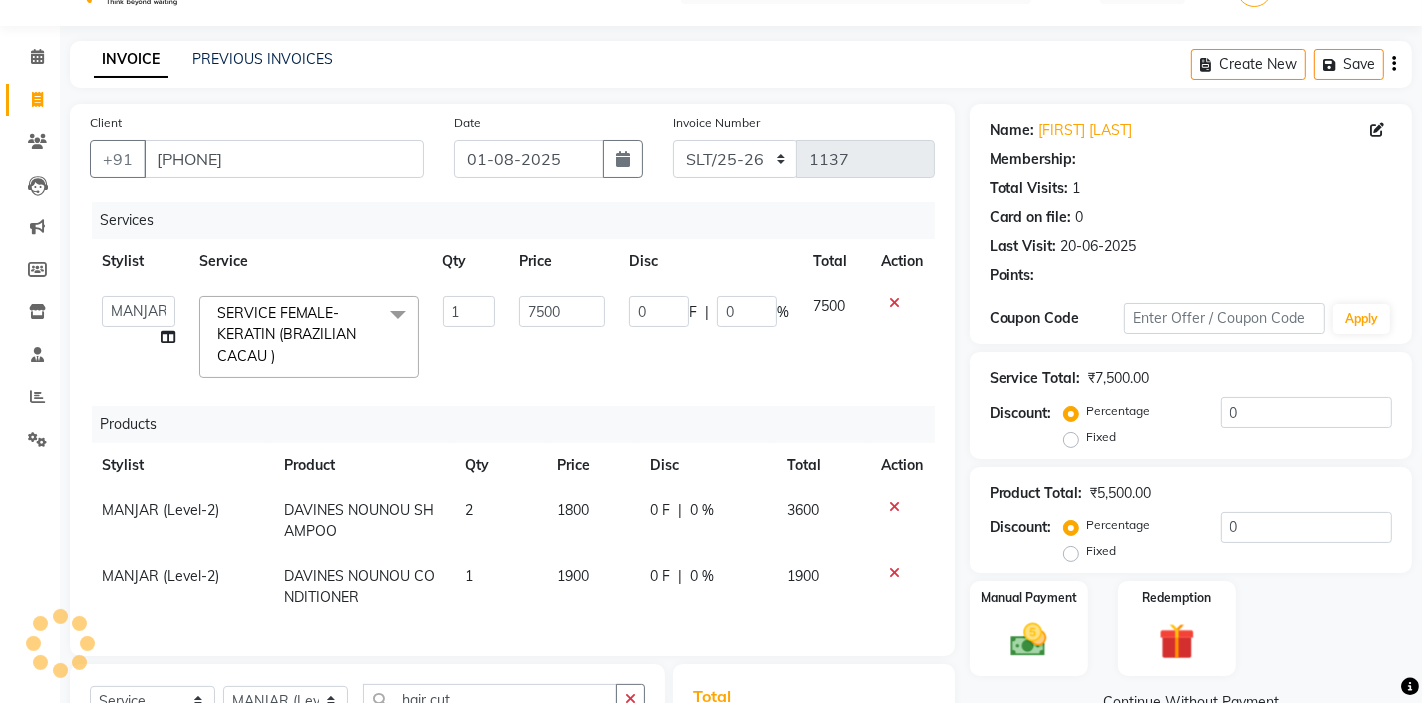 select on "1: Object" 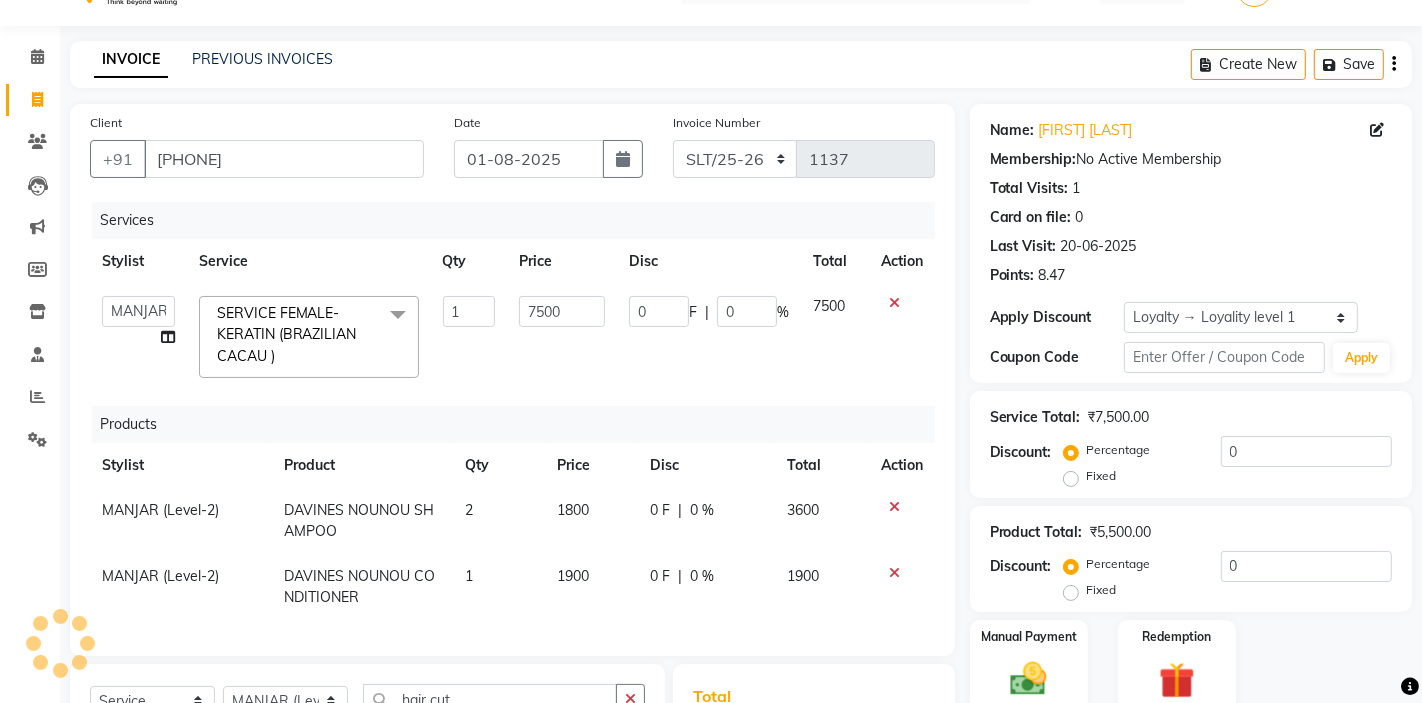 scroll, scrollTop: 185, scrollLeft: 0, axis: vertical 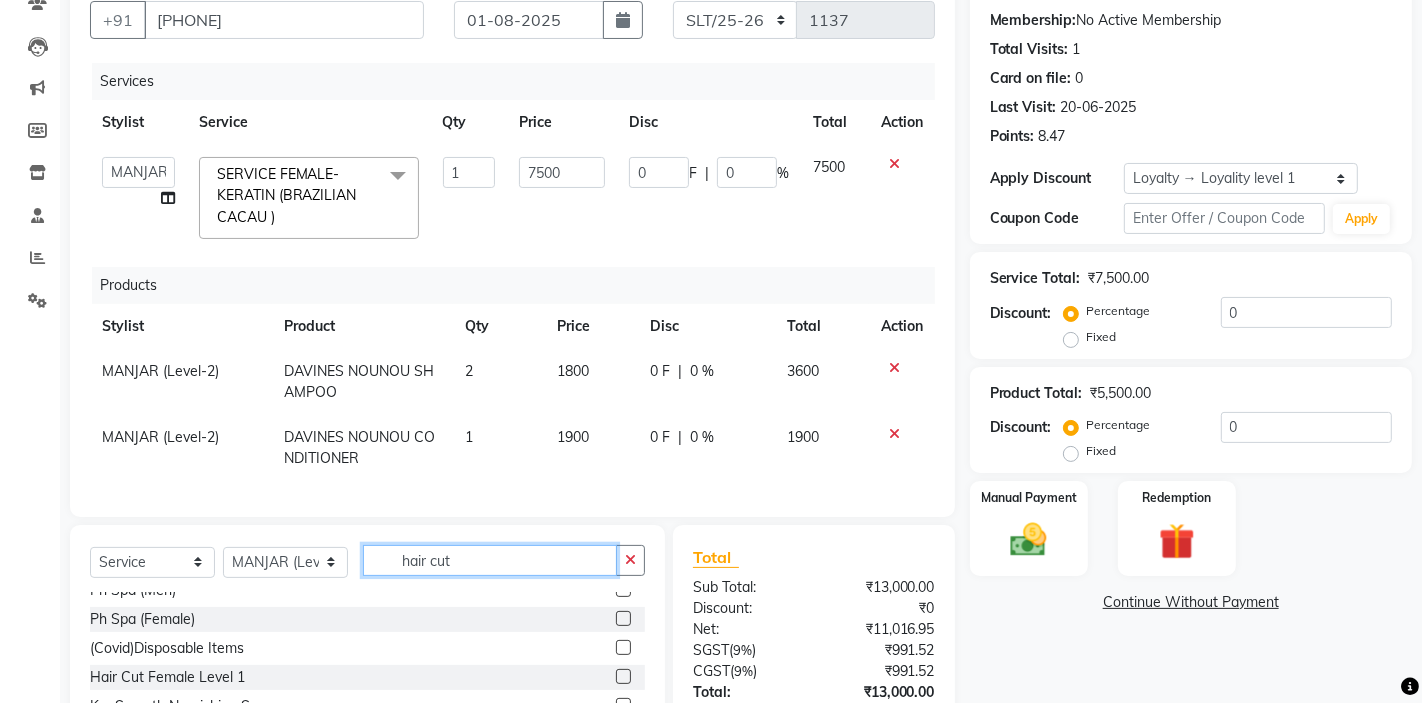 click on "hair cut" 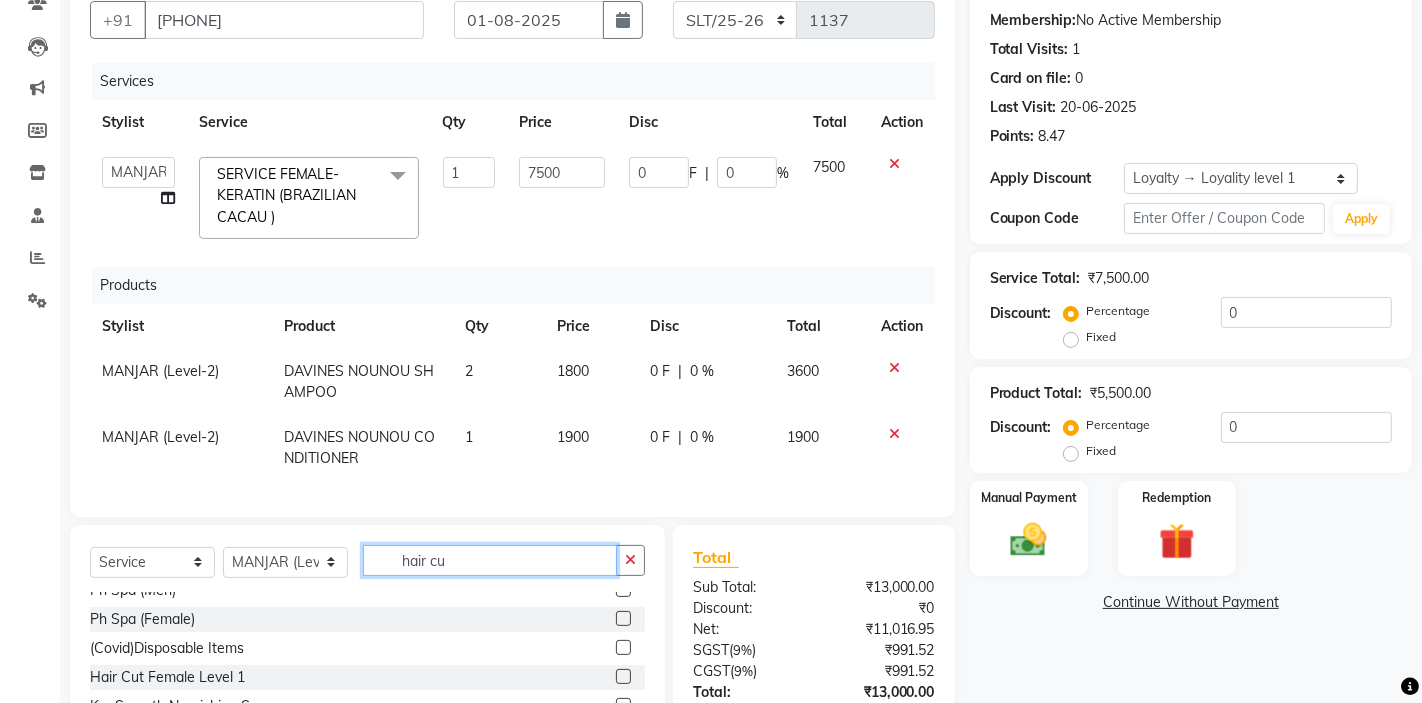 scroll, scrollTop: 0, scrollLeft: 0, axis: both 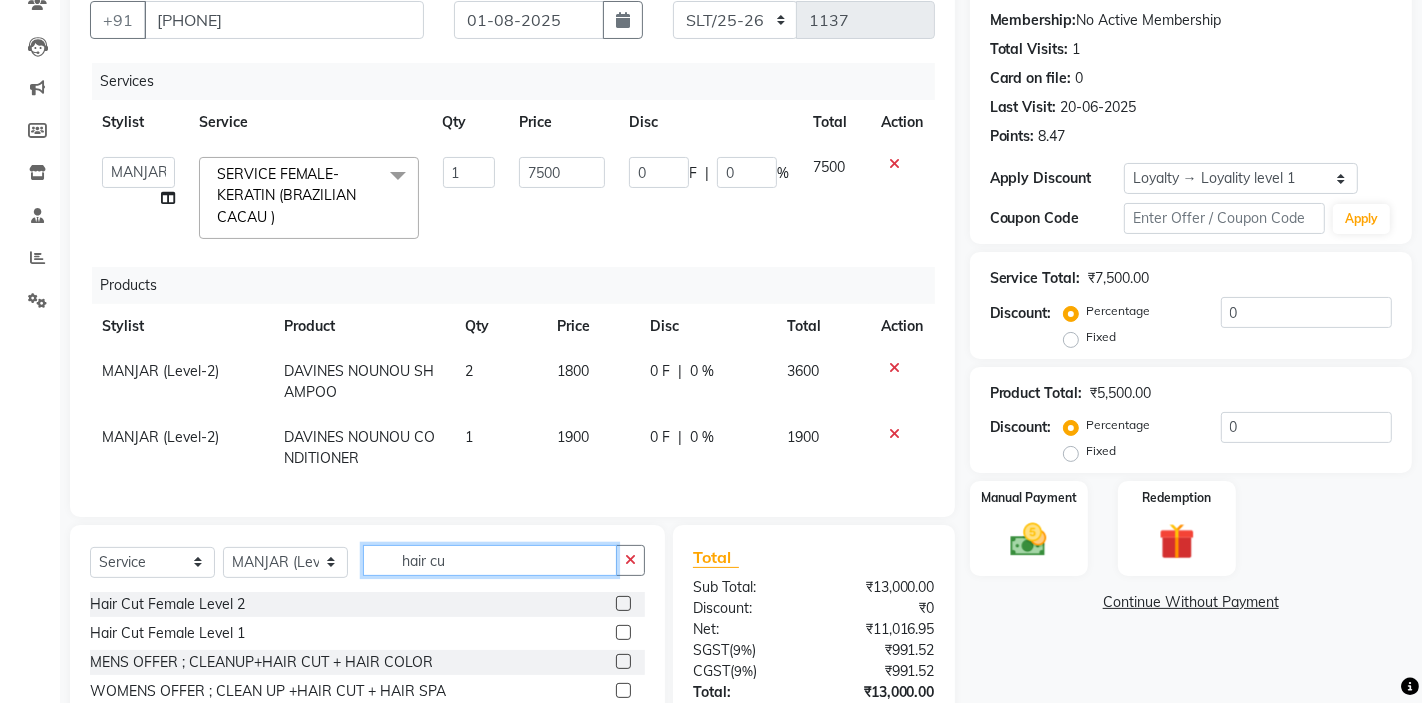 type on "hair cut" 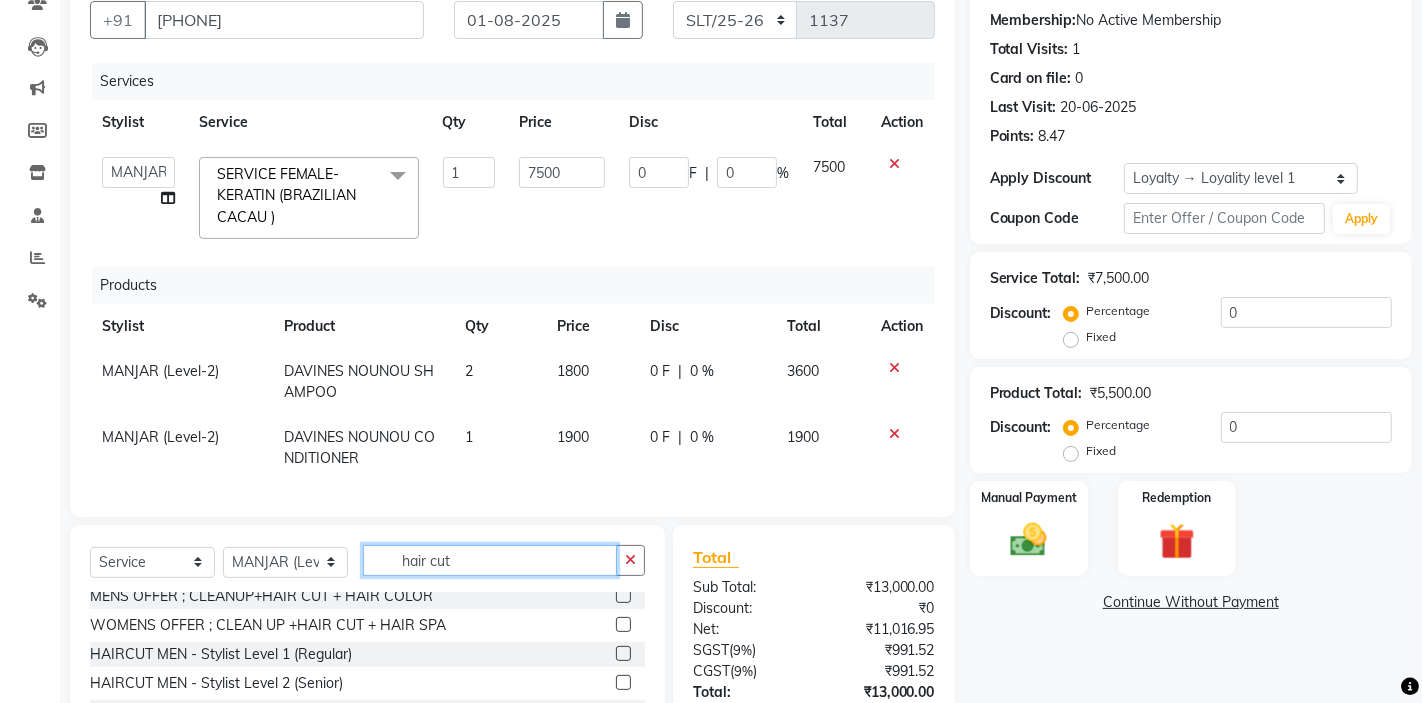 scroll, scrollTop: 90, scrollLeft: 0, axis: vertical 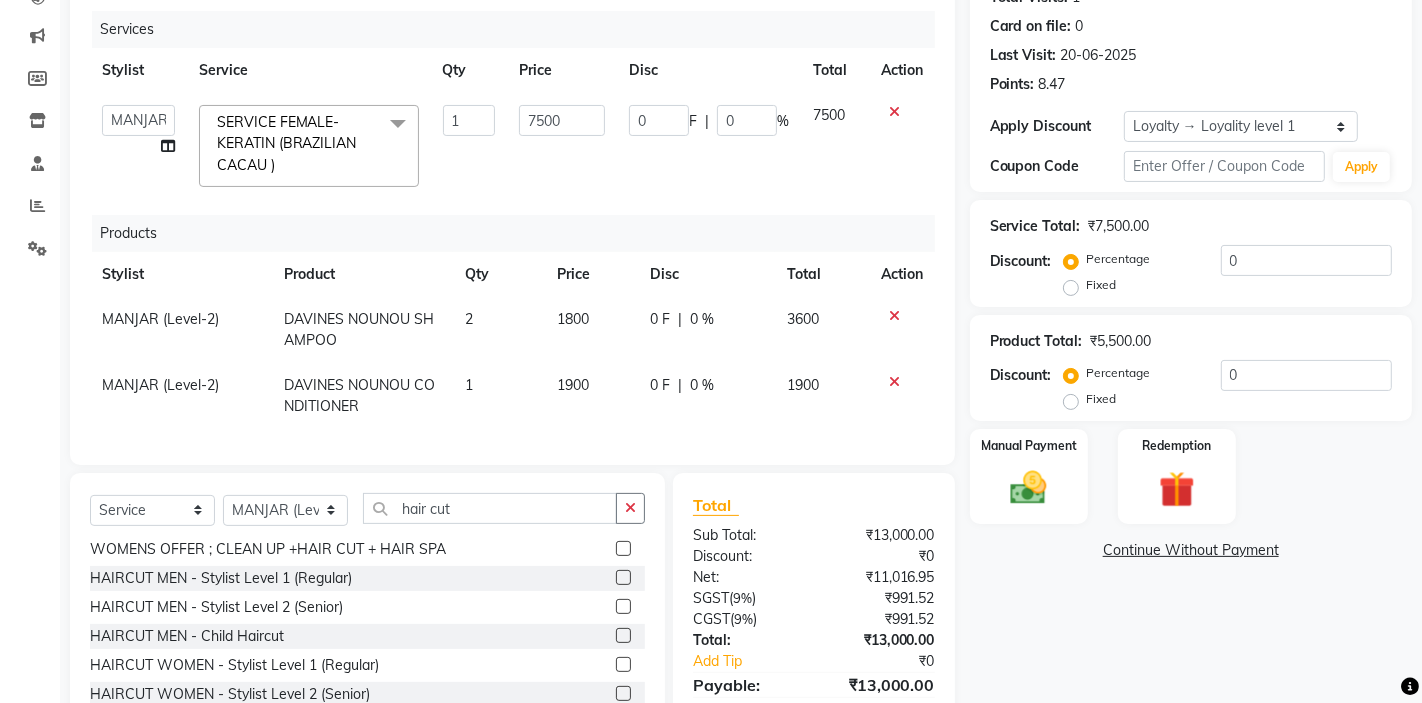 click 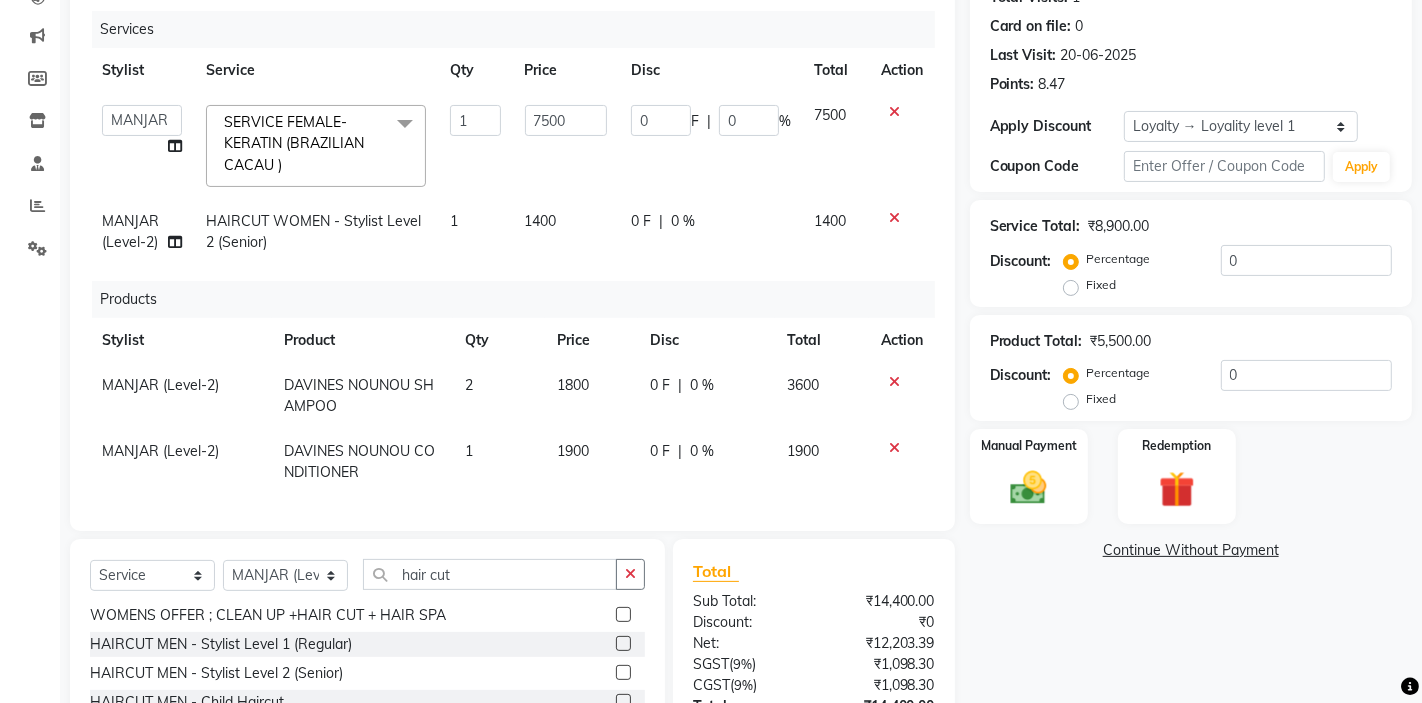checkbox on "false" 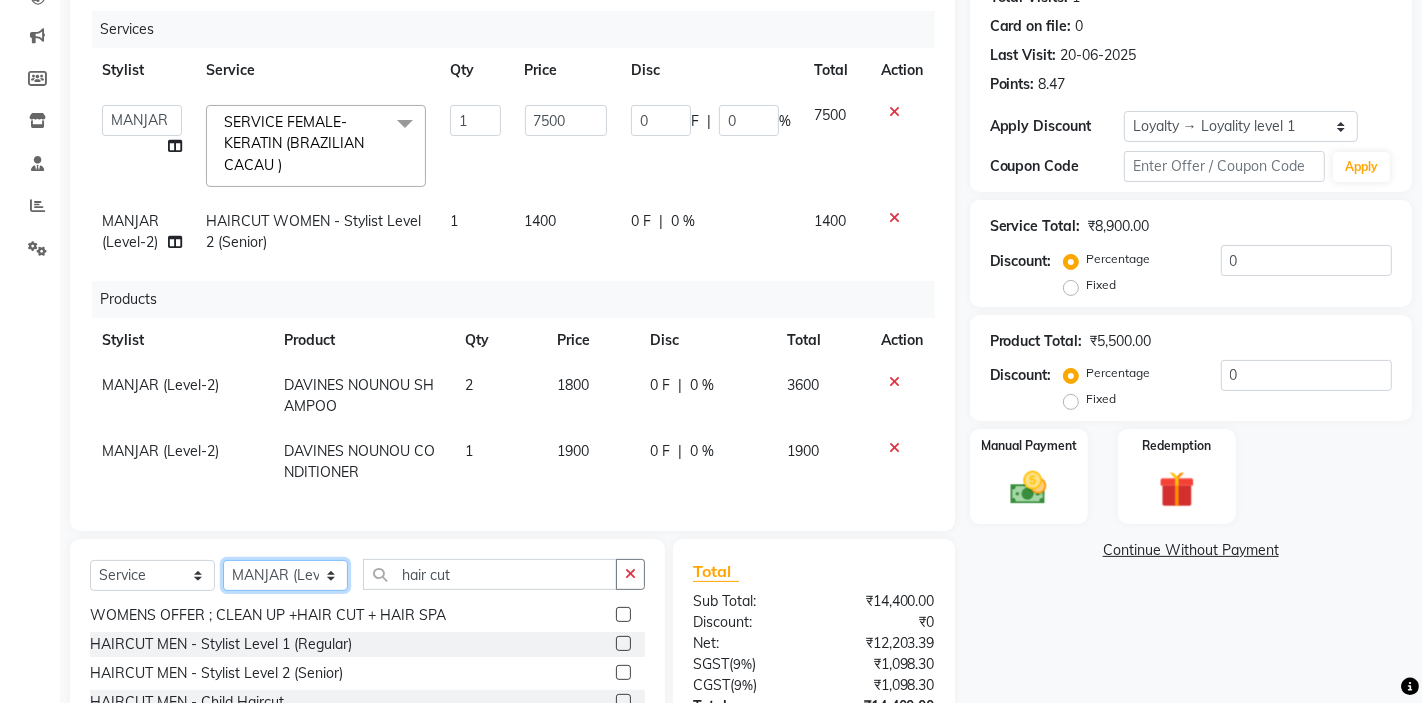 click on "Select Stylist AKTAR (level-1) ARZOO (level-2) BUNNY (level-1) FAIZAL INJAMAM MANISH (level-1) MANJAR (Level-2) NUPUR (SKIN) POONAM PRIYA (PEDI) ROHIT  Salon82 saltlake SOMA DEY SUBHO (PEDI) SUMON (NAILS)" 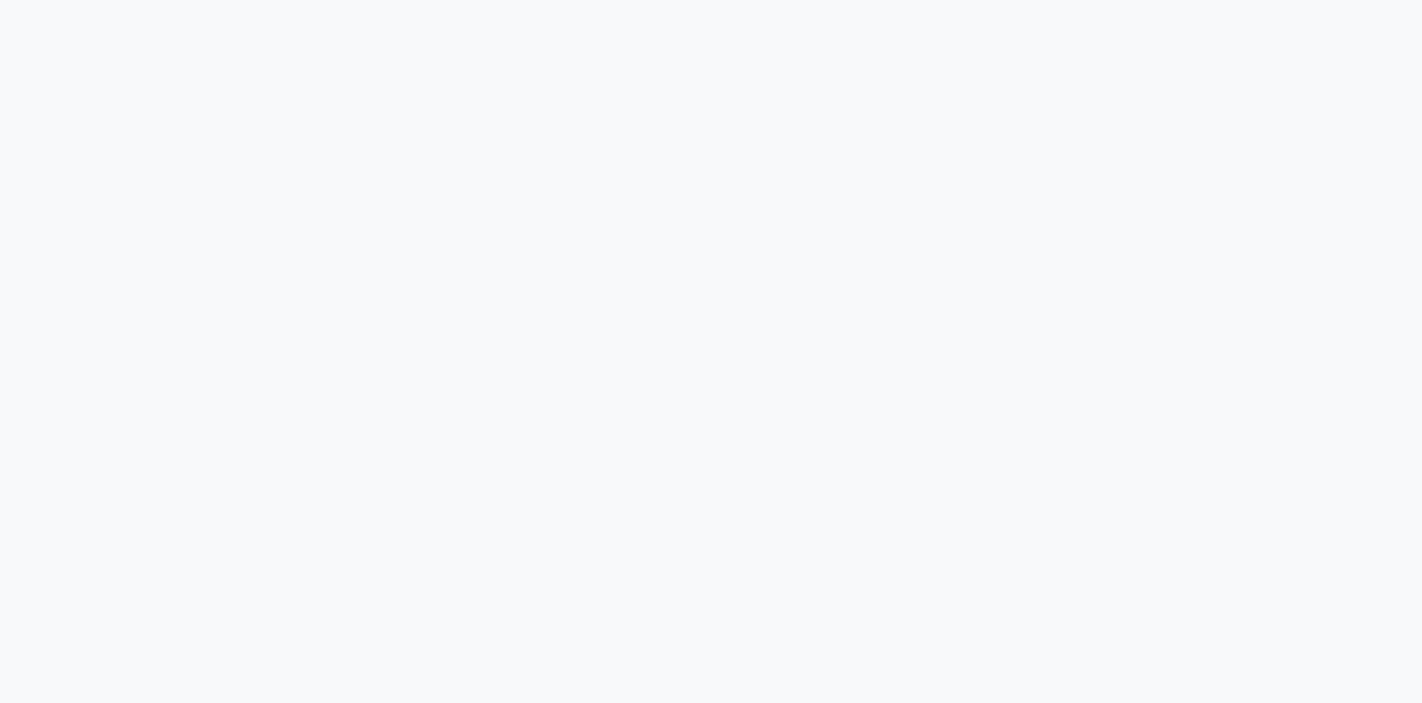 scroll, scrollTop: 0, scrollLeft: 0, axis: both 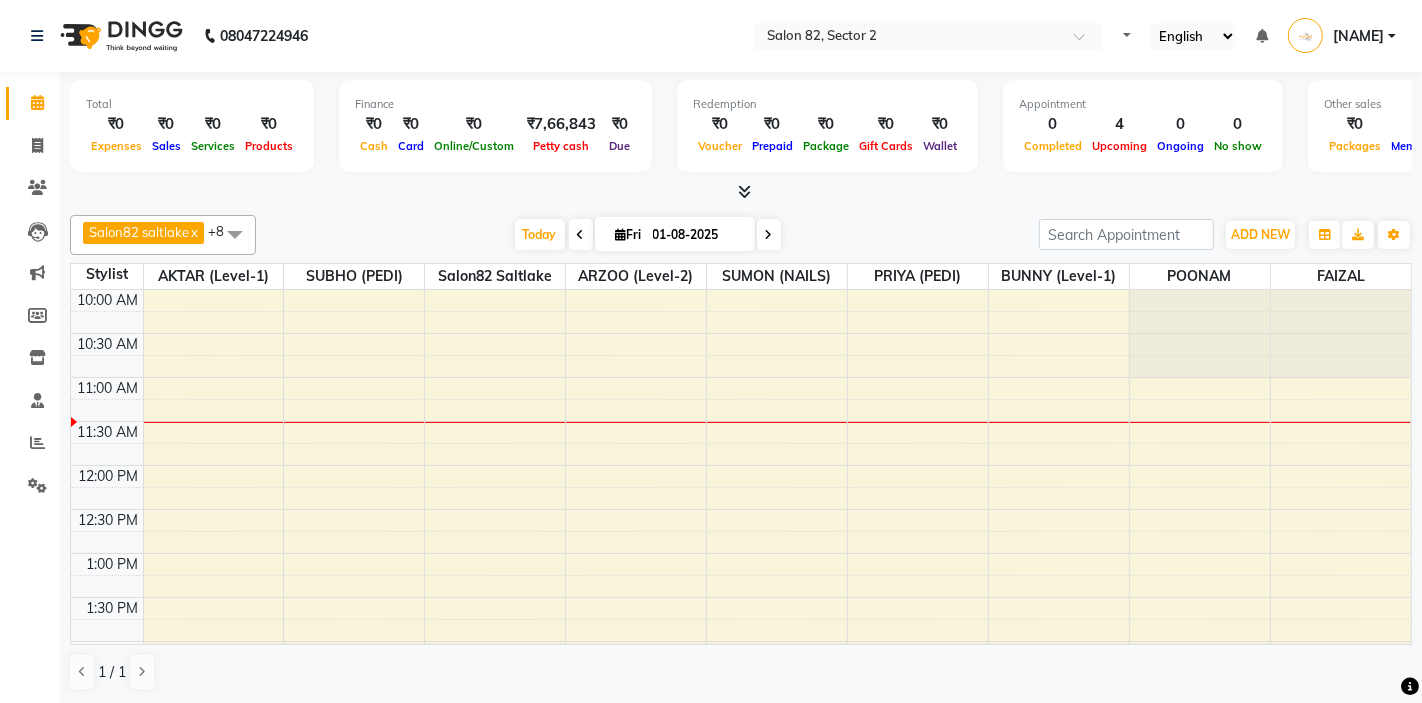 select on "en" 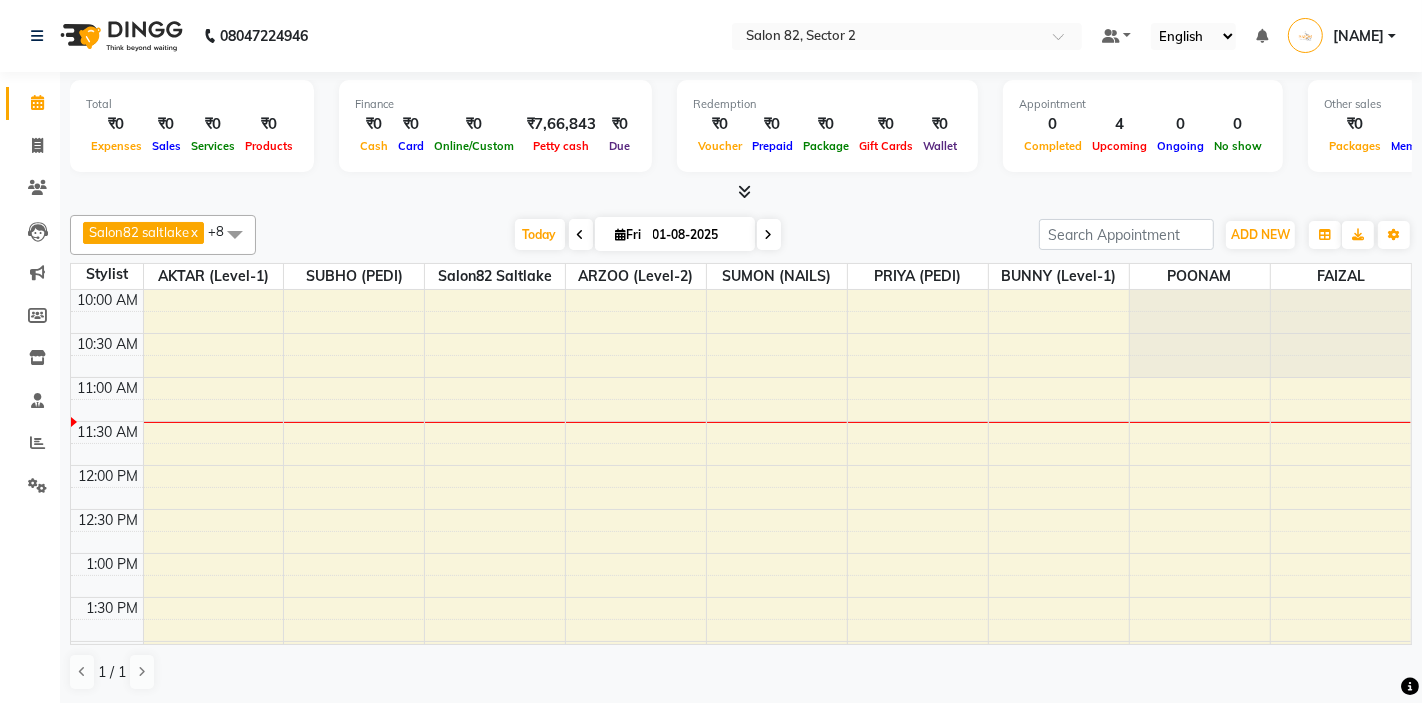 scroll, scrollTop: 0, scrollLeft: 0, axis: both 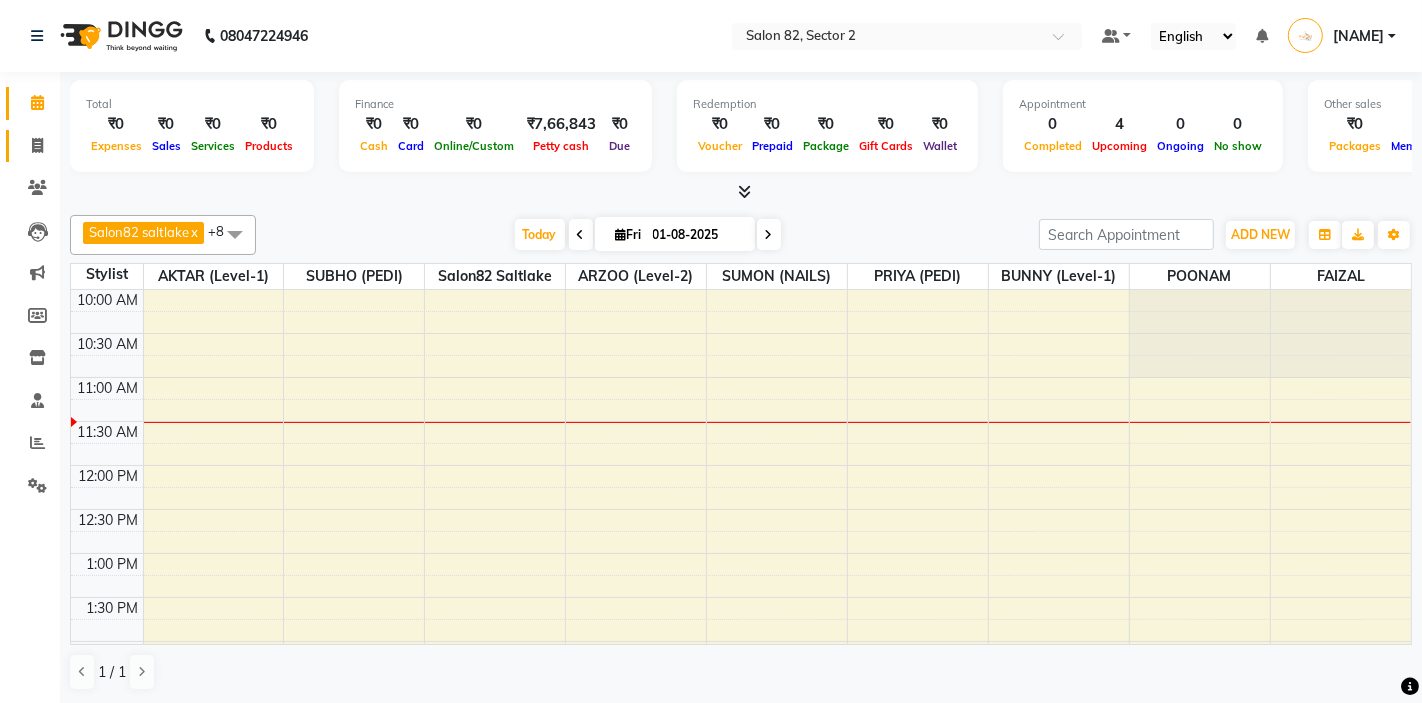 click 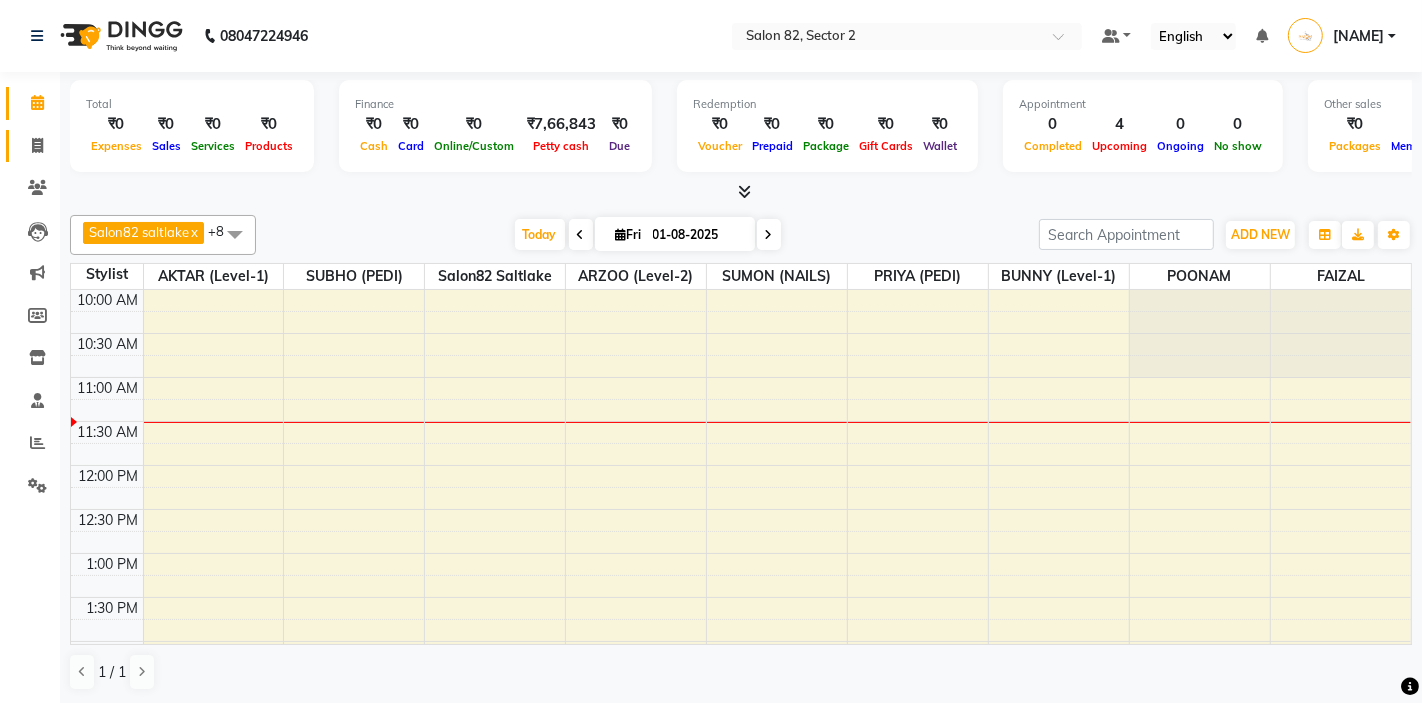 select on "service" 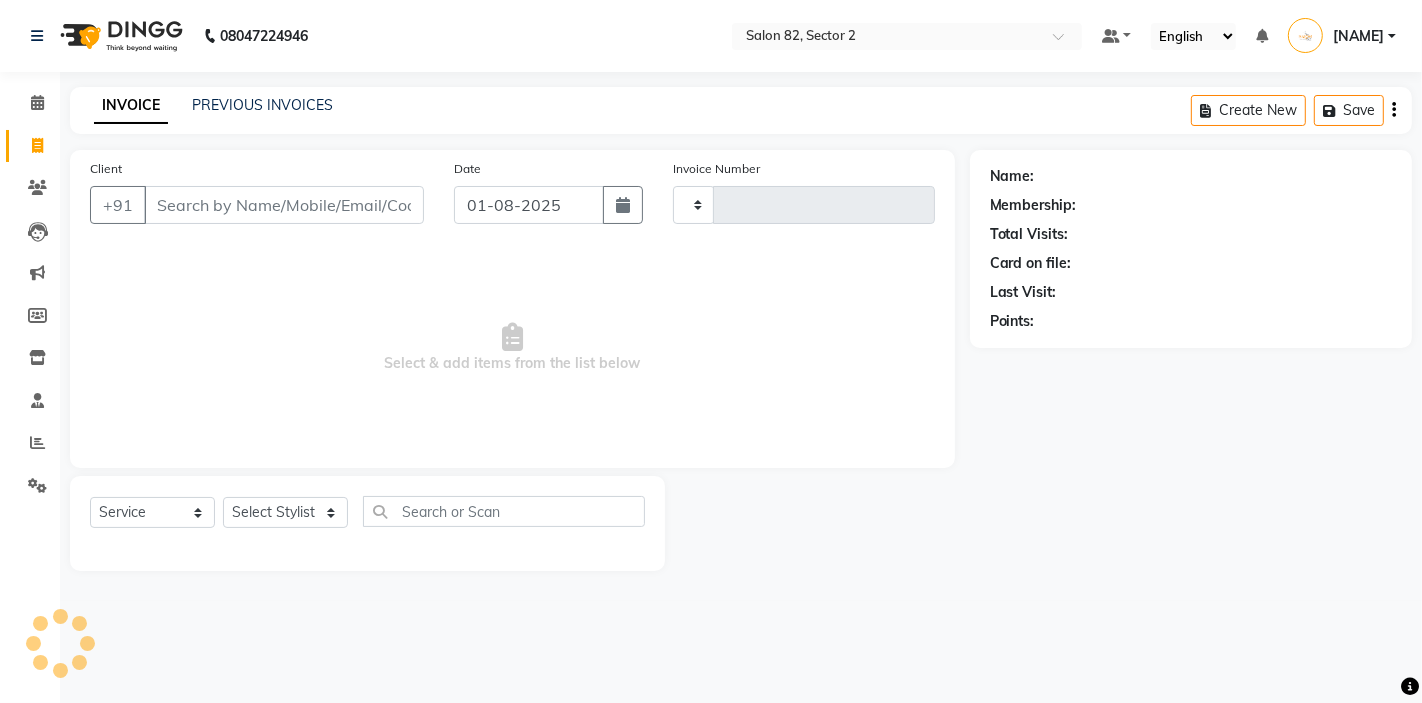 type on "1137" 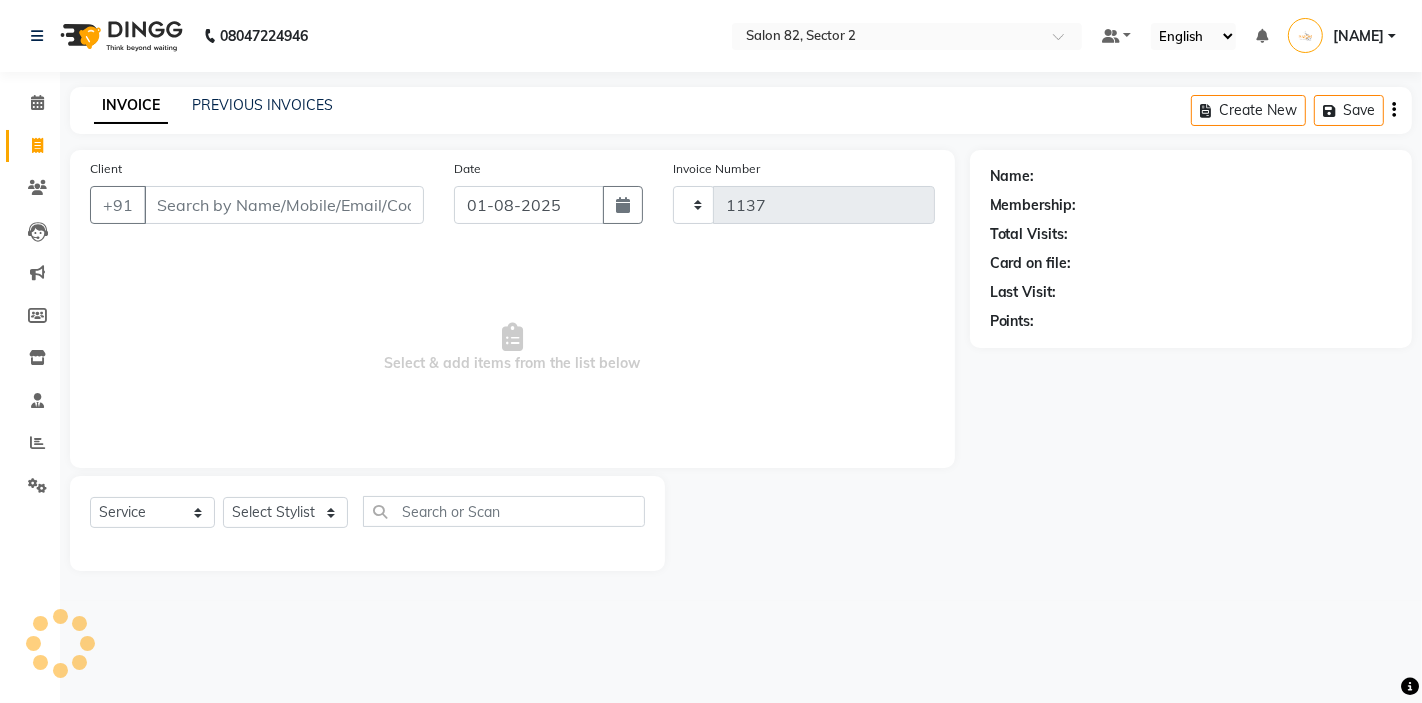 select on "8703" 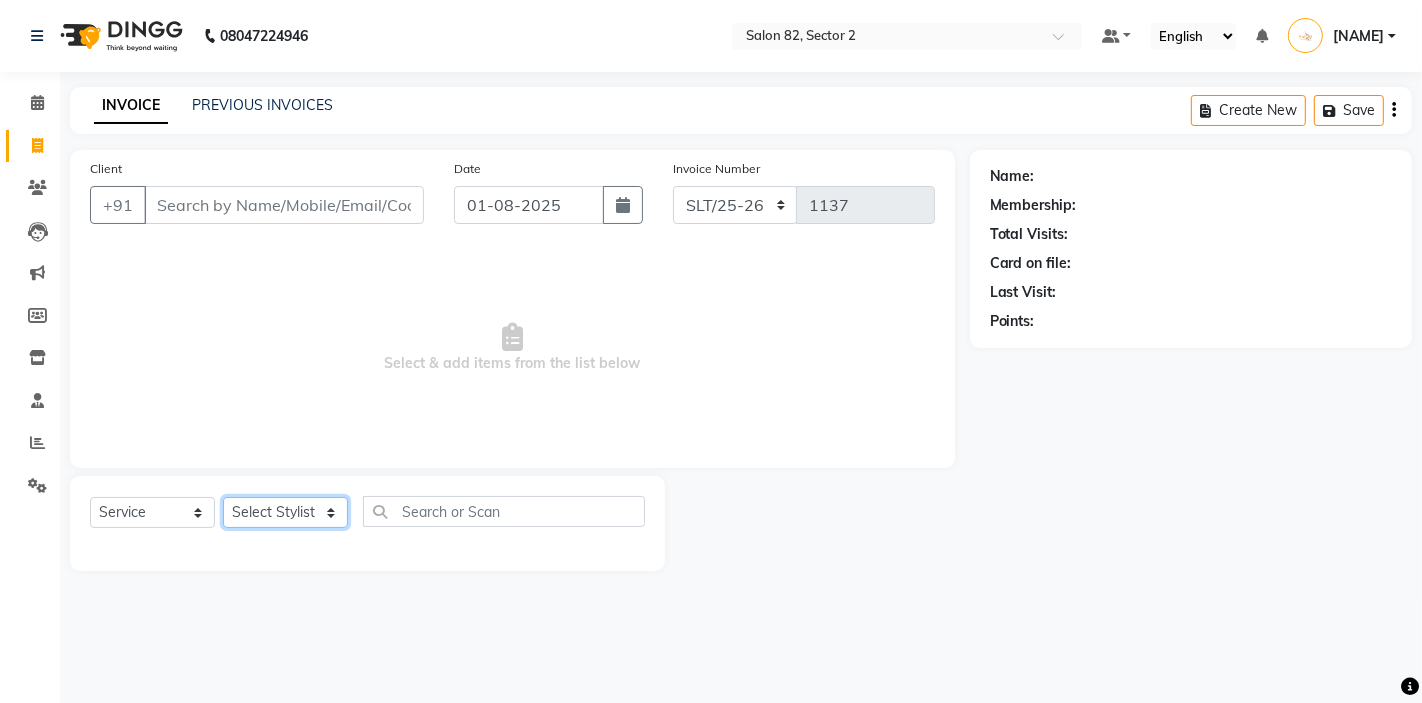 click on "Select Stylist AKTAR (level-1) ARZOO (level-2) BUNNY (level-1) FAIZAL INJAMAM MANISH (level-1) MANJAR (Level-2) NUPUR (SKIN) POONAM PRIYA (PEDI) ROHIT  Salon82 saltlake SOMA DEY SUBHO (PEDI) SUMON (NAILS)" 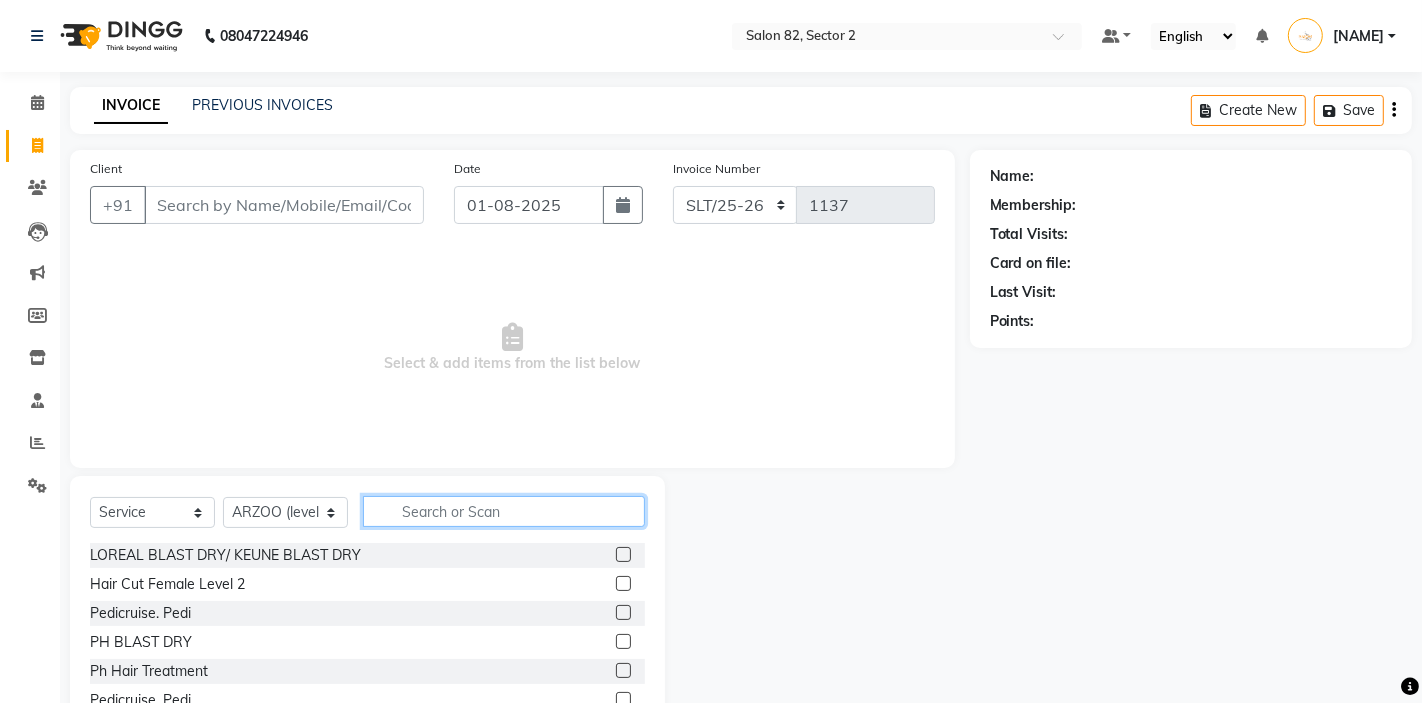 click 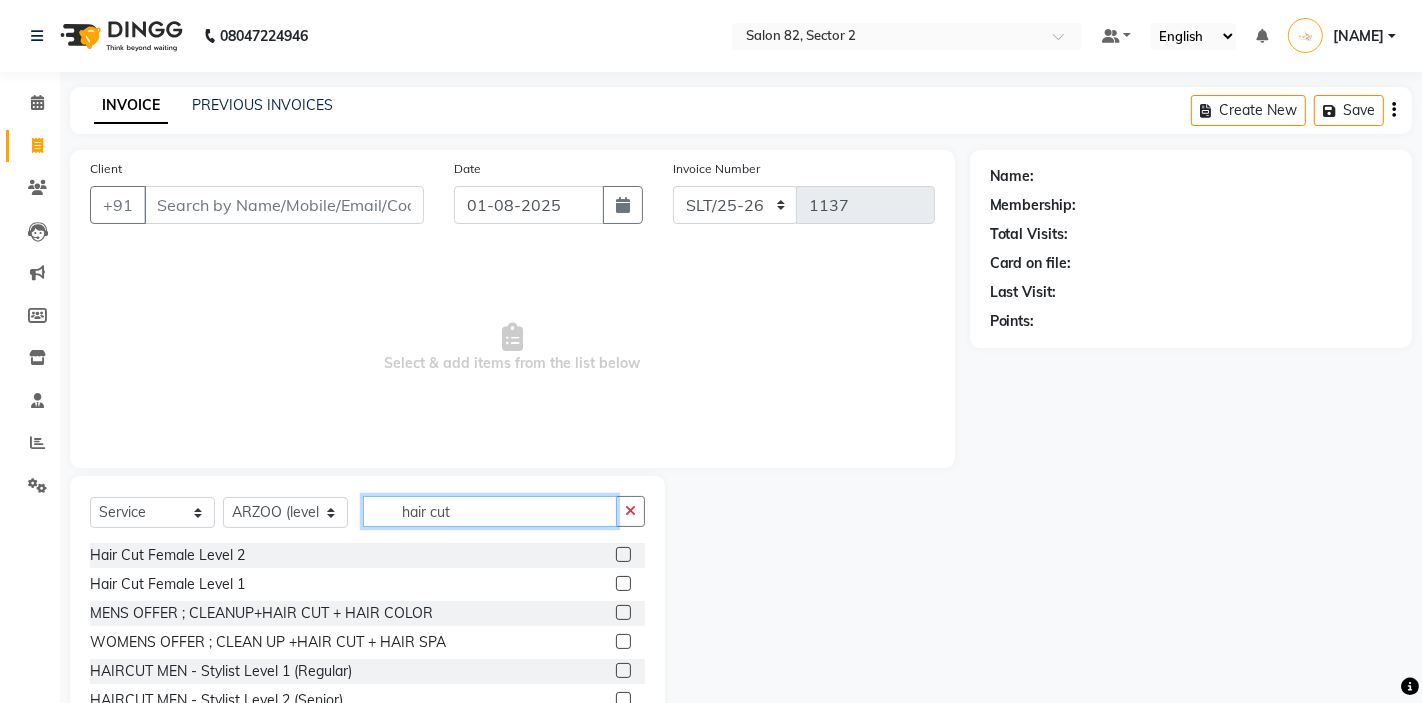 type on "hair cut" 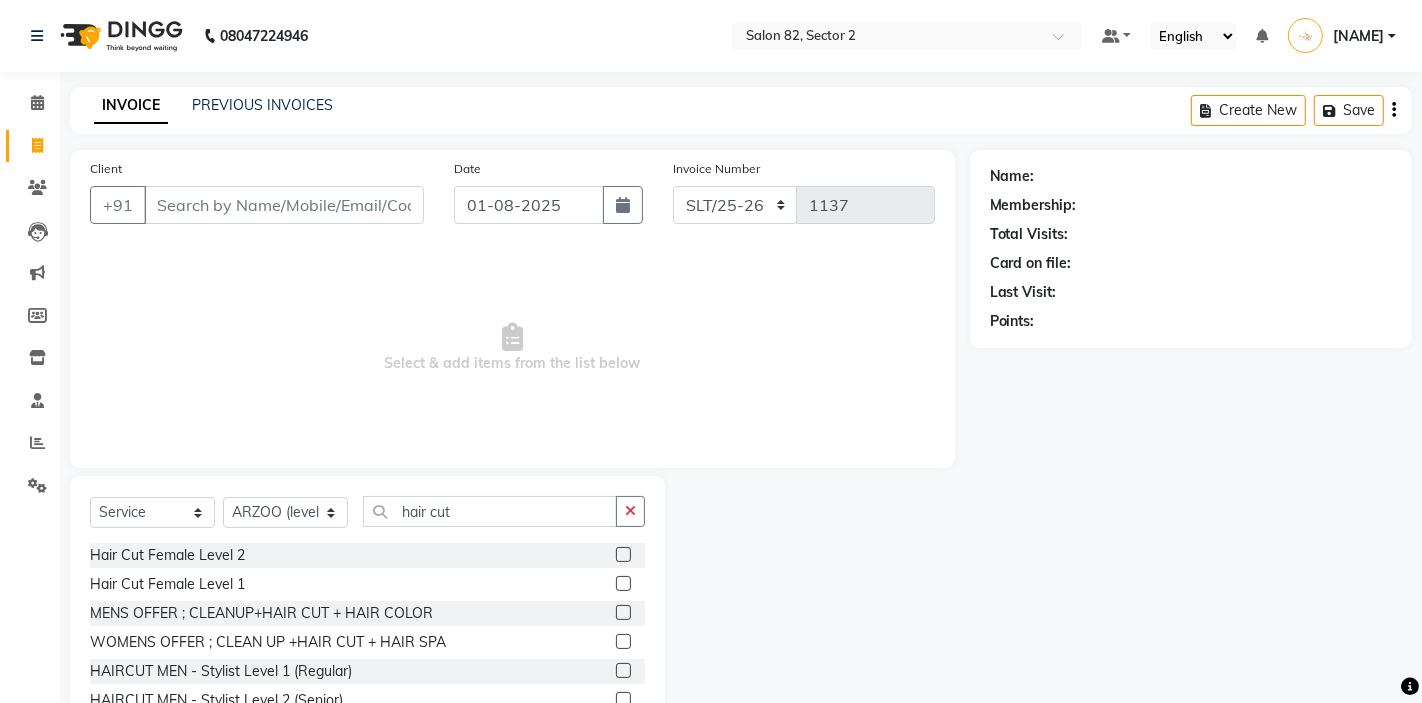 click 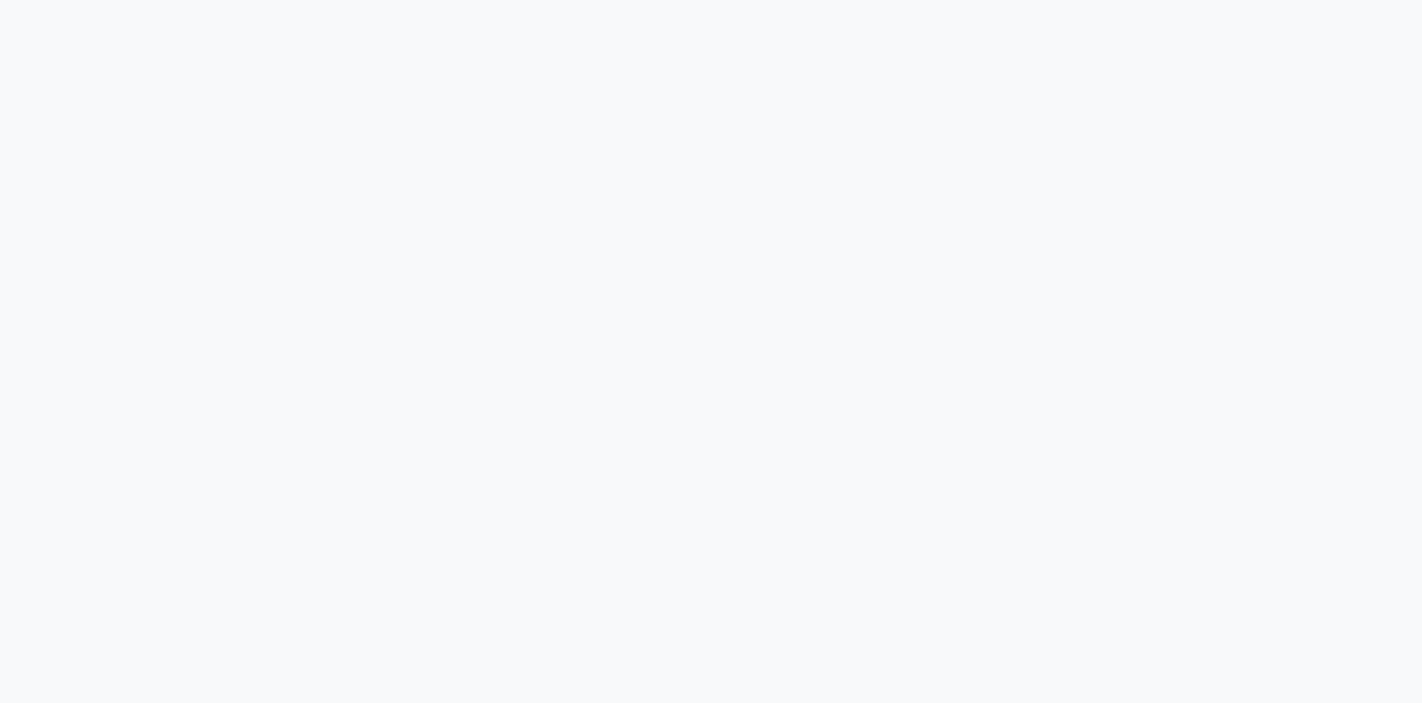 scroll, scrollTop: 0, scrollLeft: 0, axis: both 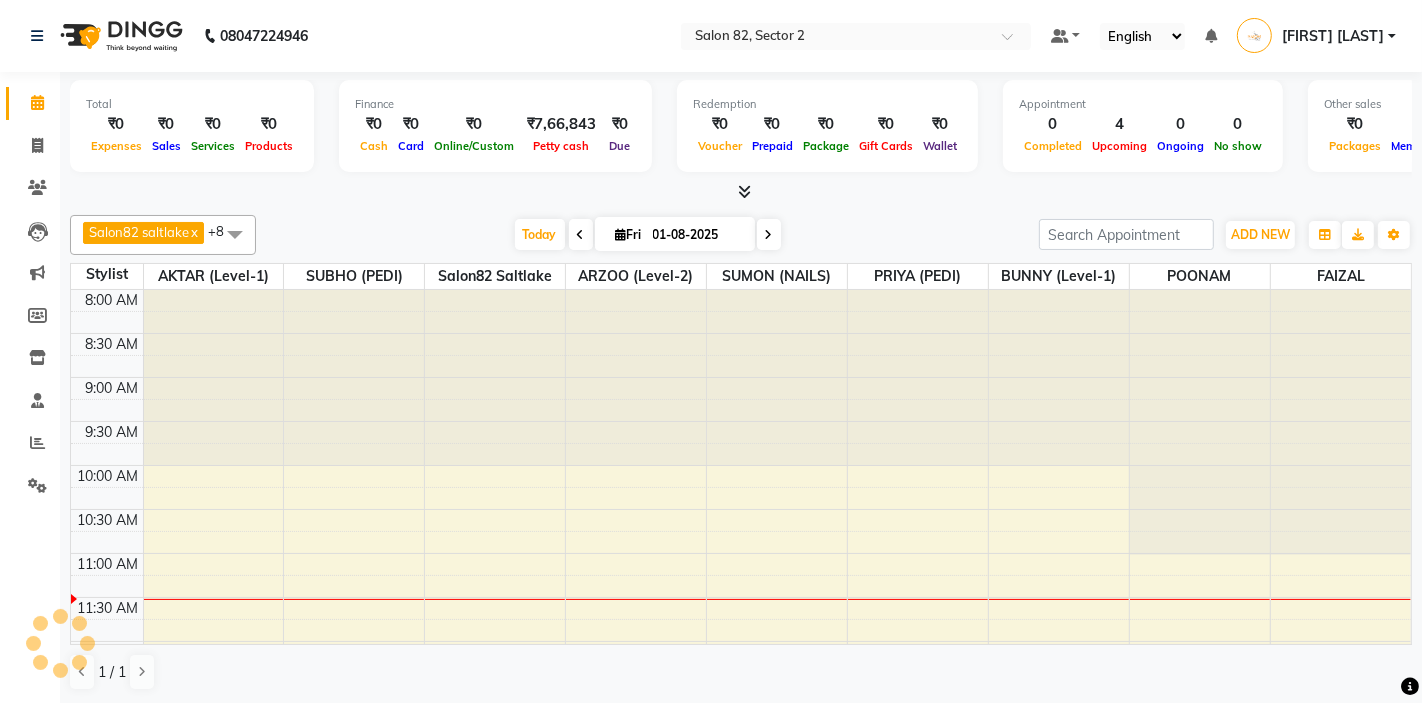 select on "en" 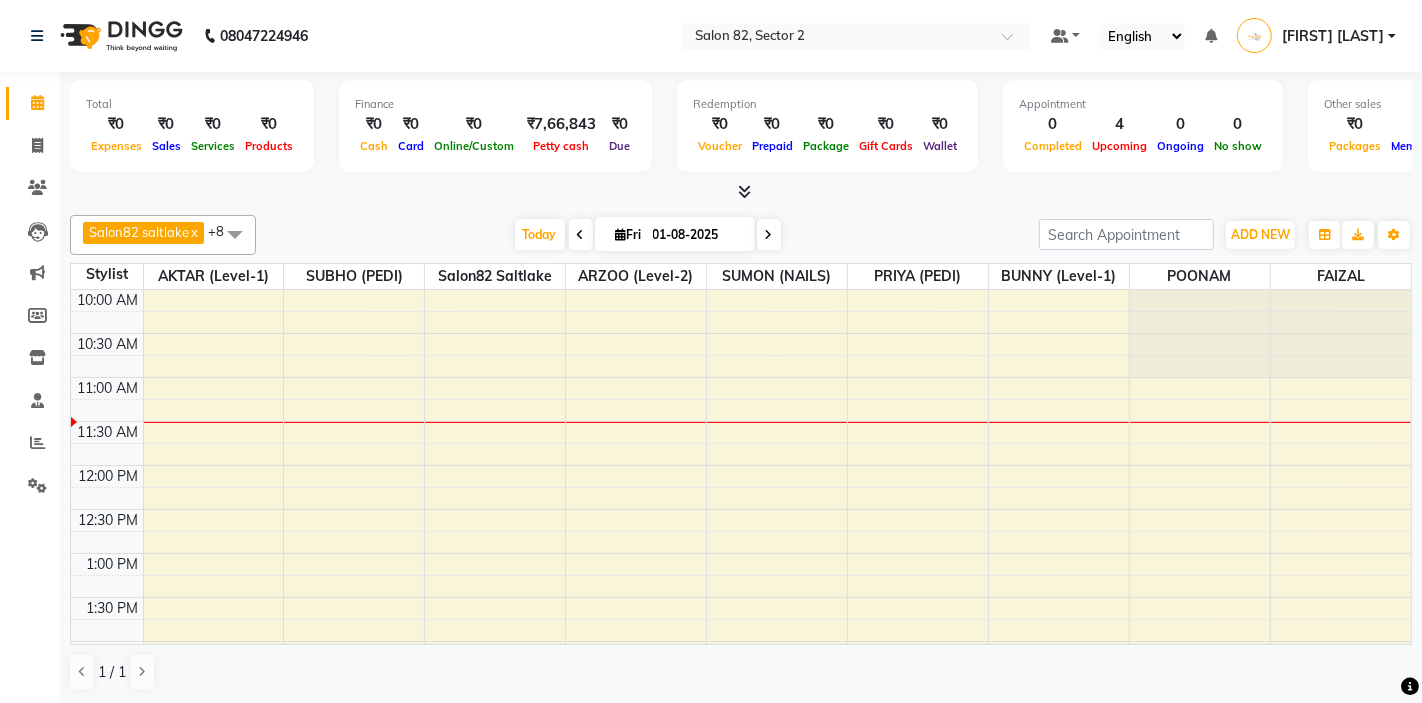 scroll, scrollTop: 0, scrollLeft: 0, axis: both 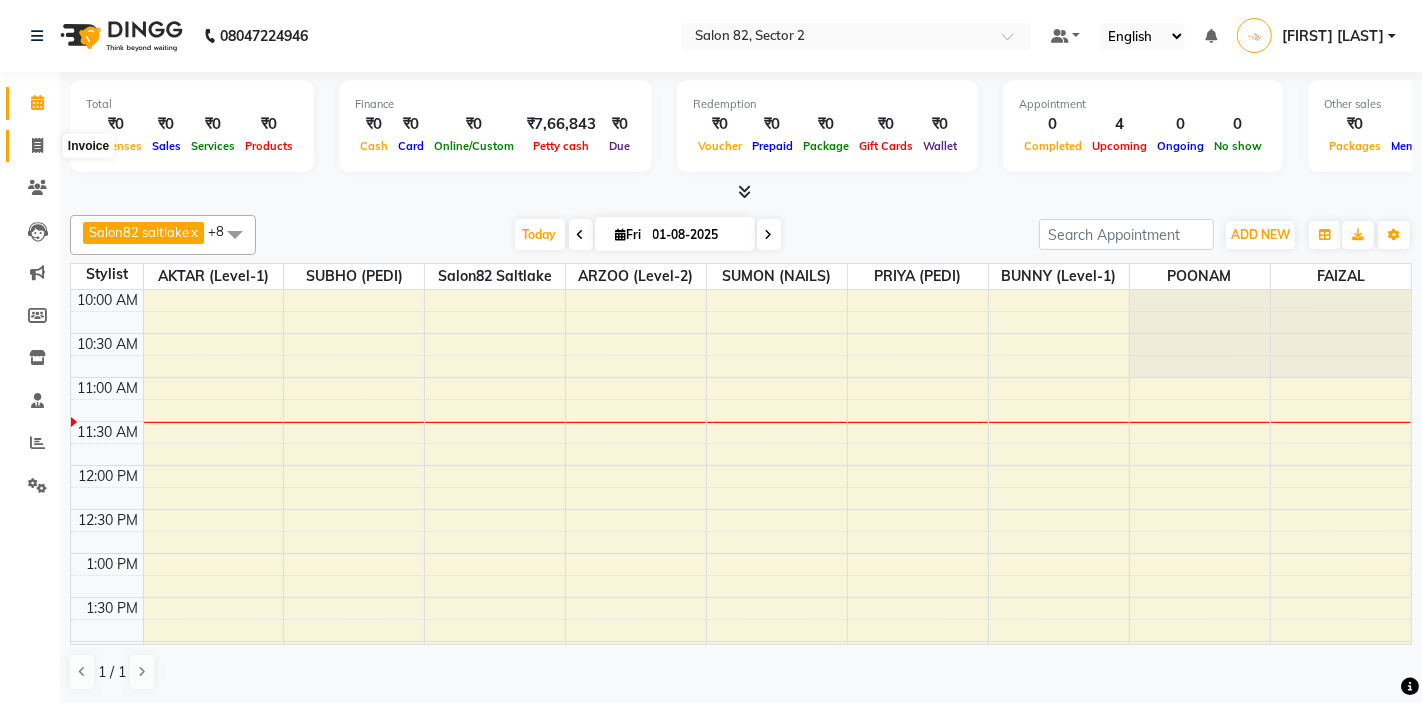 click 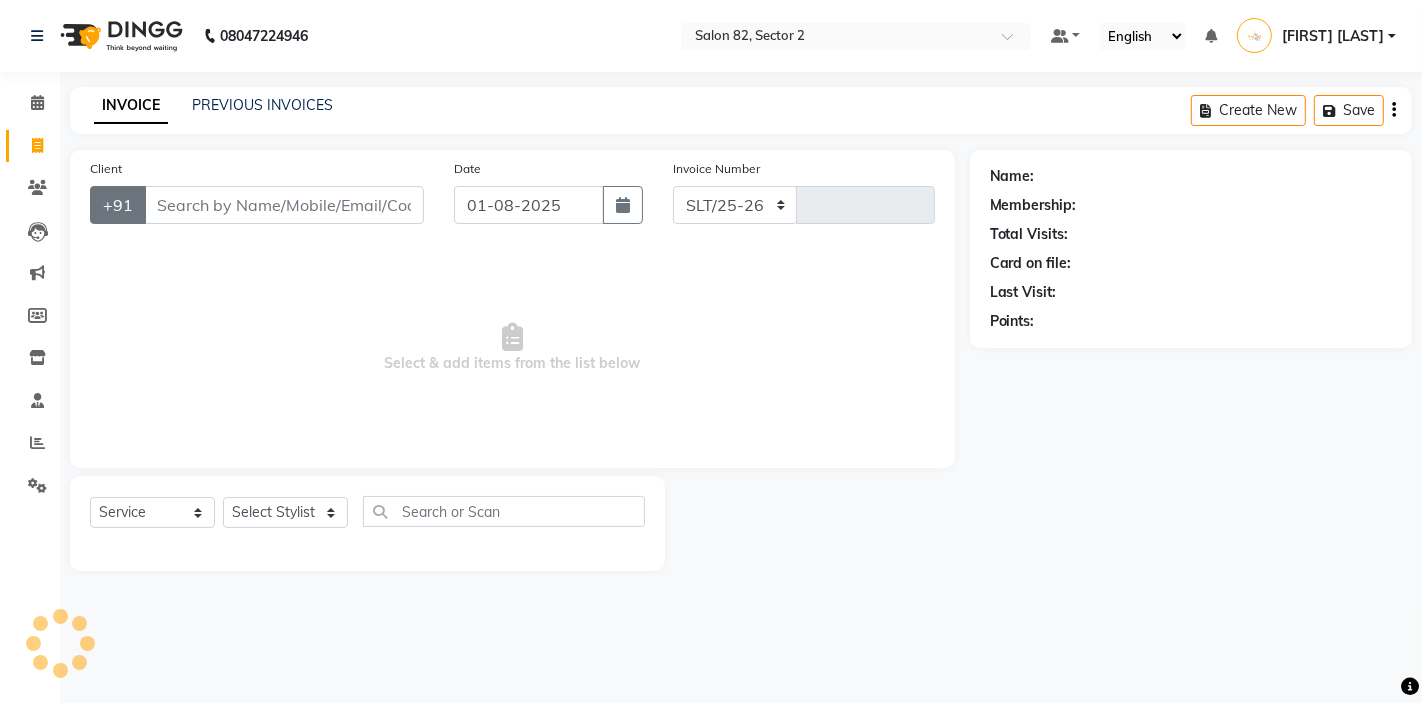 select on "8703" 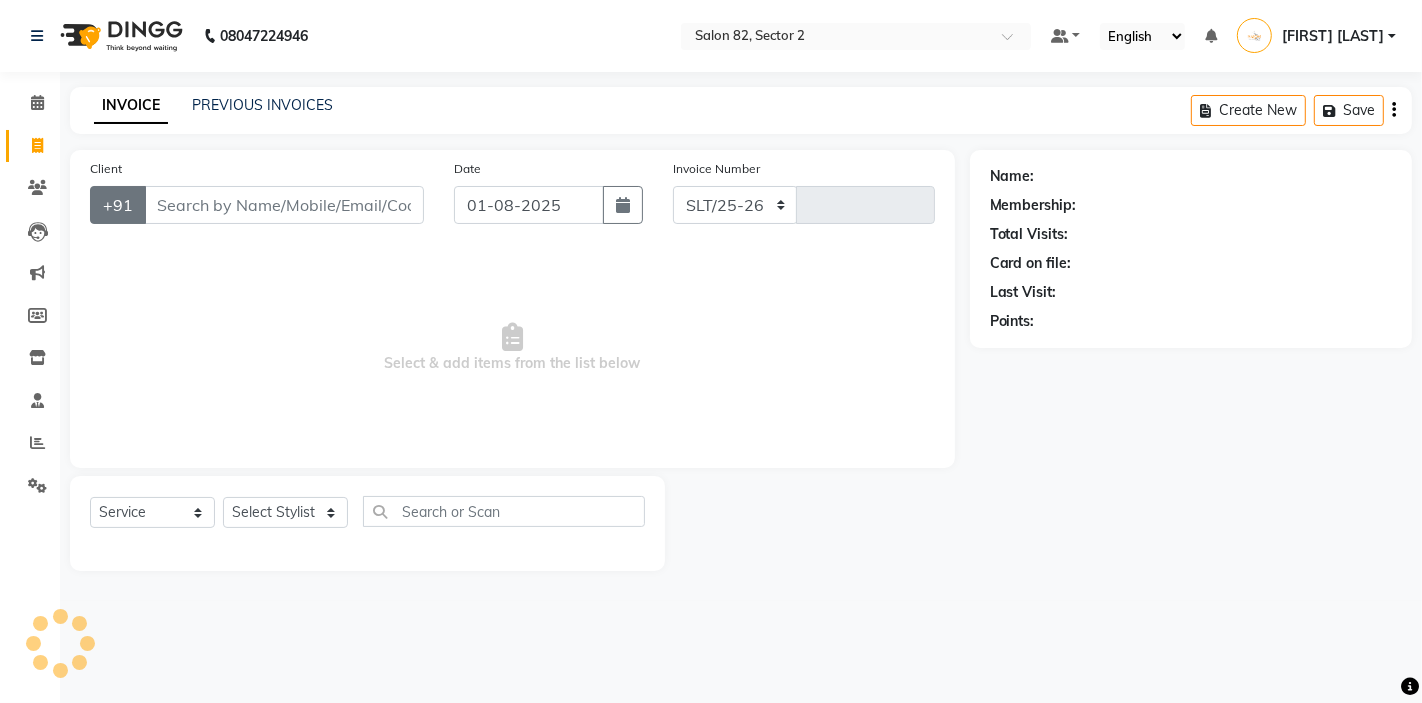 type on "1137" 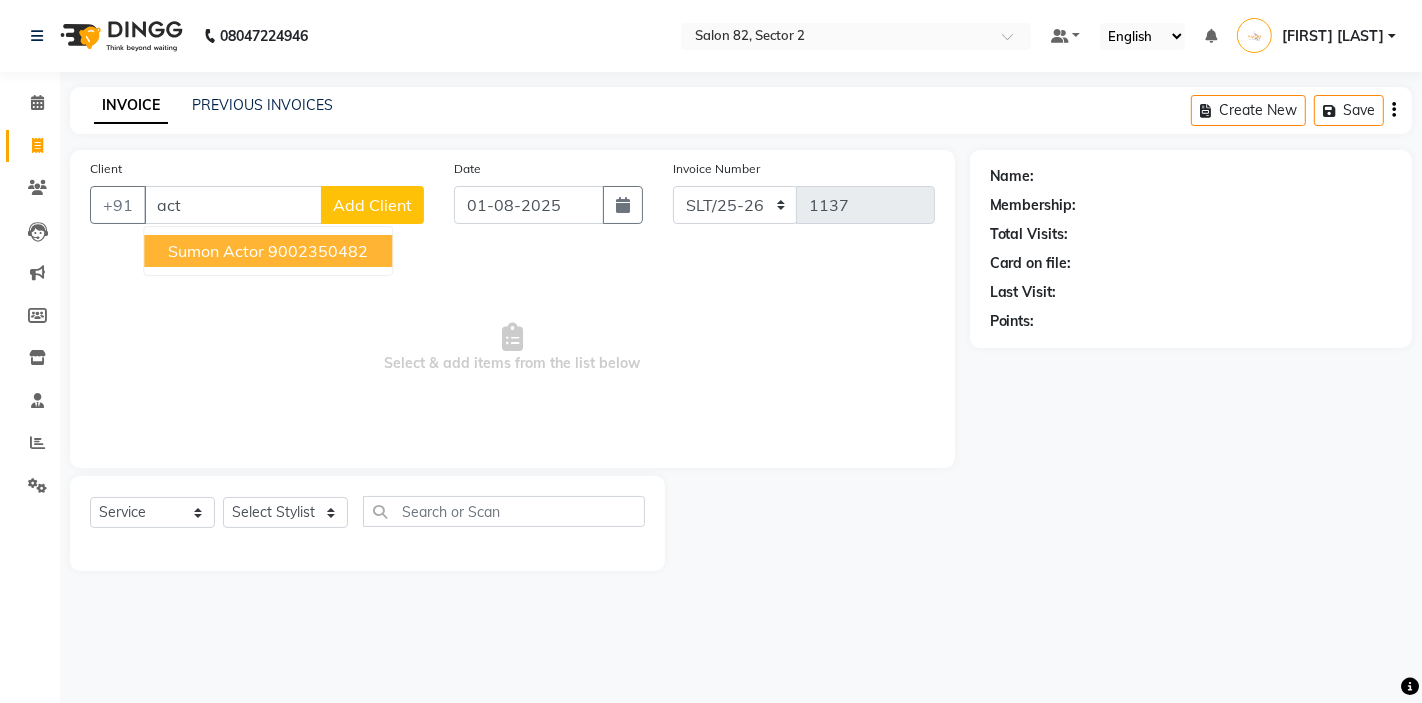 click on "9002350482" at bounding box center (318, 251) 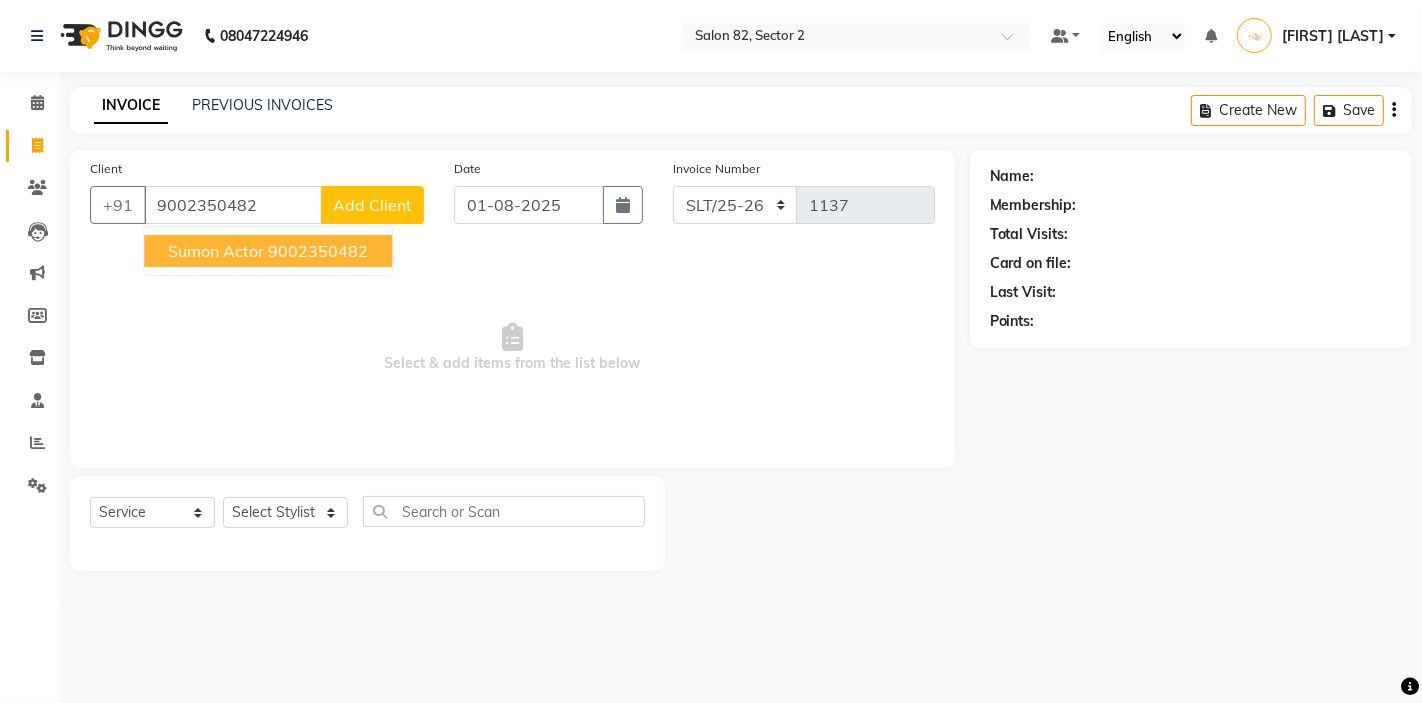 type on "9002350482" 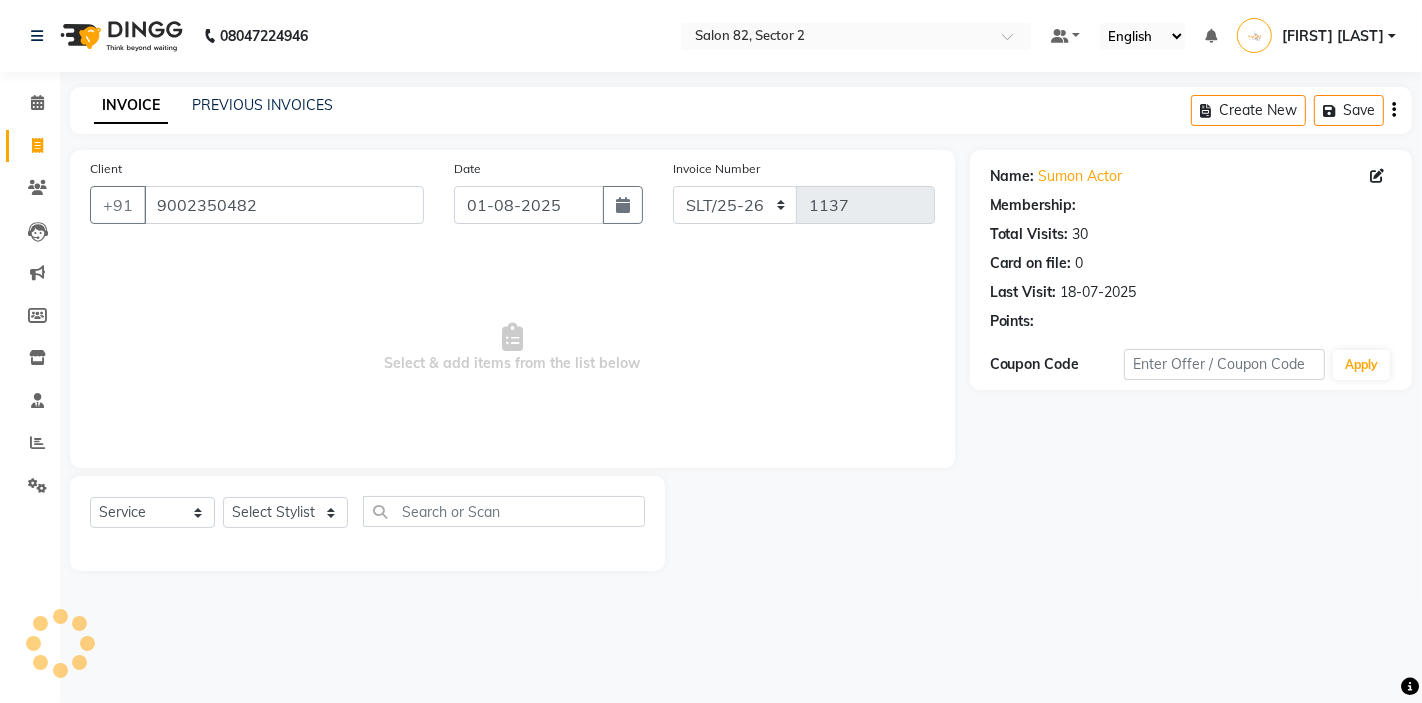 select on "1: Object" 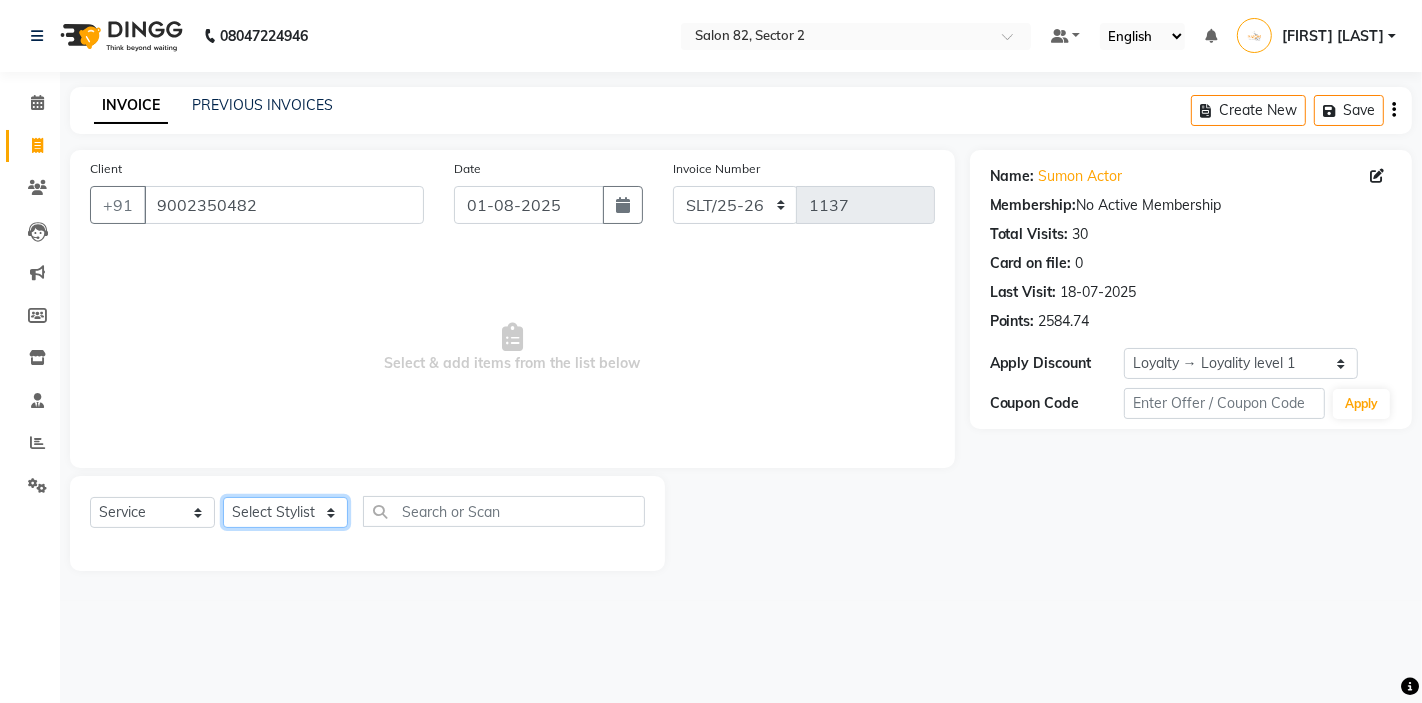 click on "Select Stylist AKTAR (level-1) ARZOO (level-2) BUNNY (level-1) FAIZAL INJAMAM MANISH (level-1) MANJAR (Level-2) NUPUR (SKIN) POONAM PRIYA (PEDI) ROHIT  Salon82 saltlake SOMA DEY SUBHO (PEDI) SUMON (NAILS)" 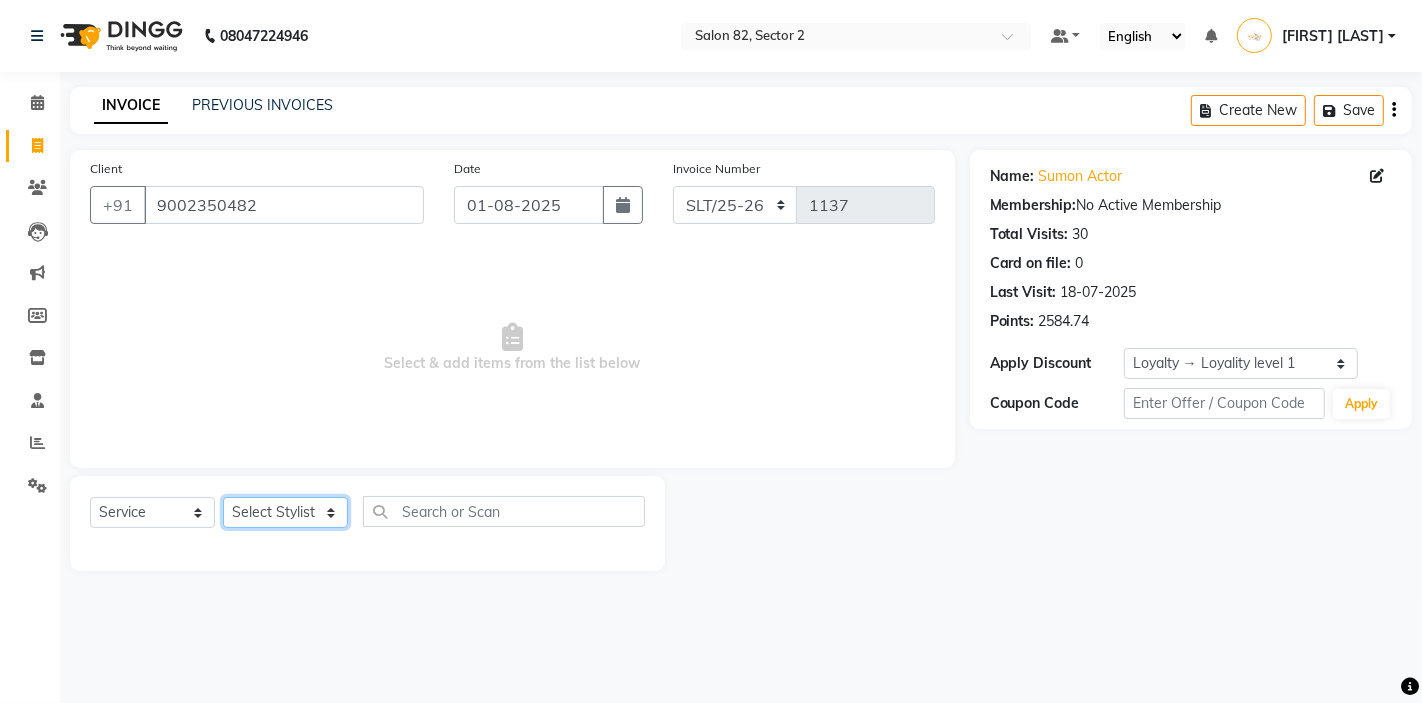 select on "67954" 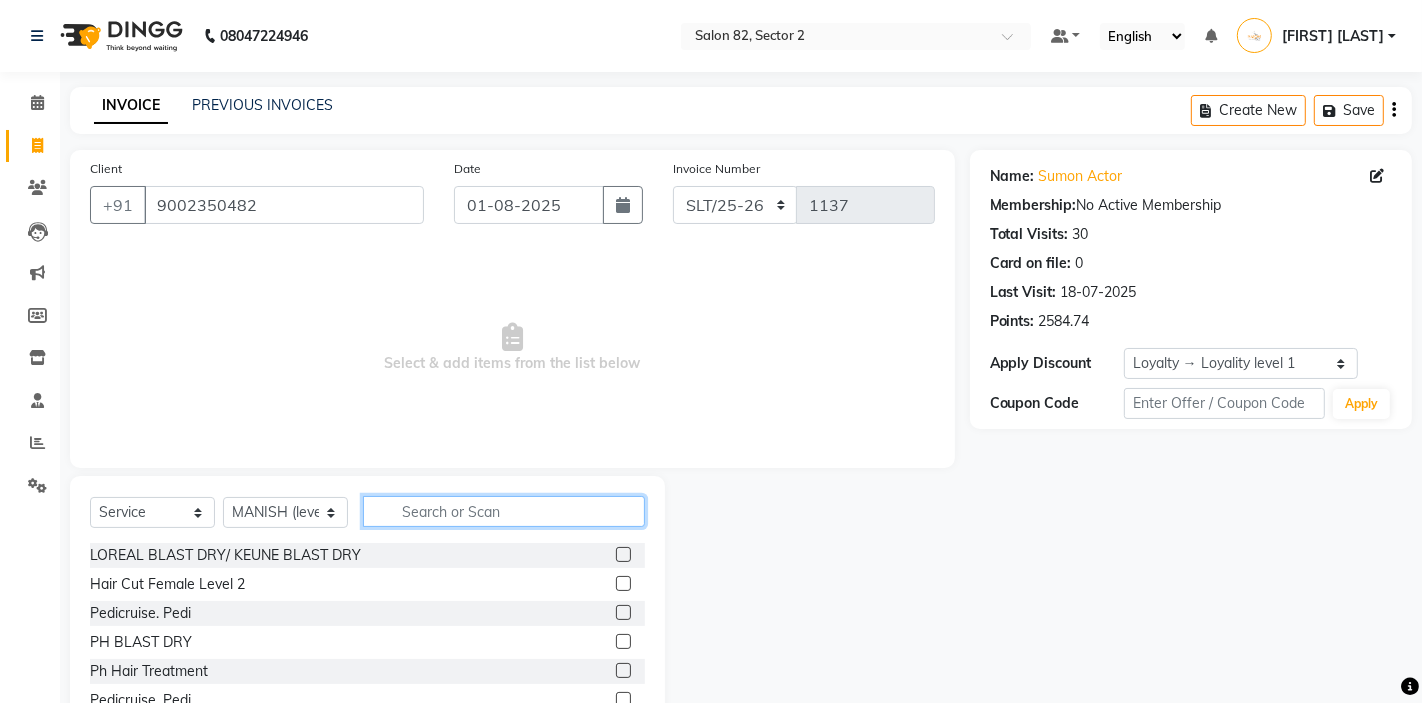 click 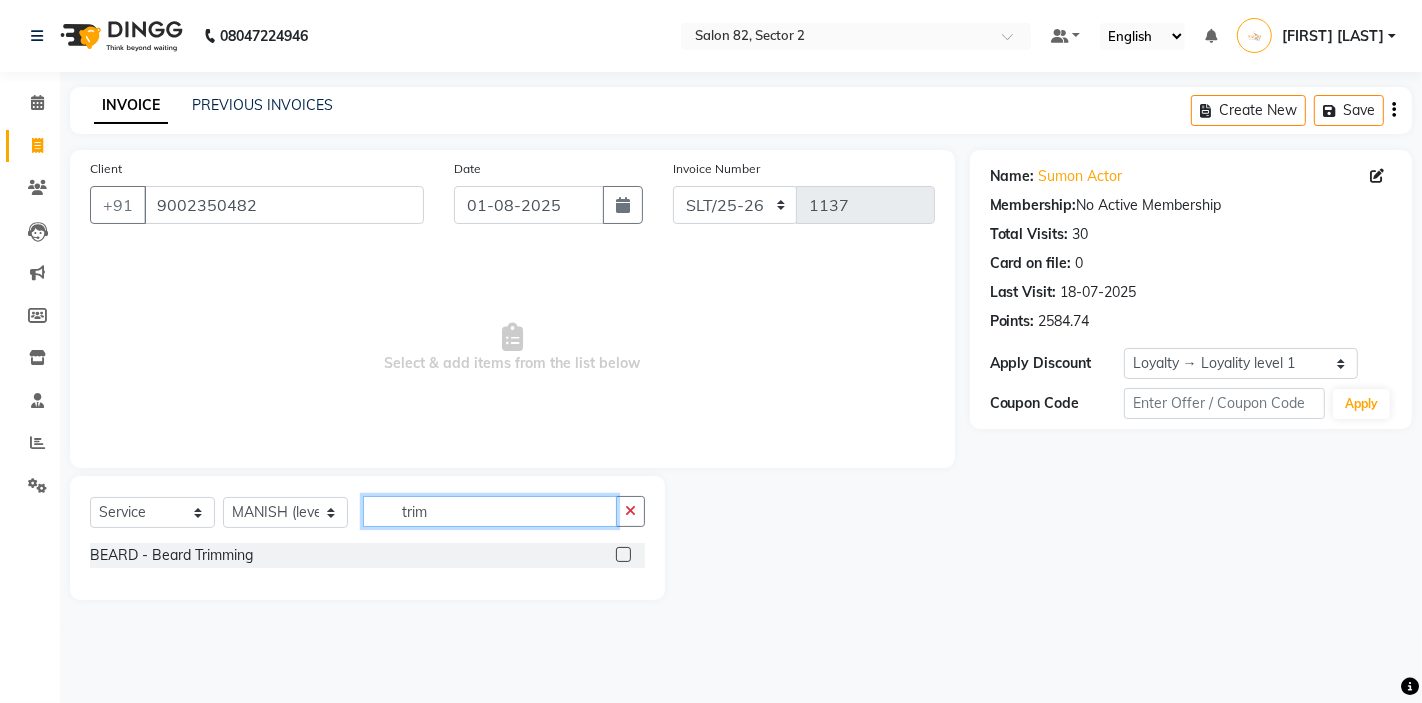 type on "trim" 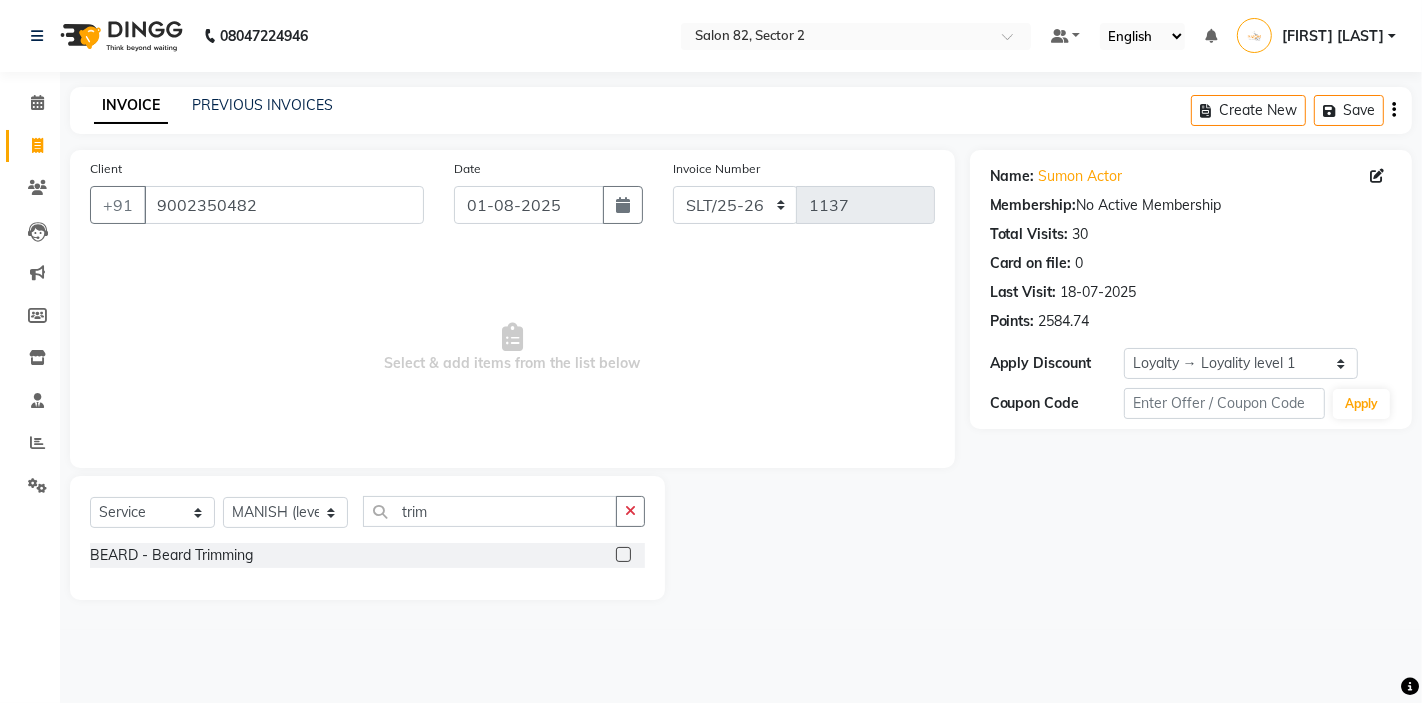 click 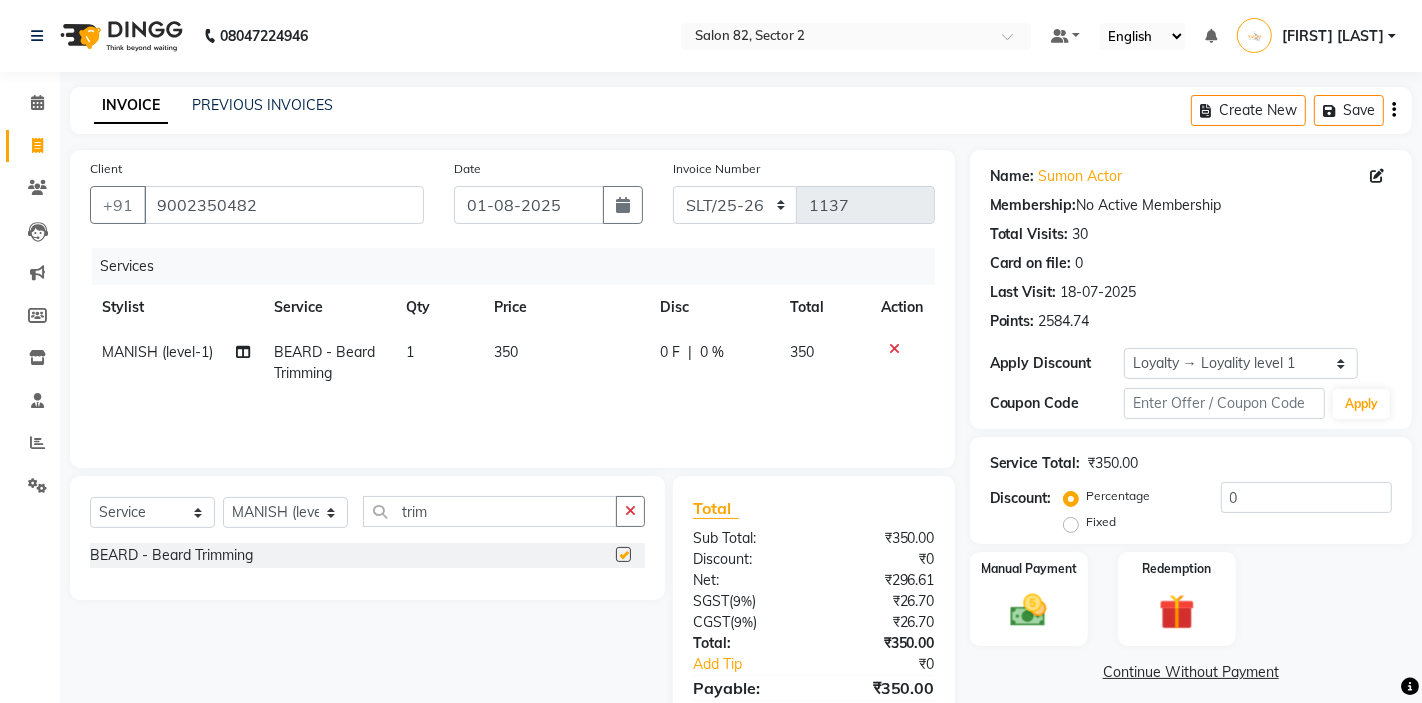 checkbox on "false" 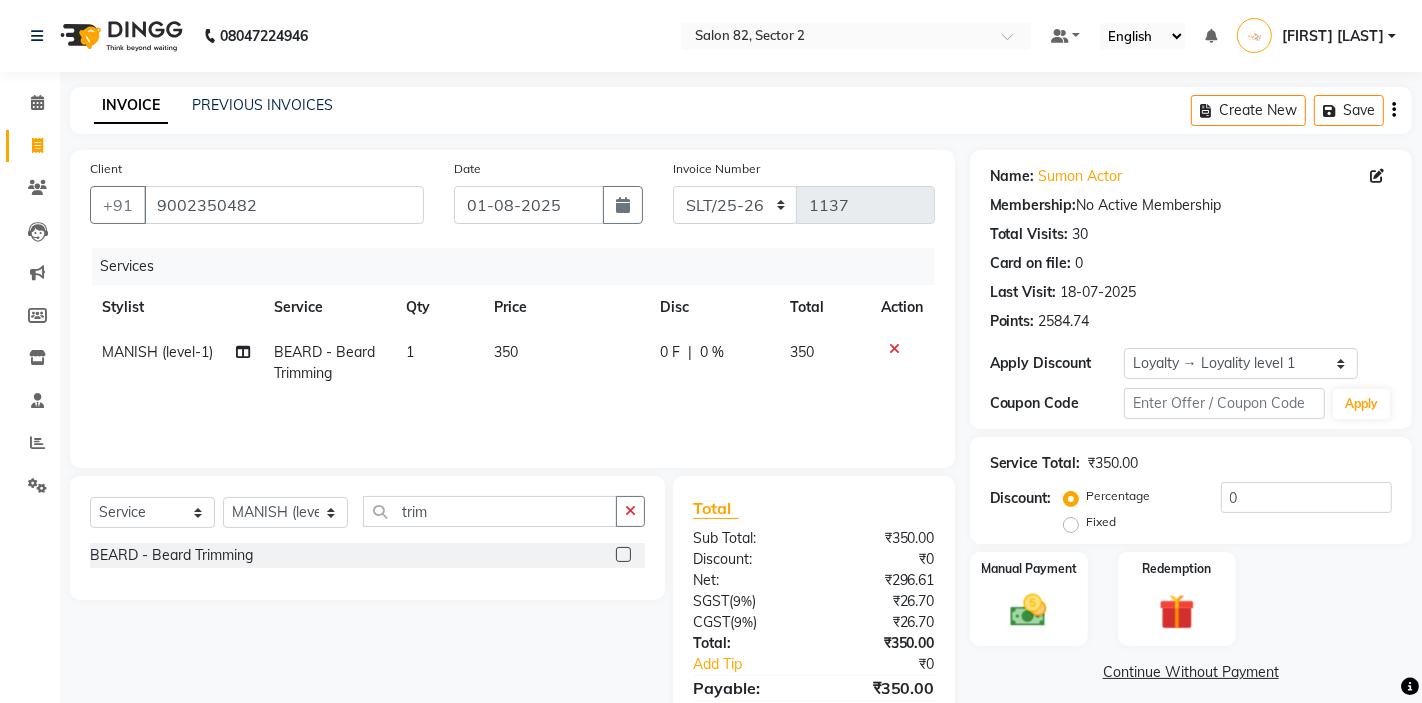 click on "350" 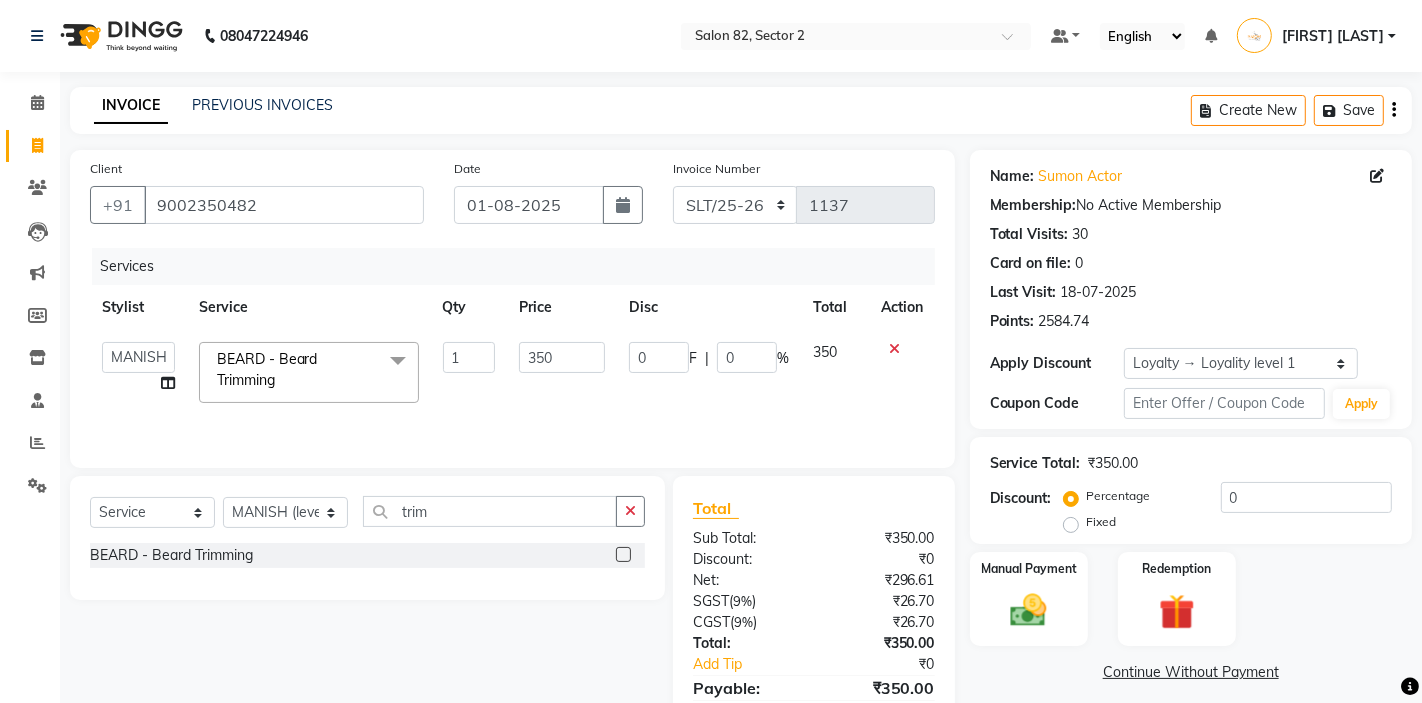 click on "350" 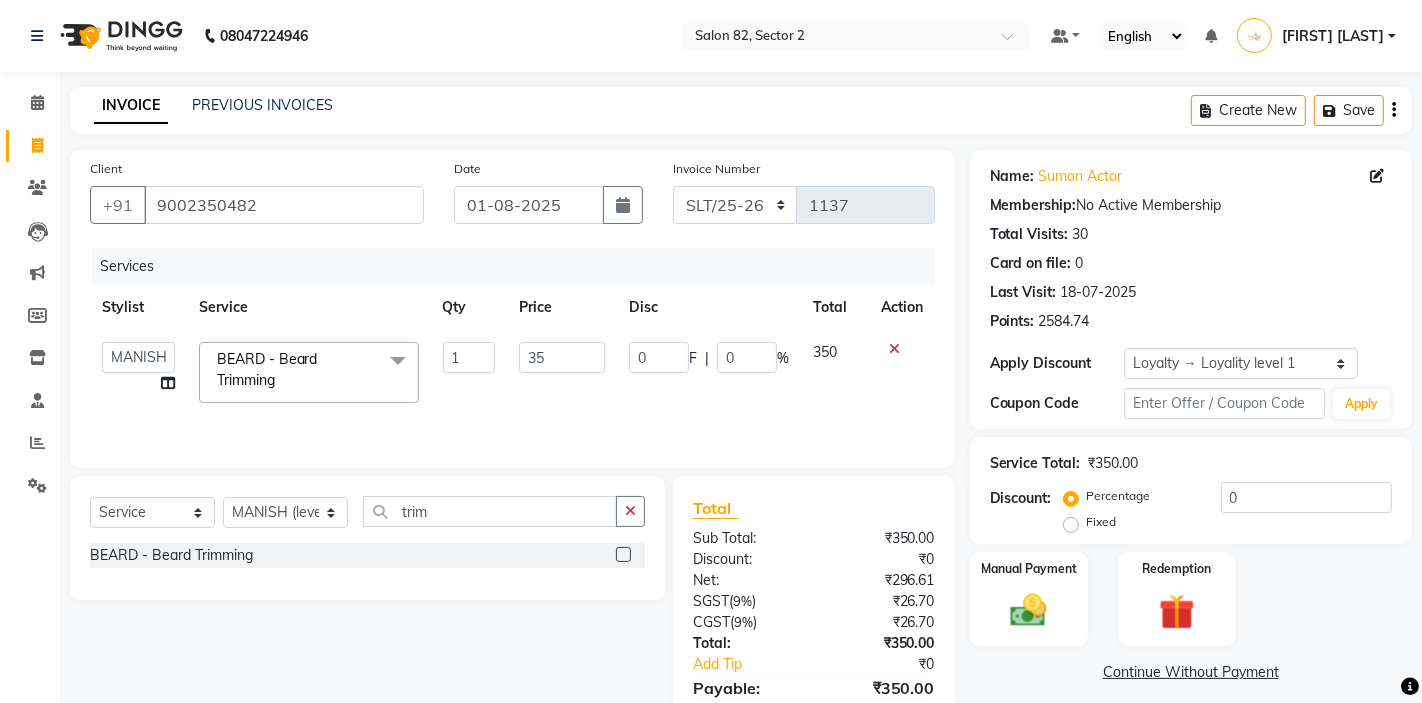 type on "3" 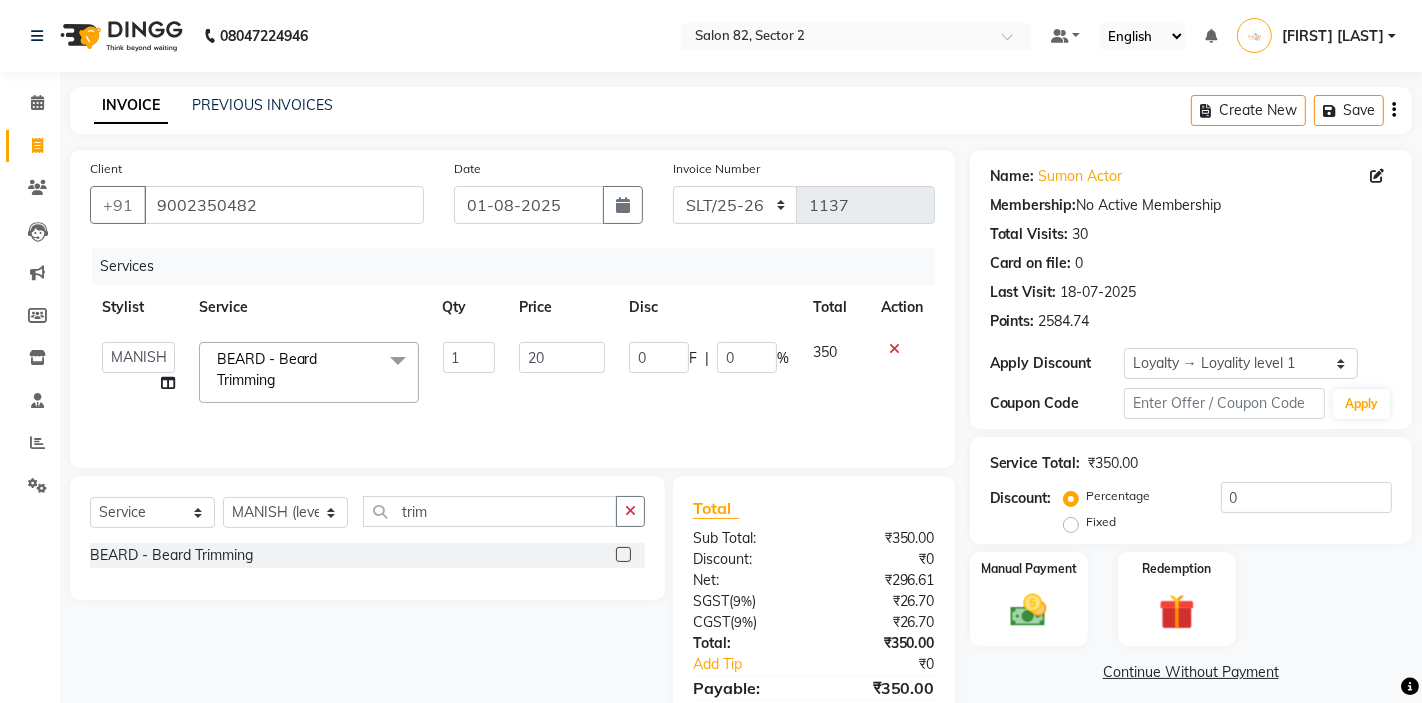 type on "200" 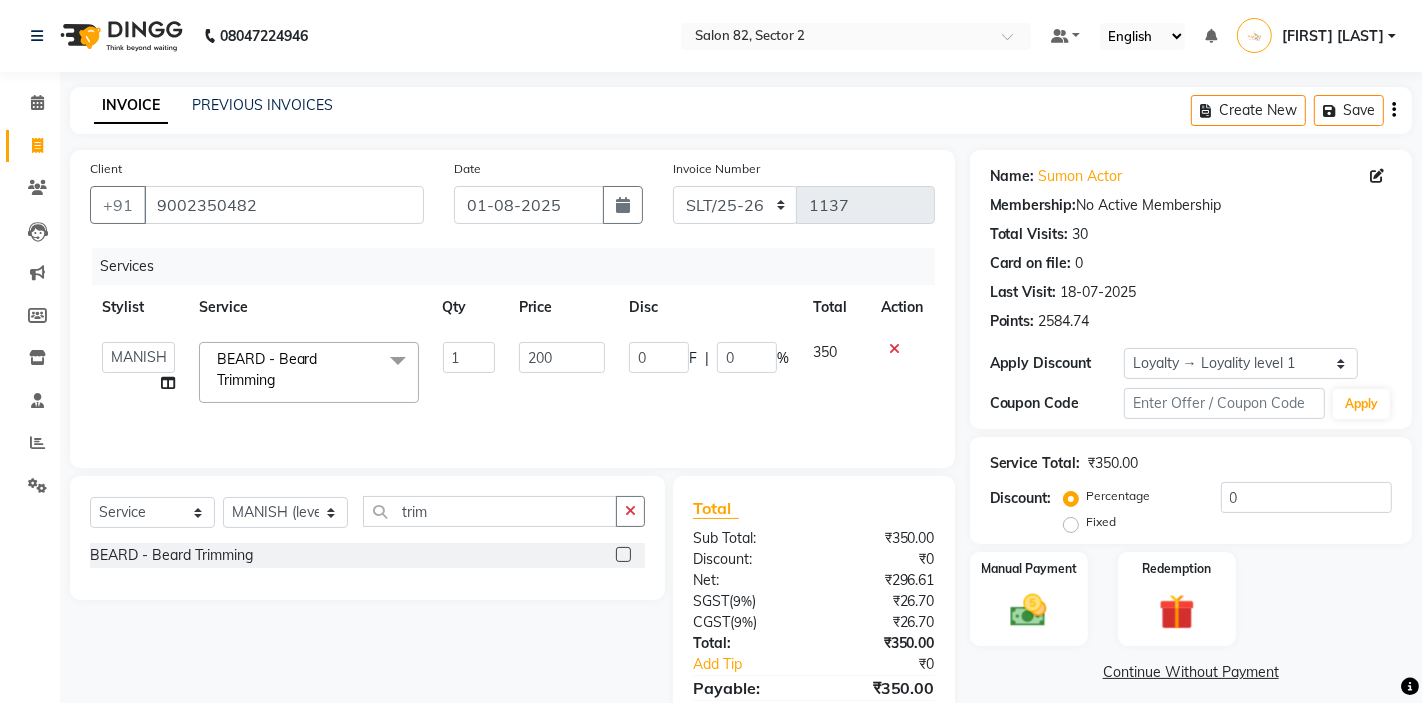 click on "Services Stylist Service Qty Price Disc Total Action  AKTAR (level-1)   ARZOO (level-2)   BUNNY (level-1)   FAIZAL   INJAMAM   MANISH (level-1)   MANJAR (Level-2)   NUPUR (SKIN)   POONAM   PRIYA (PEDI)   ROHIT    Salon82 saltlake   SOMA DEY   SUBHO (PEDI)   SUMON (NAILS)  BEARD  - Beard Trimming  x LOREAL BLAST DRY/ KEUNE BLAST DRY Hair Cut Female Level 2 Pedicruise. Pedi PH BLAST DRY Ph Hair Treatment Pedicruise. Pedi Olaplex 4 In 1 (Female) Normal Pedicure Olaplex Standalone Ph Spa (Men) Ph Spa (Female) (Covid)Disposable Items Hair Cut Female Level 1 Km Smooth Nourishing Spa LOREAL BLOW DRY/ KEUNE BLOW DRY PH RITUAL (OFFER) 3+1 HEAD MASSAGE MALE HEAD MASSAGE FEMALE MOUSTACHE COLOR OLAPLEX BLOW DRY KM BLAST DRY MK BLAST DRY GK BLAST DRY BIOTOP BLAST DRY PH BLOW DRY KM BLOW DRY GK BLOW DRY BIOTOP BLOW DRY CRIMPING  PIERCING ADD ON PREMIUM SHAMPOO DANDRUFF TREATMENT (KEUNE) HAIR PRE- COLOUR CLEANSING DERMALOGICA HAND POLISHING GK HAIR SPA / TREATMENT  KM  WOMENS DANDRUFF TREATMENT  KM MENS DANDRUFF TREATMENT" 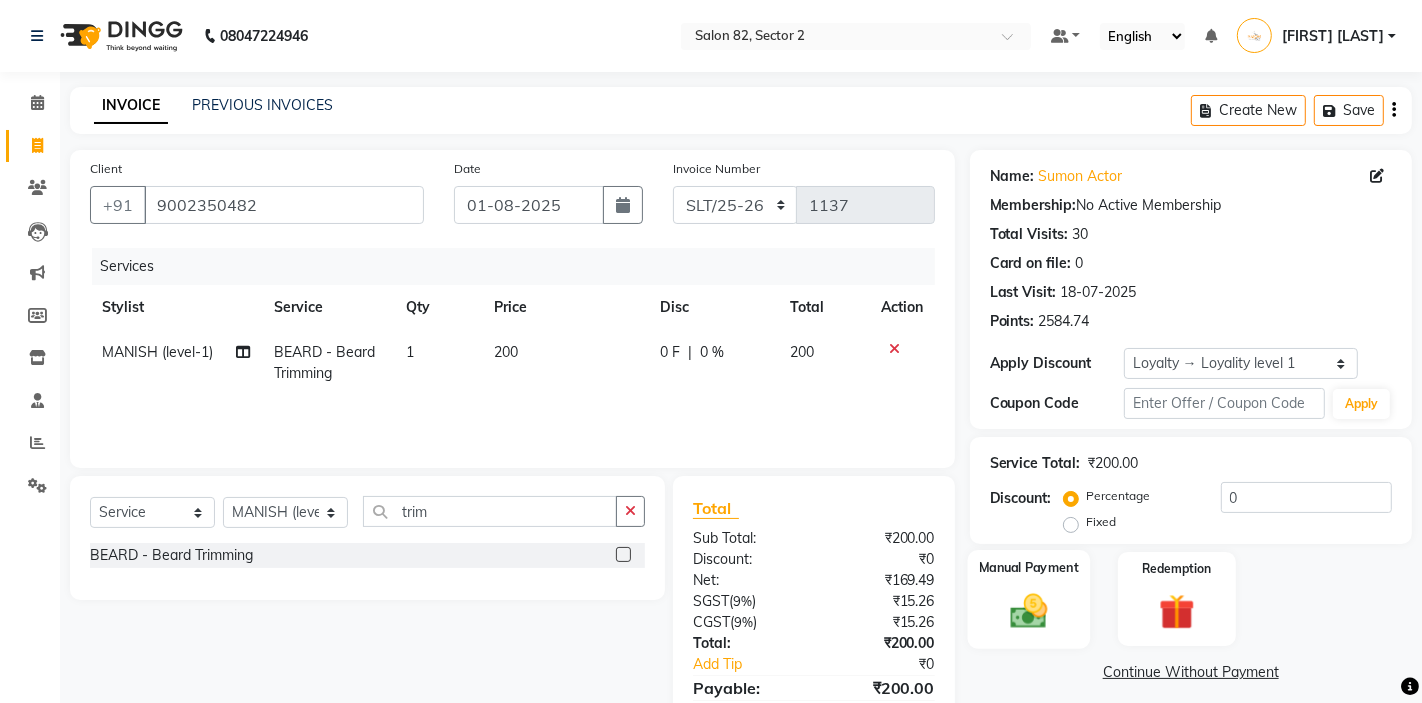 click 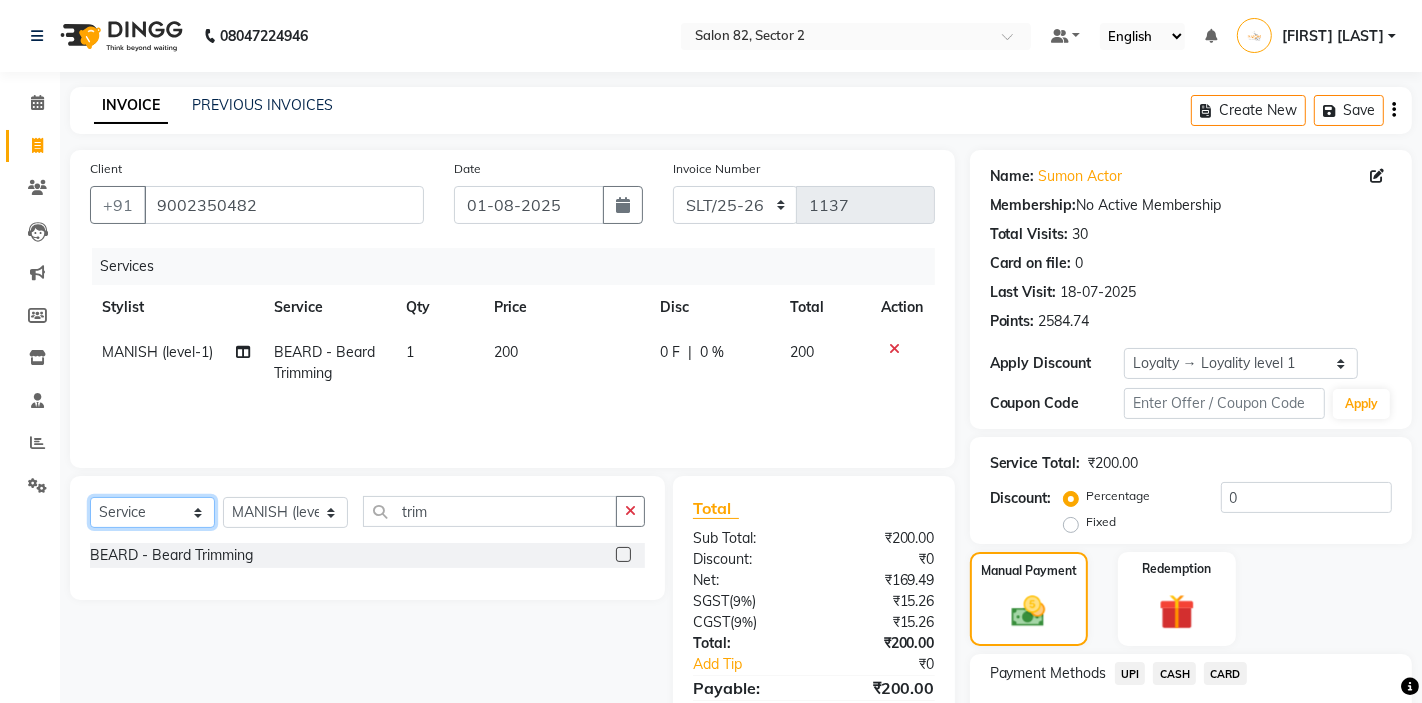 click on "Select  Service  Product  Membership  Package Voucher Prepaid Gift Card" 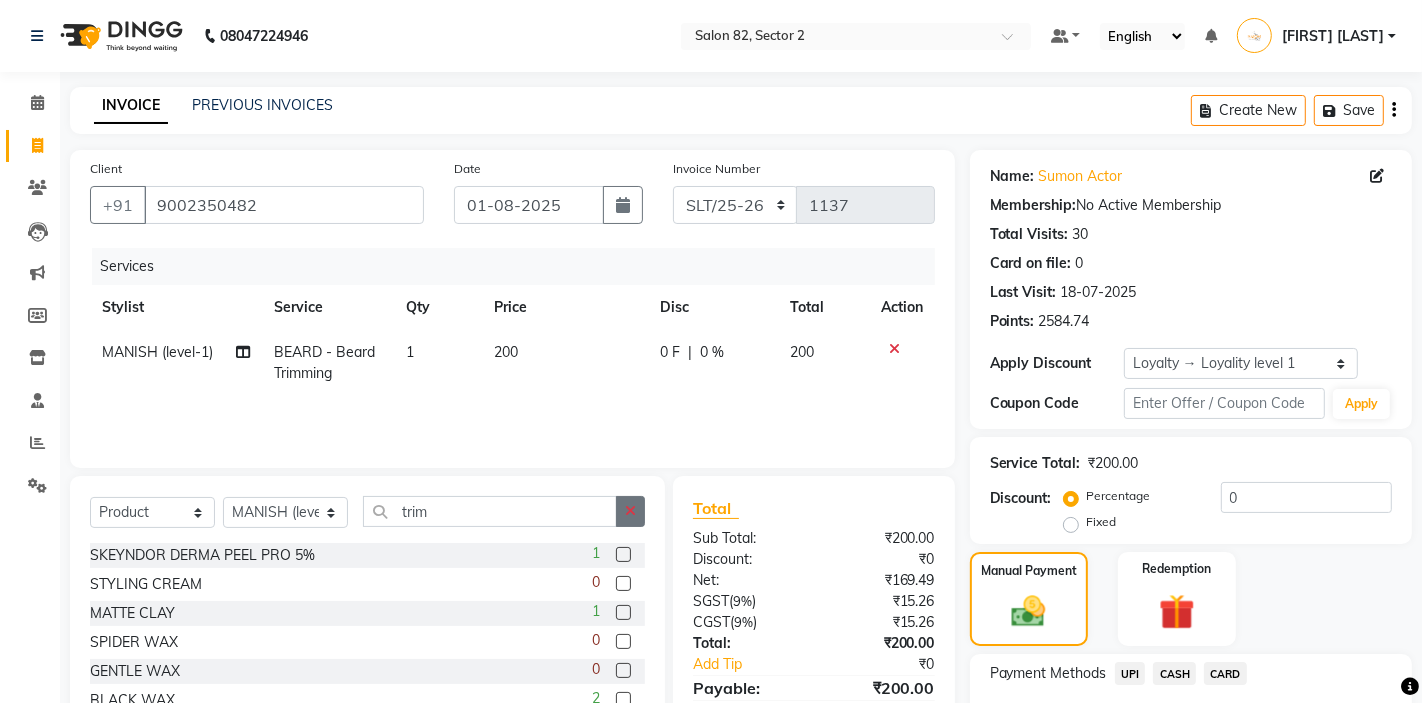 click 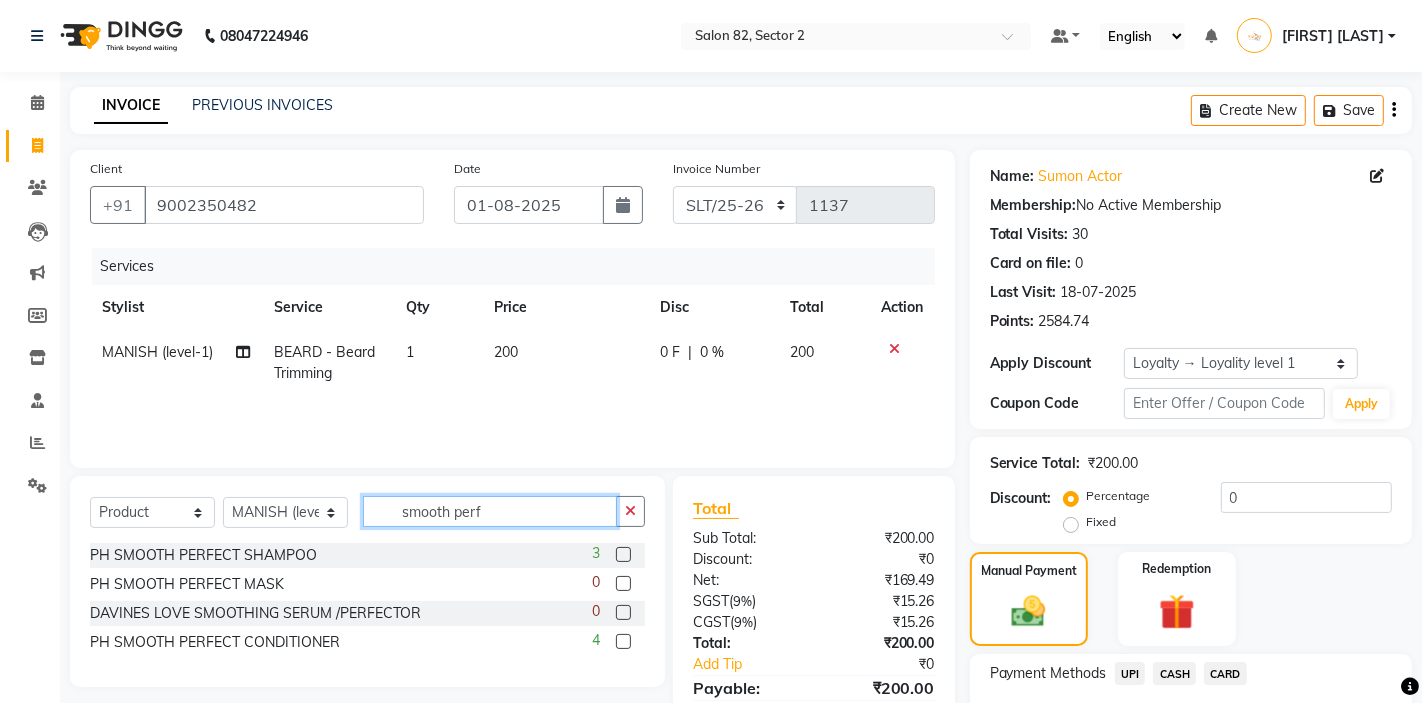 type on "smooth perf" 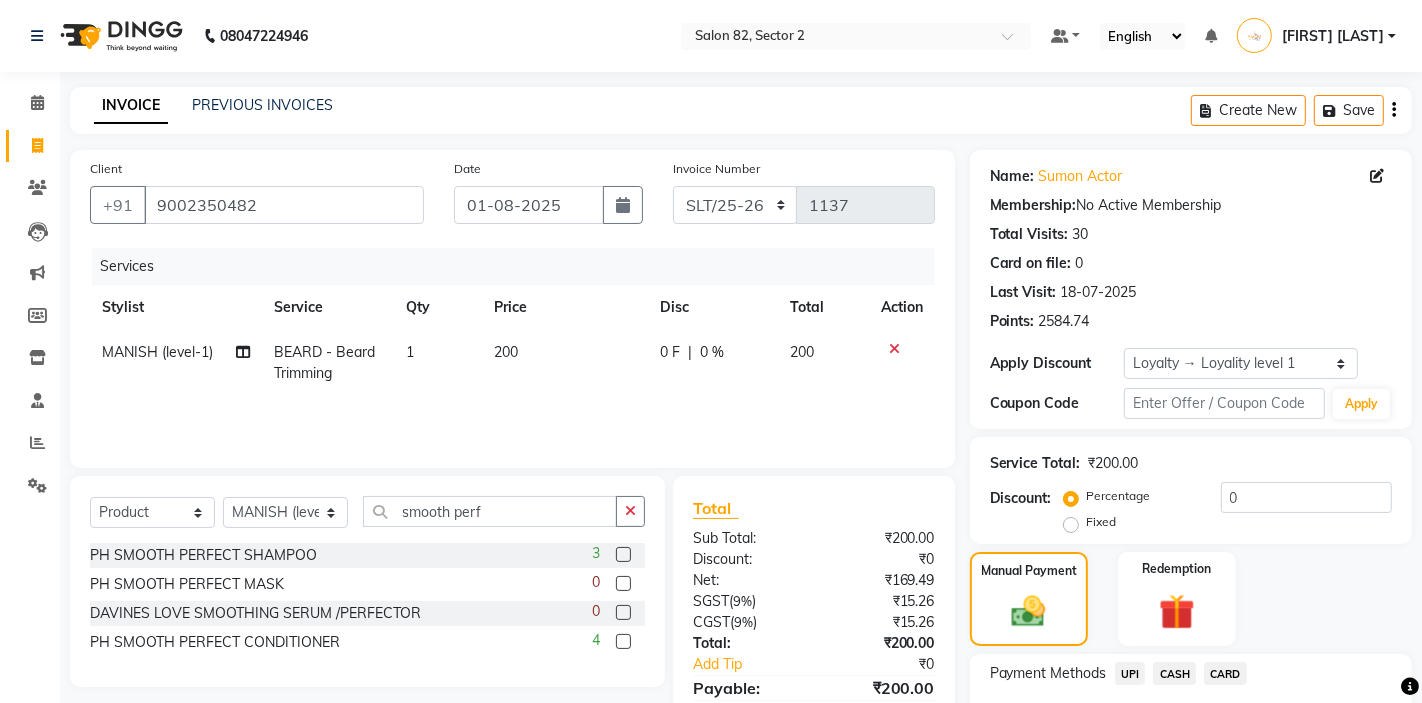 click 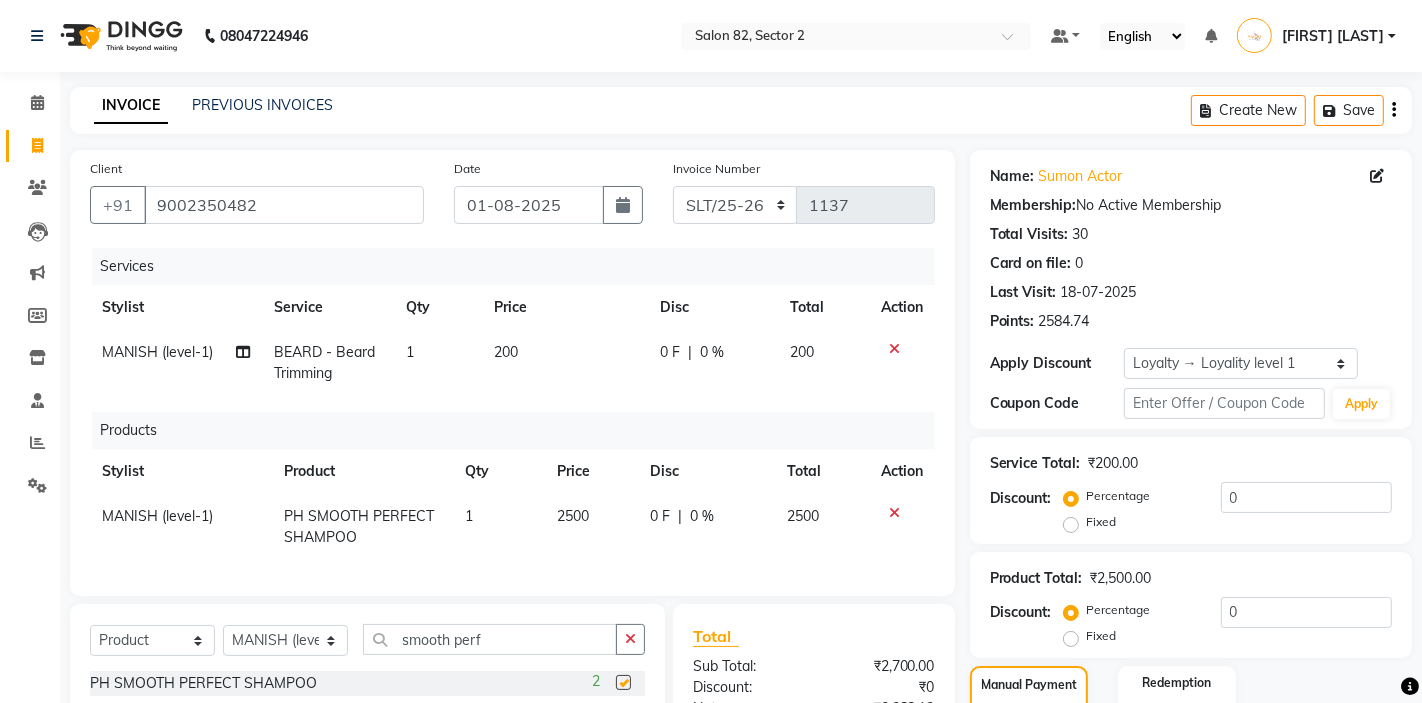 checkbox on "false" 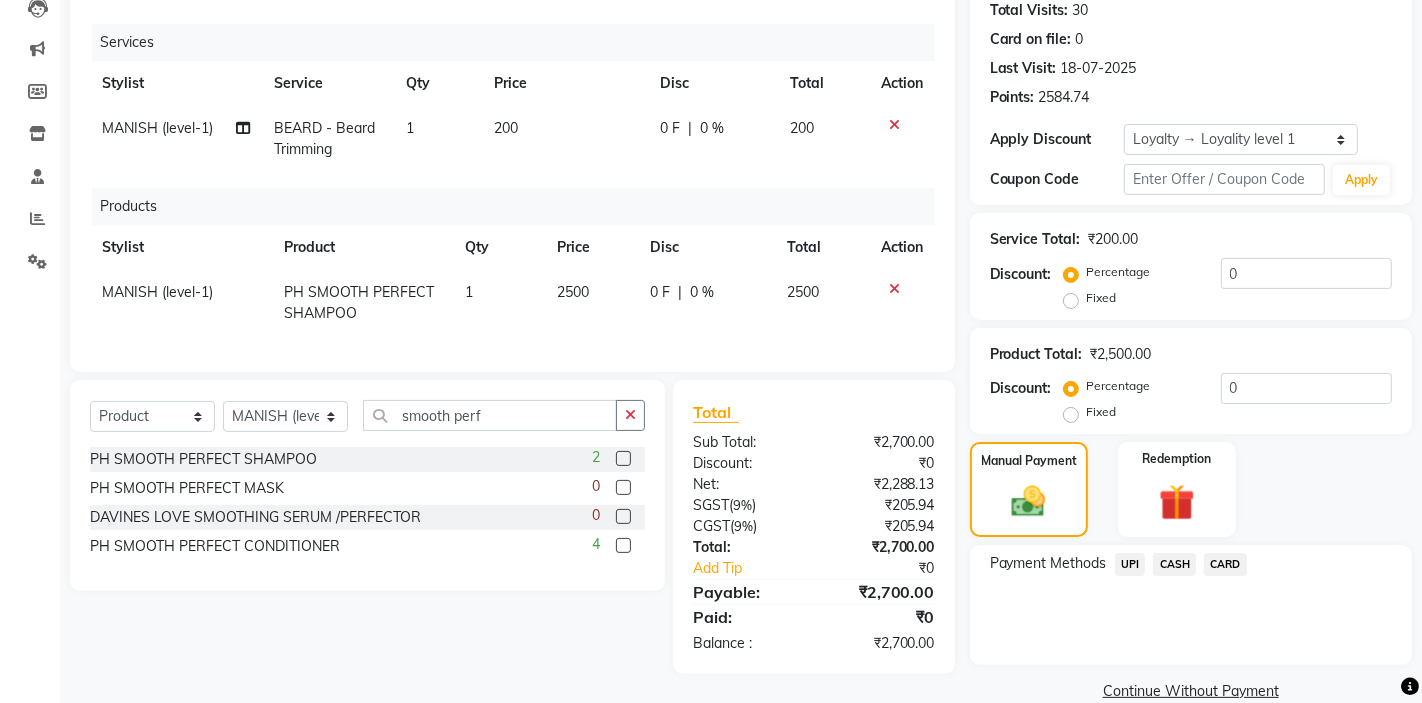 scroll, scrollTop: 226, scrollLeft: 0, axis: vertical 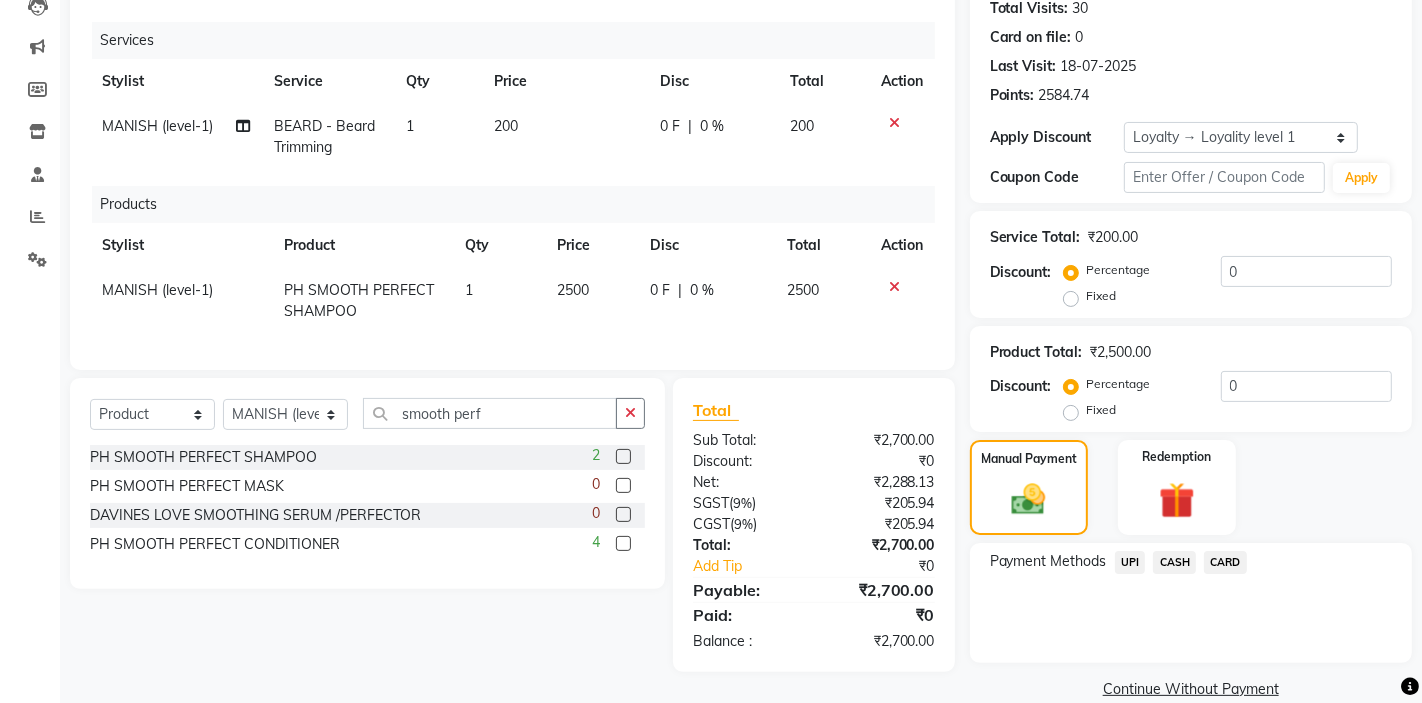 click on "UPI" 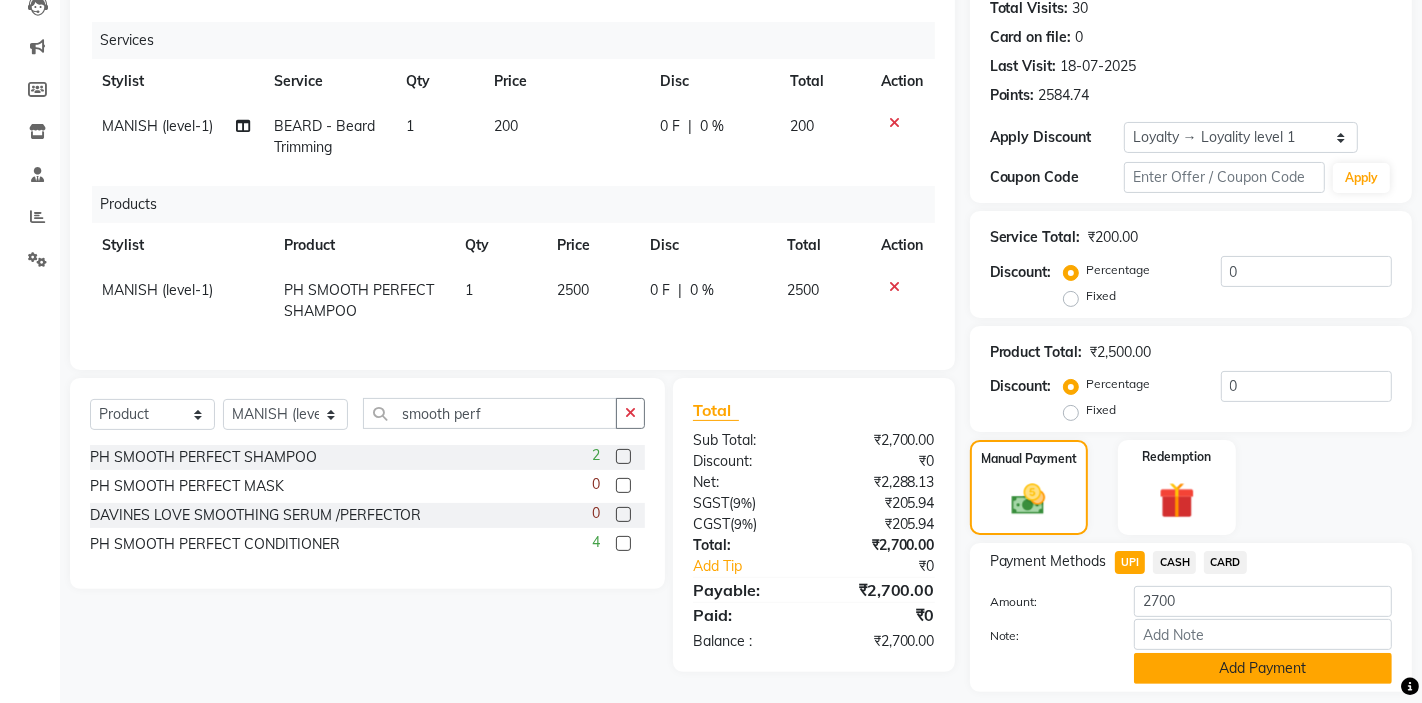 click on "Add Payment" 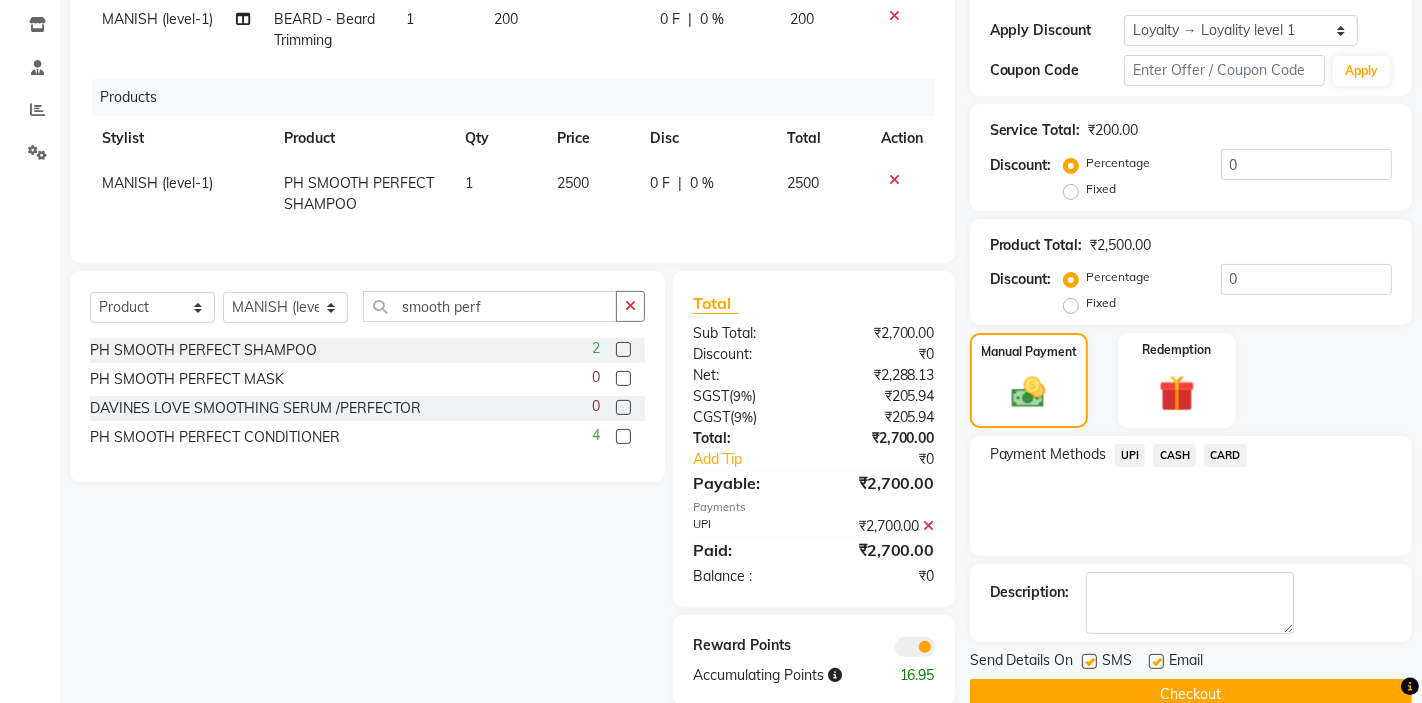 scroll, scrollTop: 370, scrollLeft: 0, axis: vertical 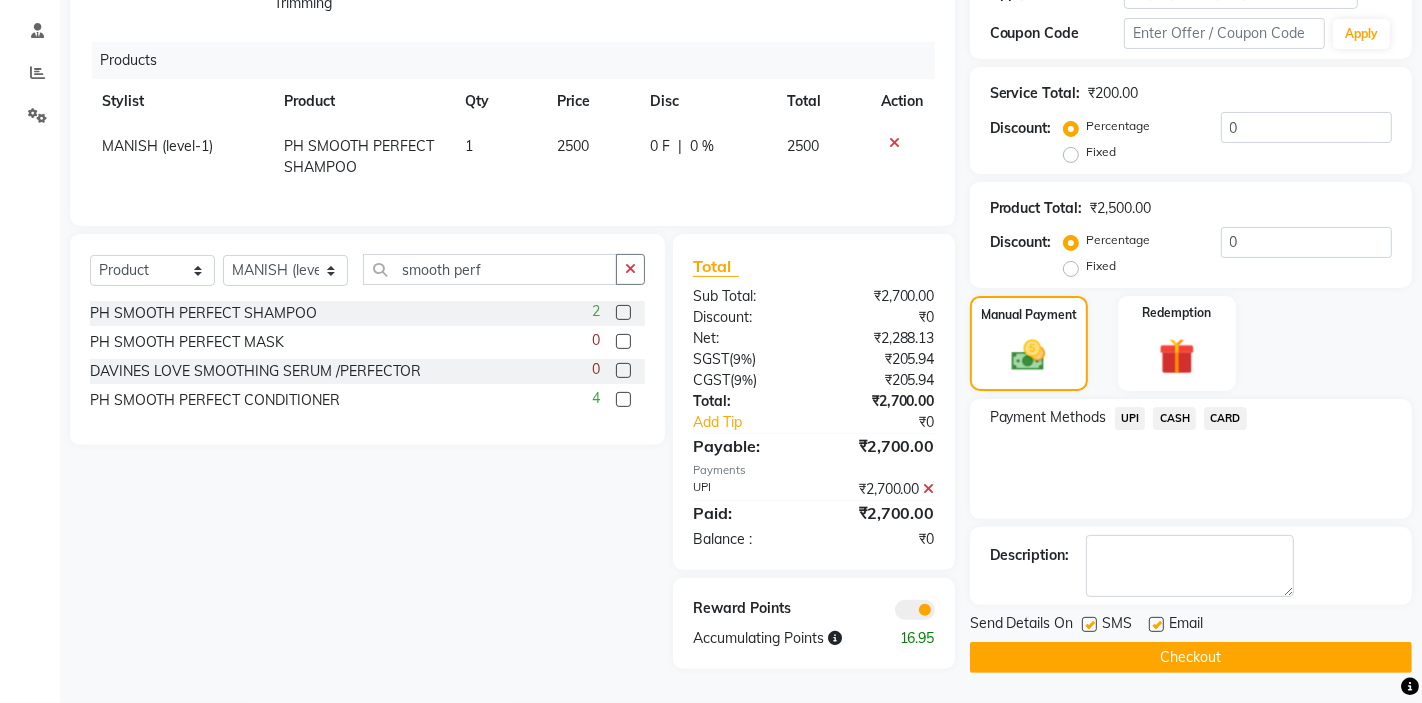 click on "Checkout" 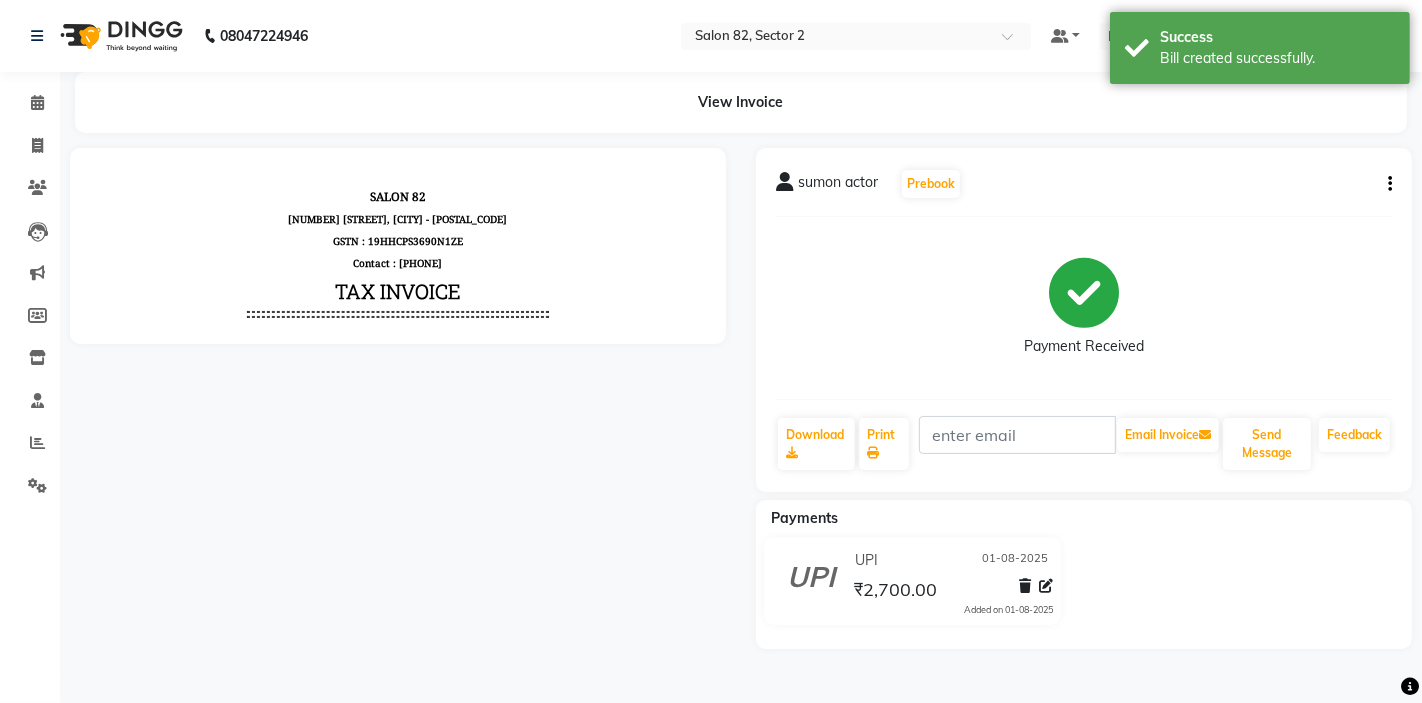 scroll, scrollTop: 0, scrollLeft: 0, axis: both 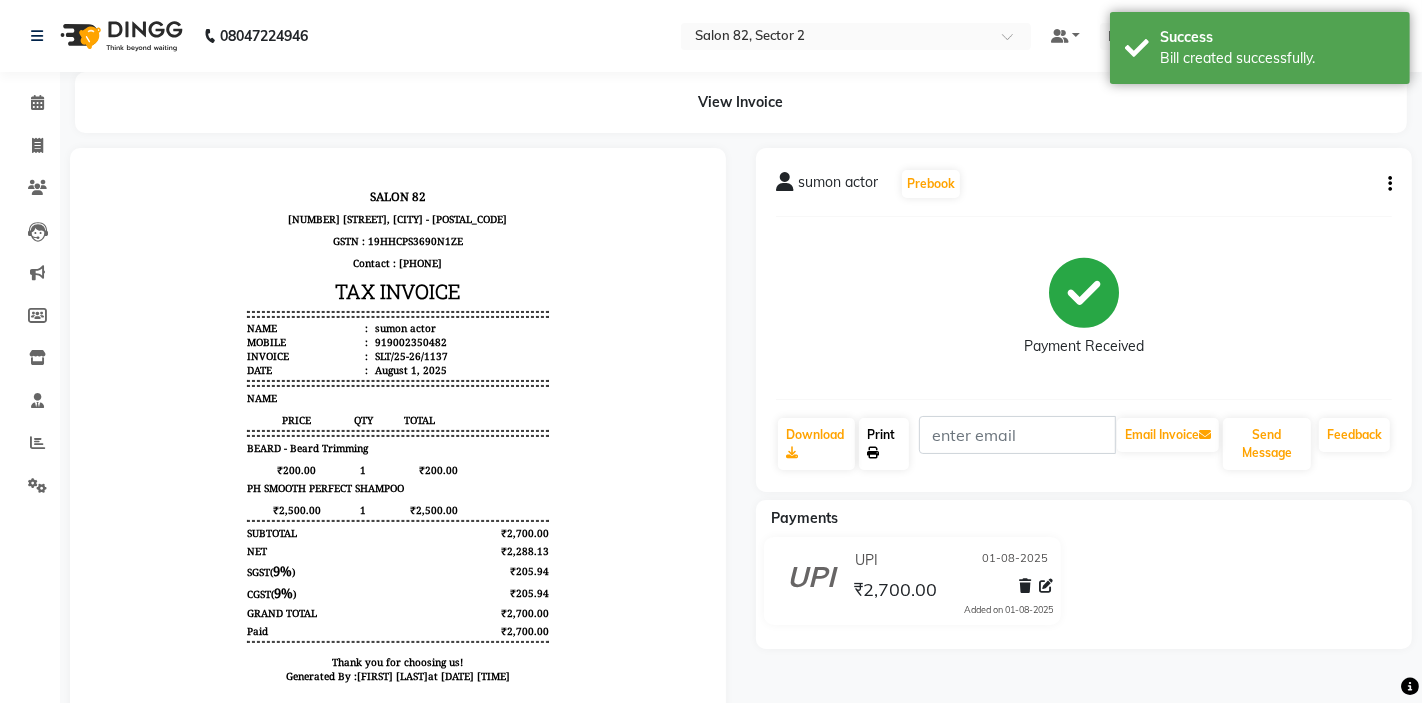 click 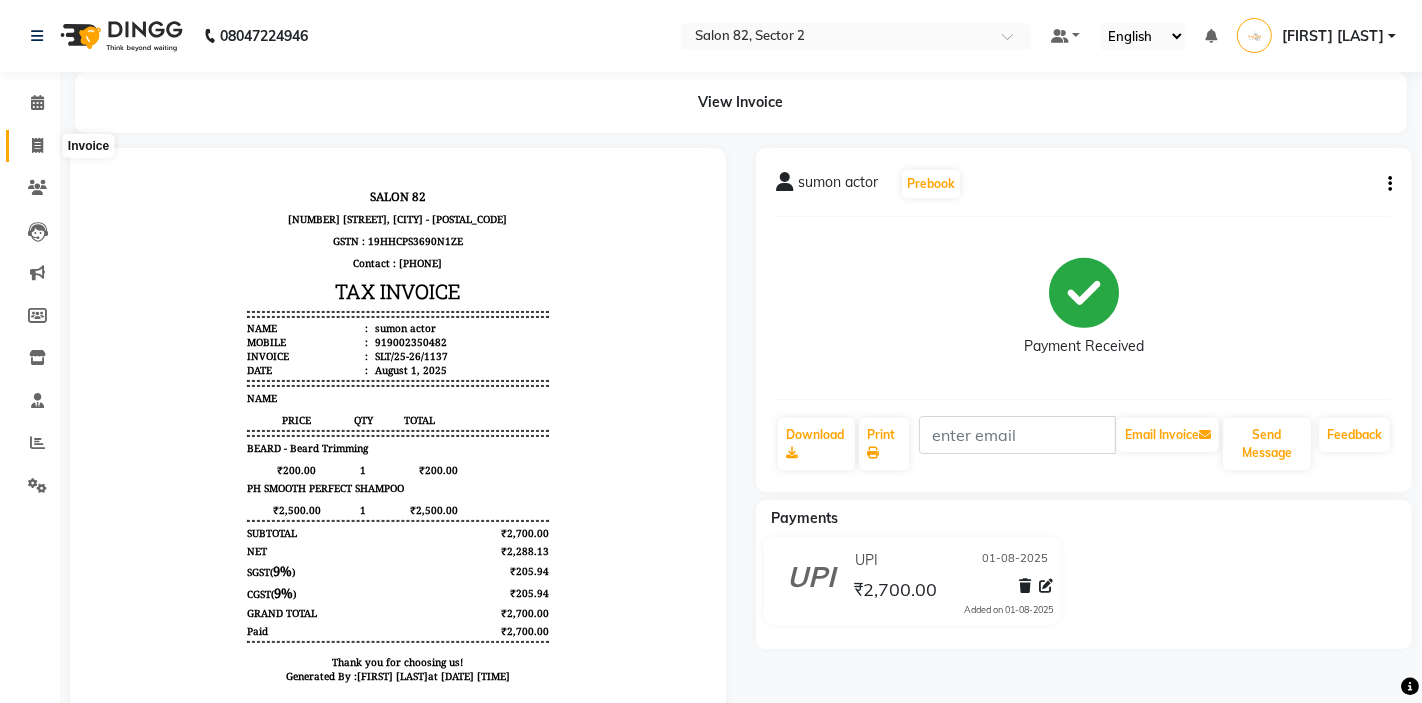 click 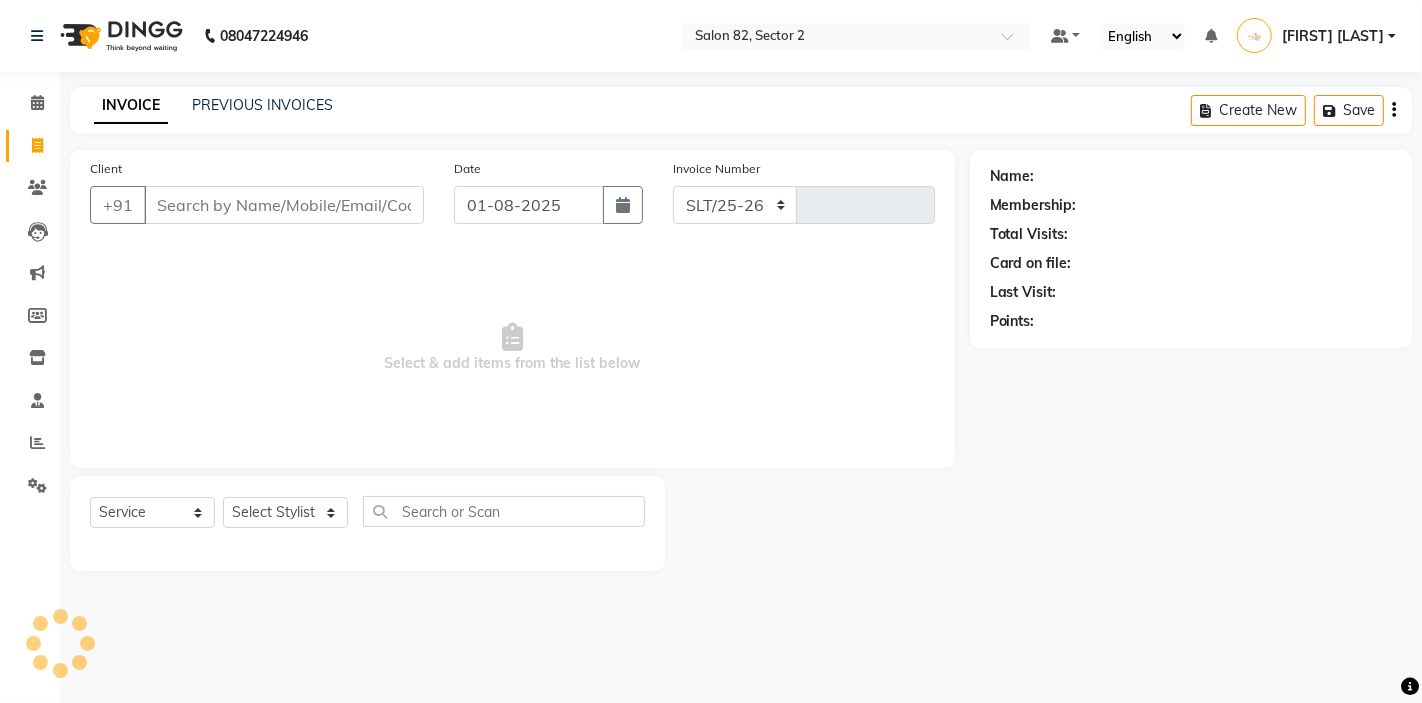 select on "8703" 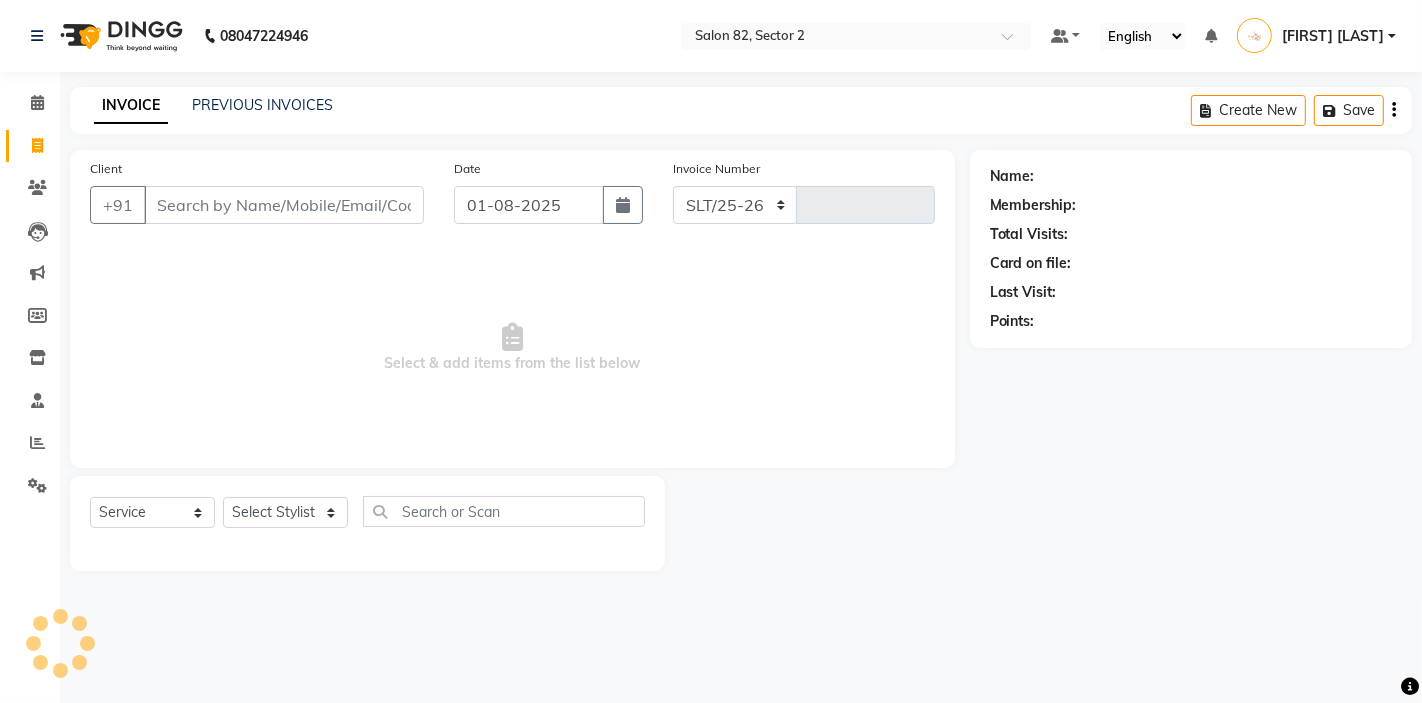 type on "1138" 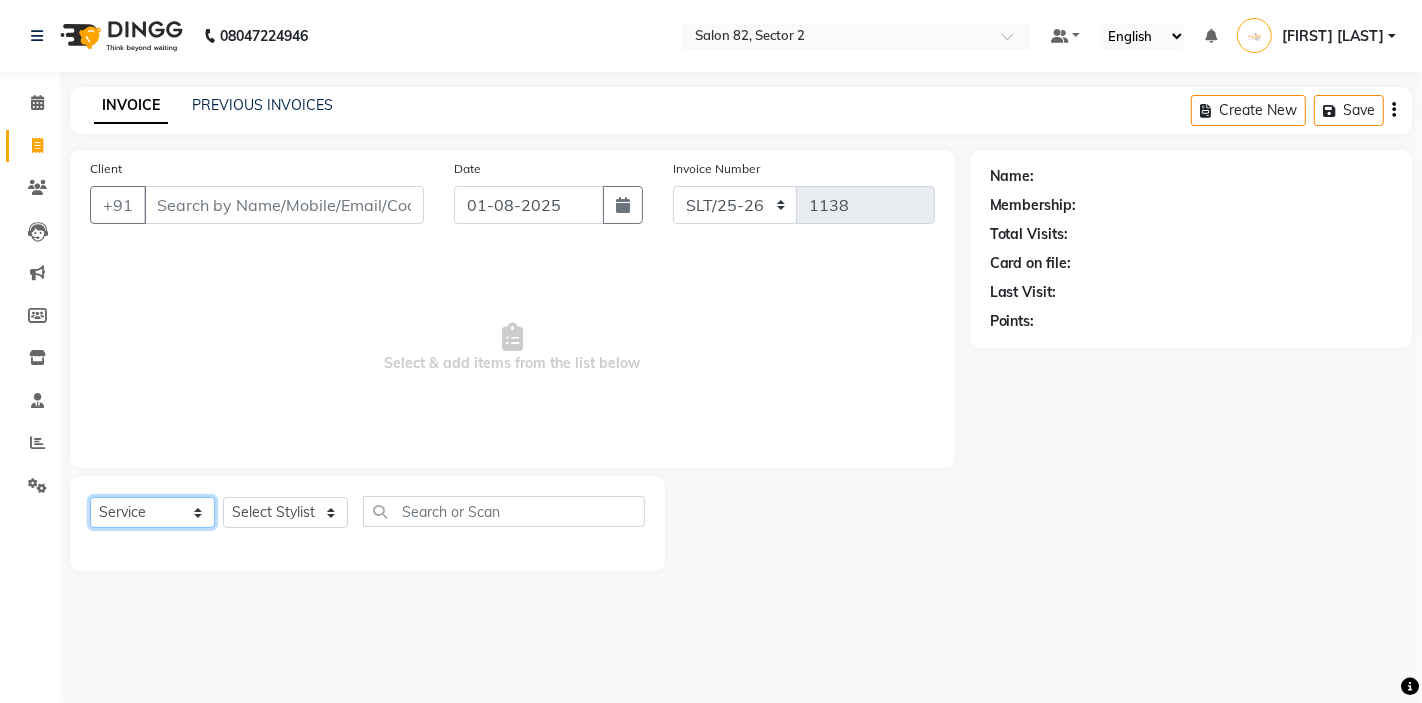 click on "Select  Service  Product  Membership  Package Voucher Prepaid Gift Card" 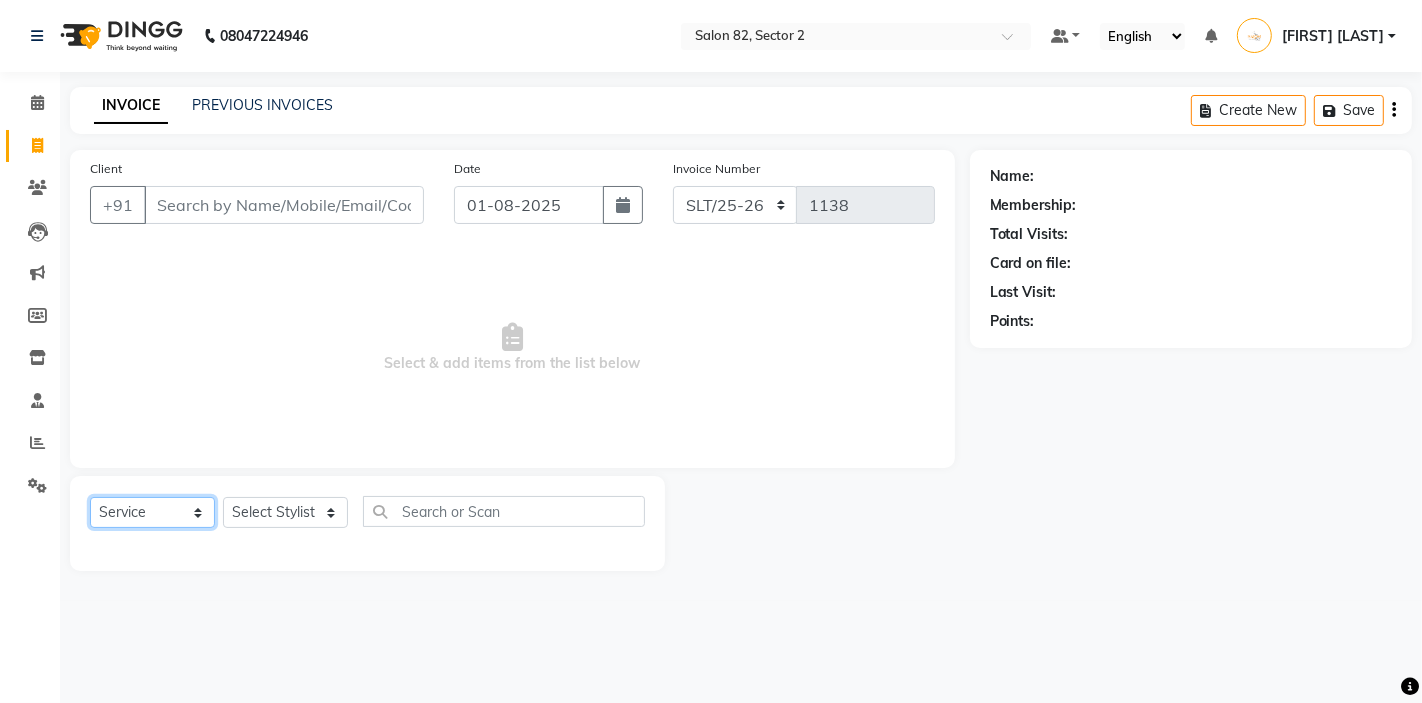 select on "product" 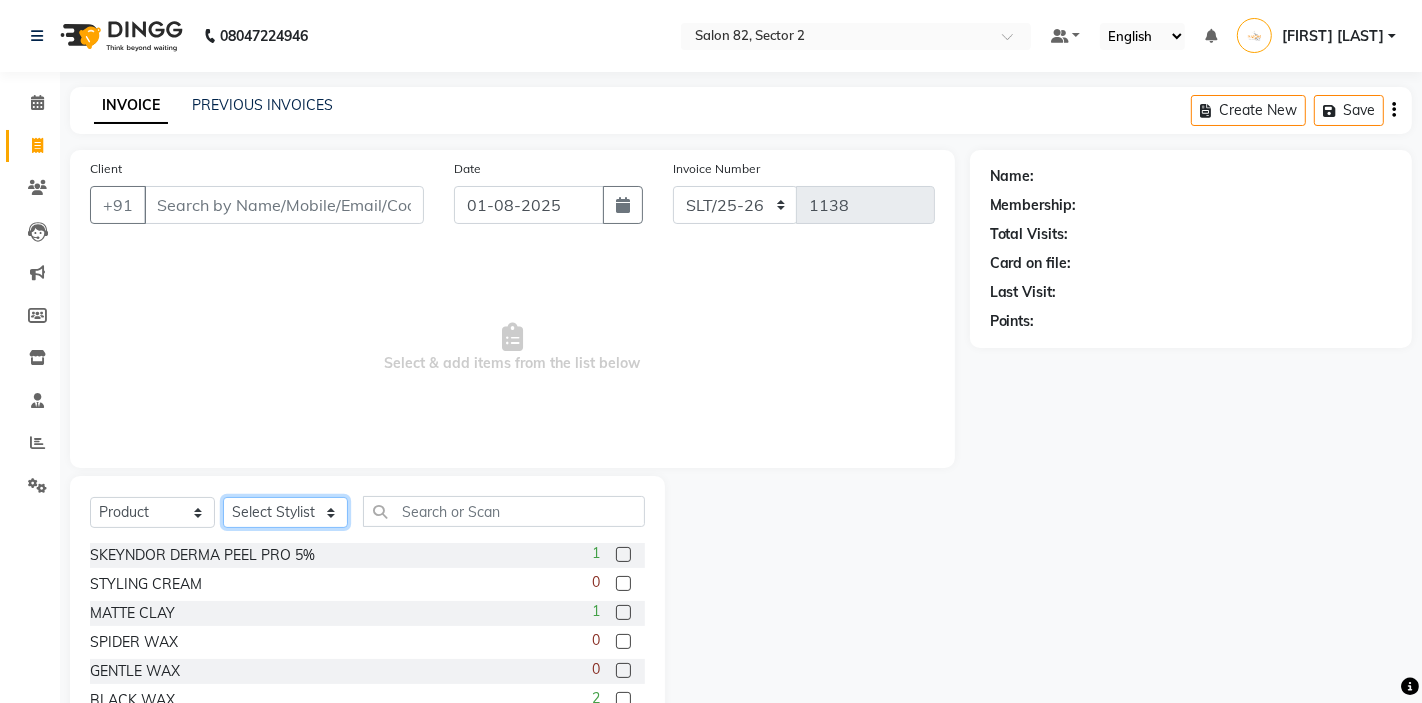 click on "Select Stylist AKTAR (level-1) ARZOO (level-2) BUNNY (level-1) FAIZAL INJAMAM MANISH (level-1) MANJAR (Level-2) NUPUR (SKIN) POONAM PRIYA (PEDI) ROHIT  Salon82 saltlake SOMA DEY SUBHO (PEDI) SUMON (NAILS)" 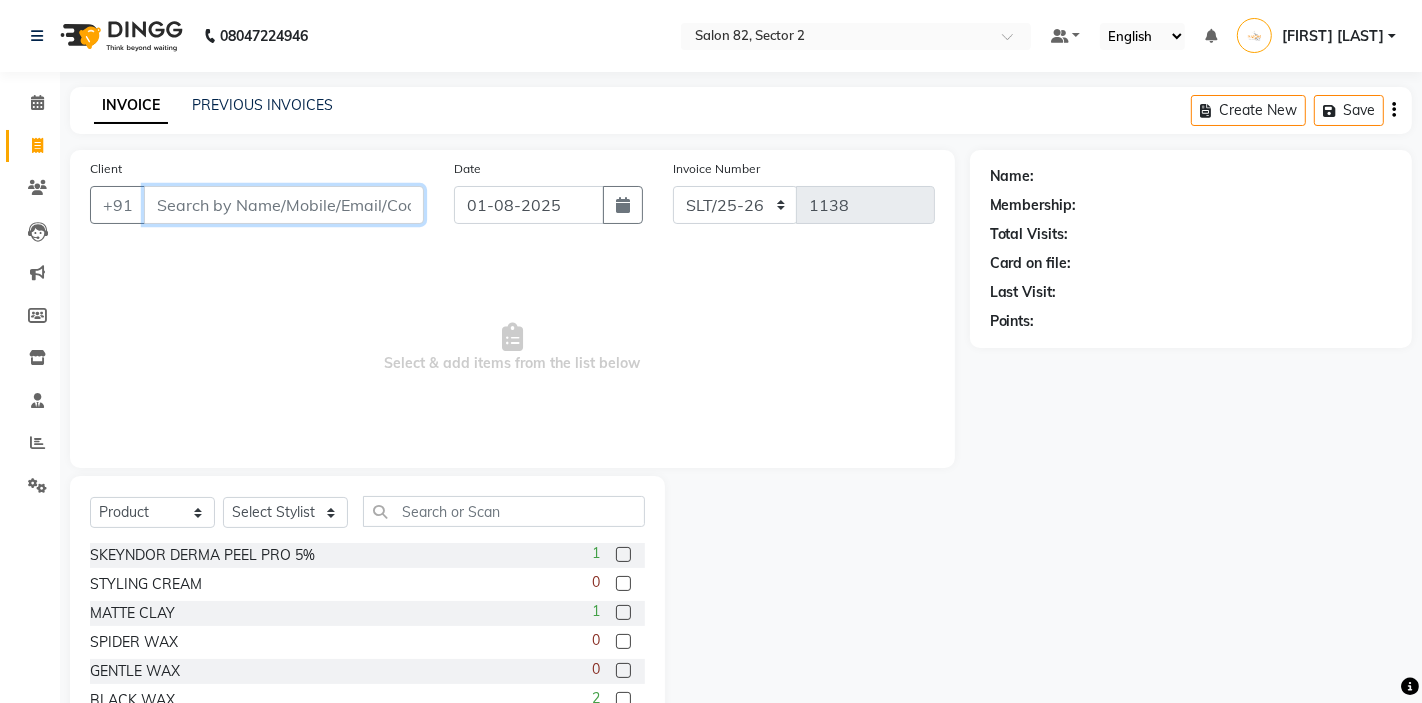 click on "Client" at bounding box center [284, 205] 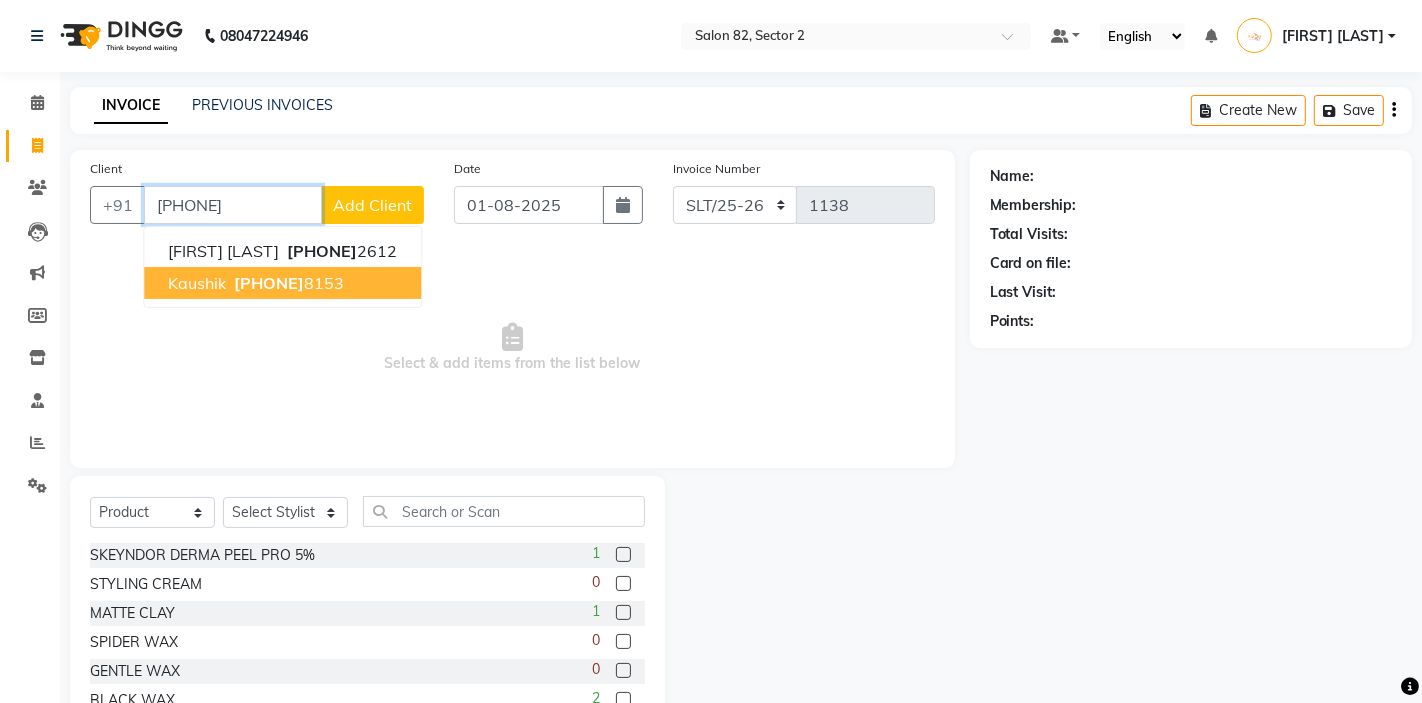 click on "974810" at bounding box center [269, 283] 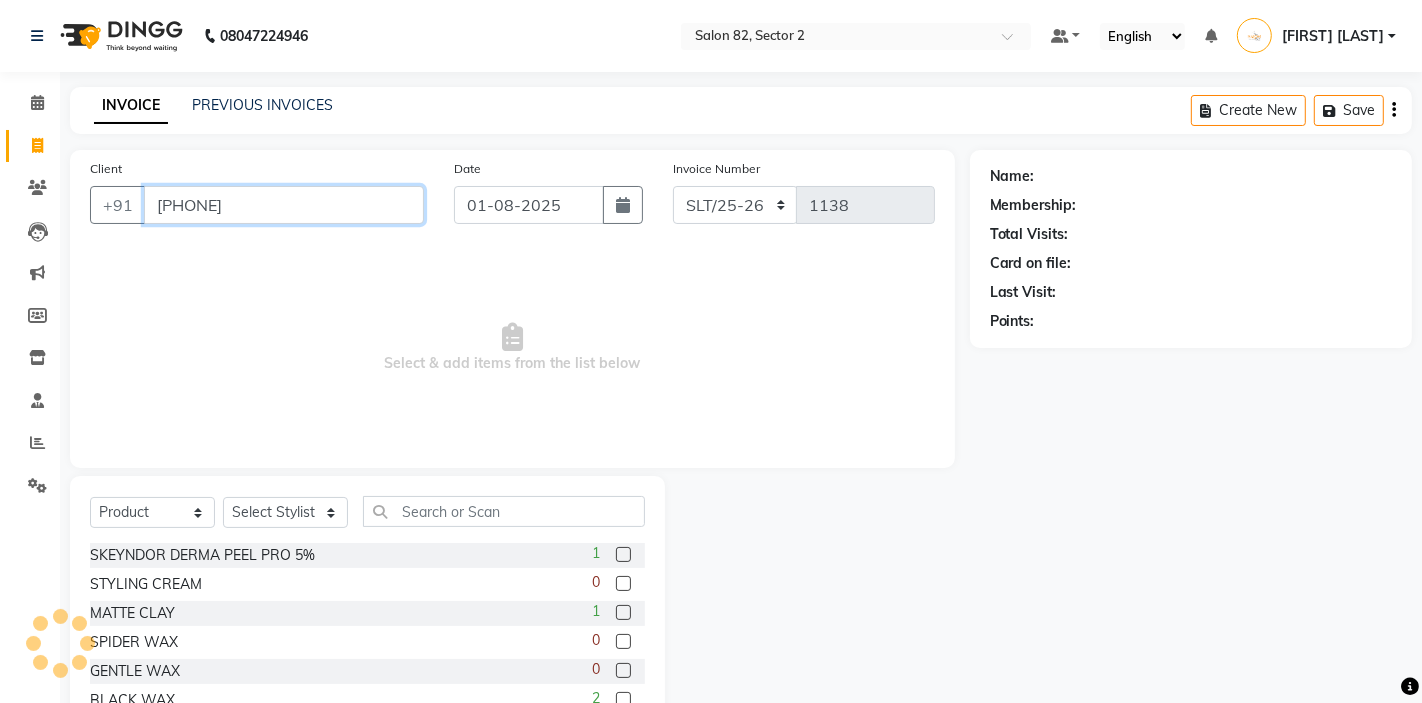 type on "9748108153" 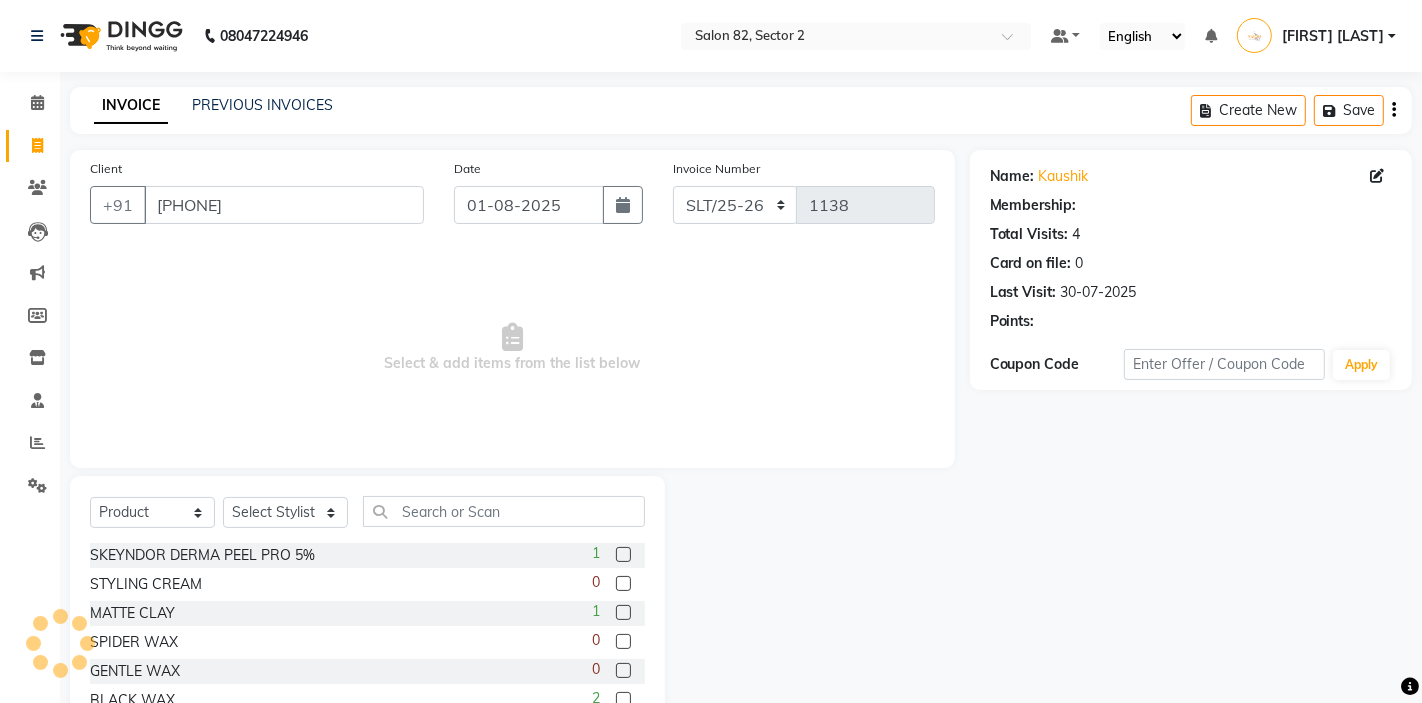 select on "1: Object" 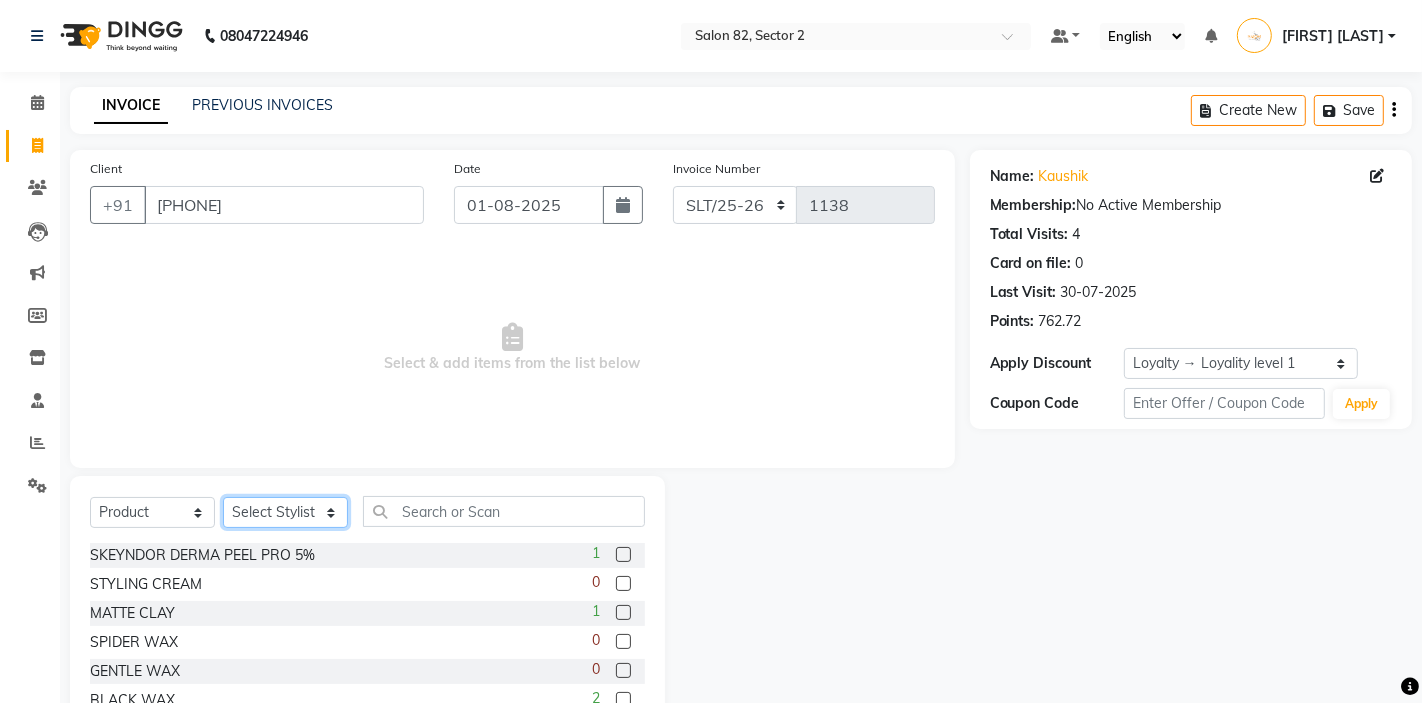 click on "Select Stylist AKTAR (level-1) ARZOO (level-2) BUNNY (level-1) FAIZAL INJAMAM MANISH (level-1) MANJAR (Level-2) NUPUR (SKIN) POONAM PRIYA (PEDI) ROHIT  Salon82 saltlake SOMA DEY SUBHO (PEDI) SUMON (NAILS)" 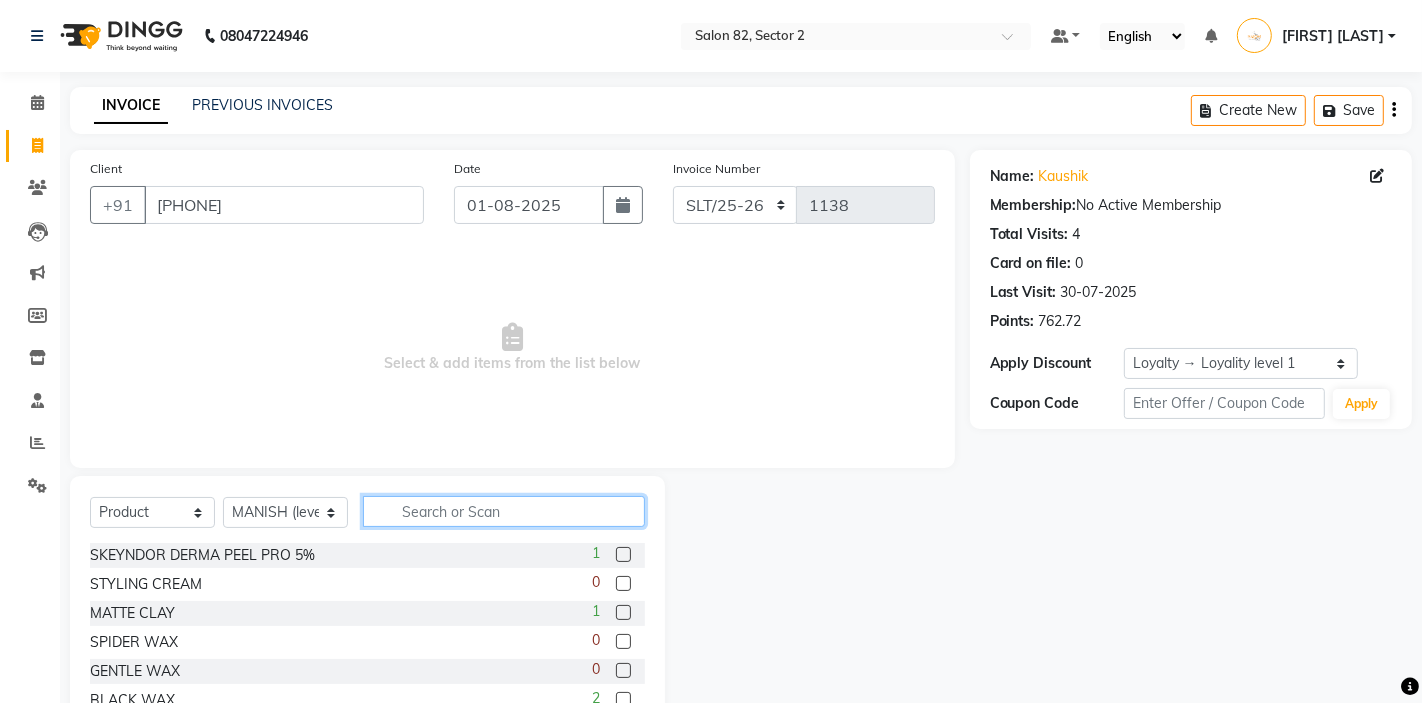 click 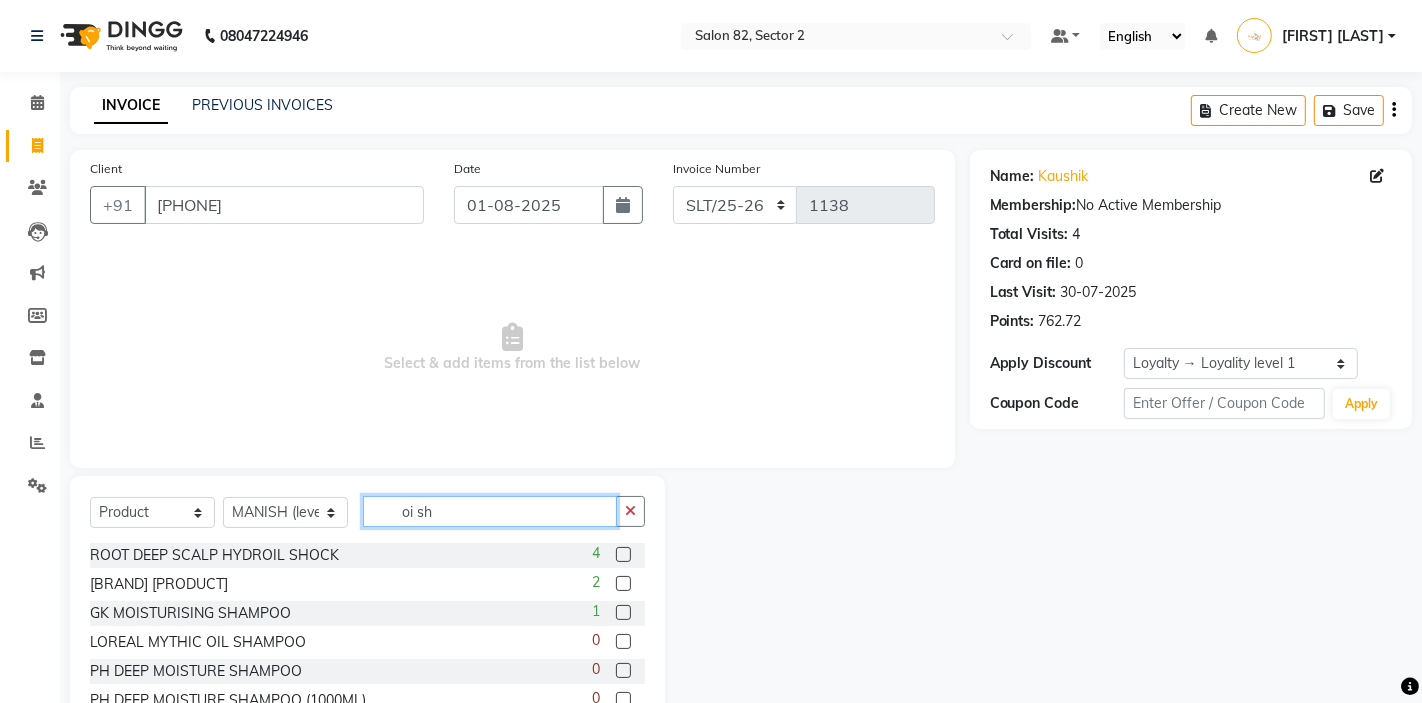 click on "oi sh" 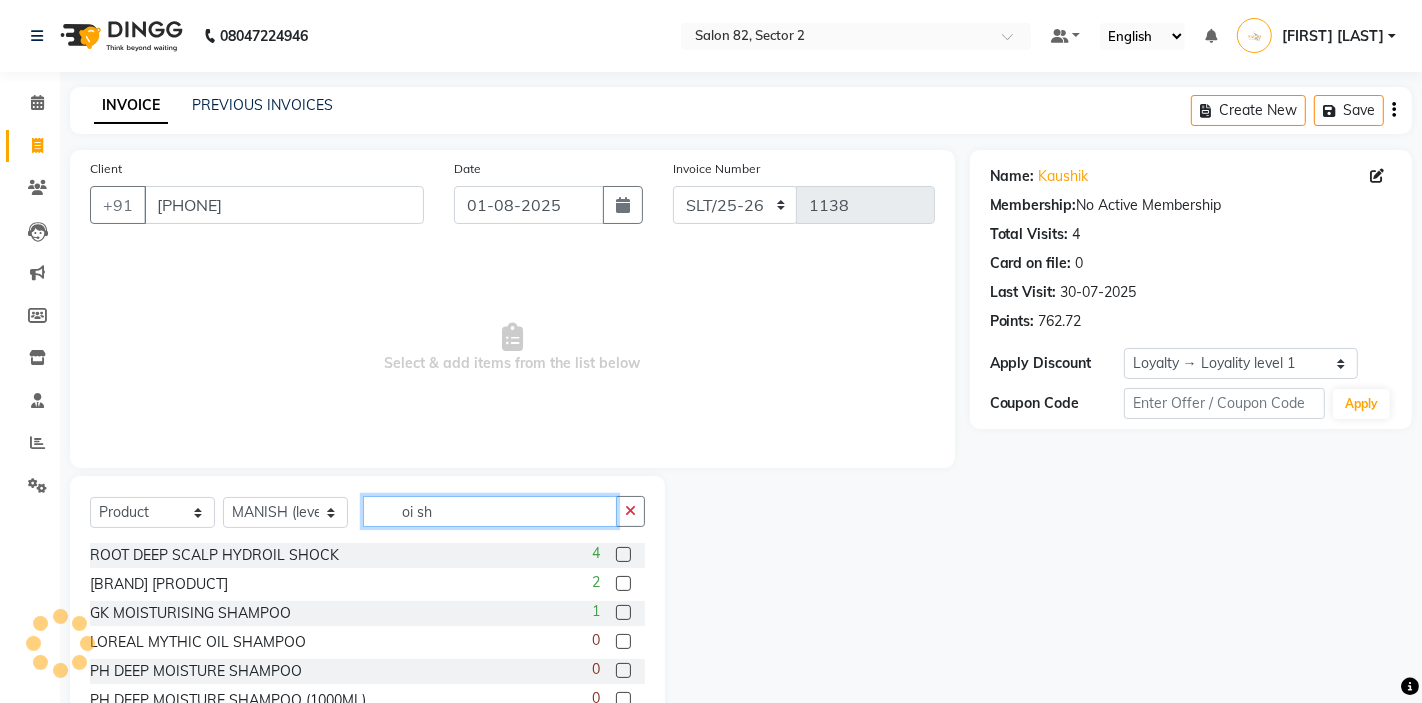 type on "oi sh" 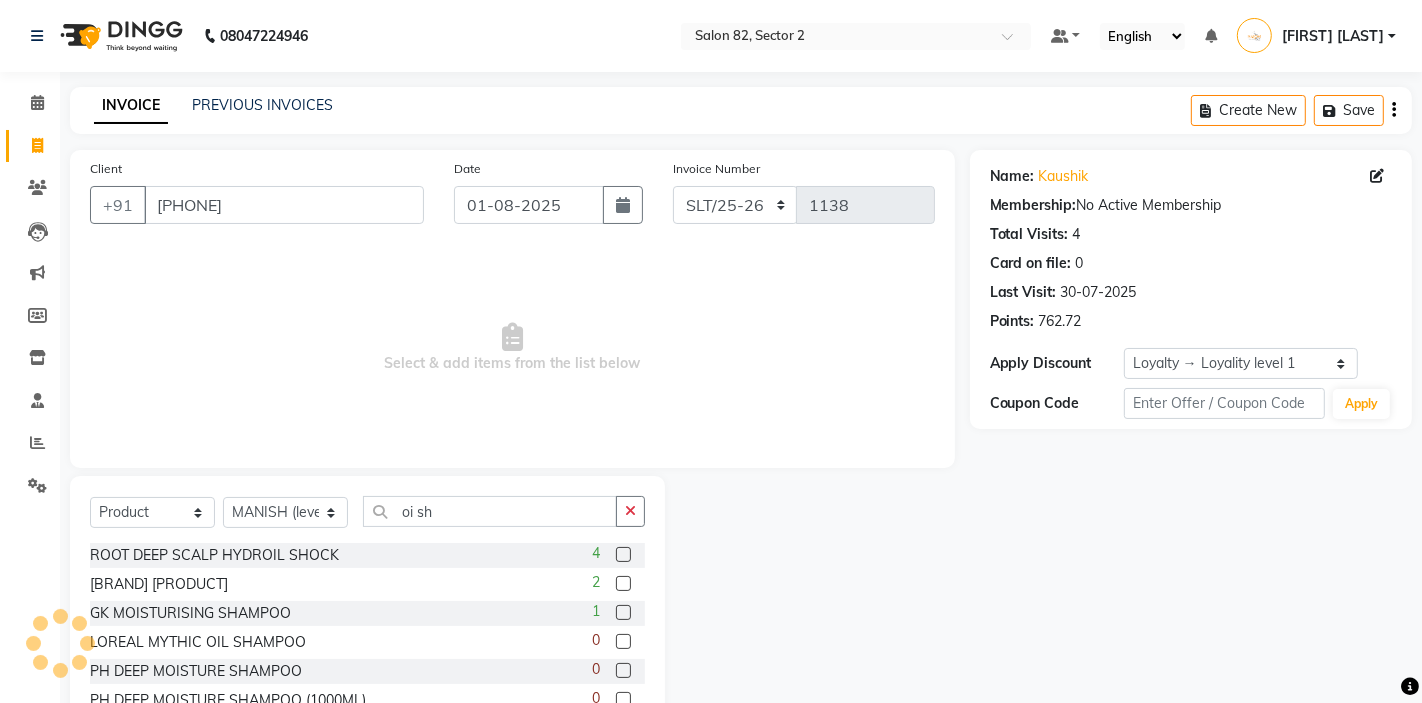 click 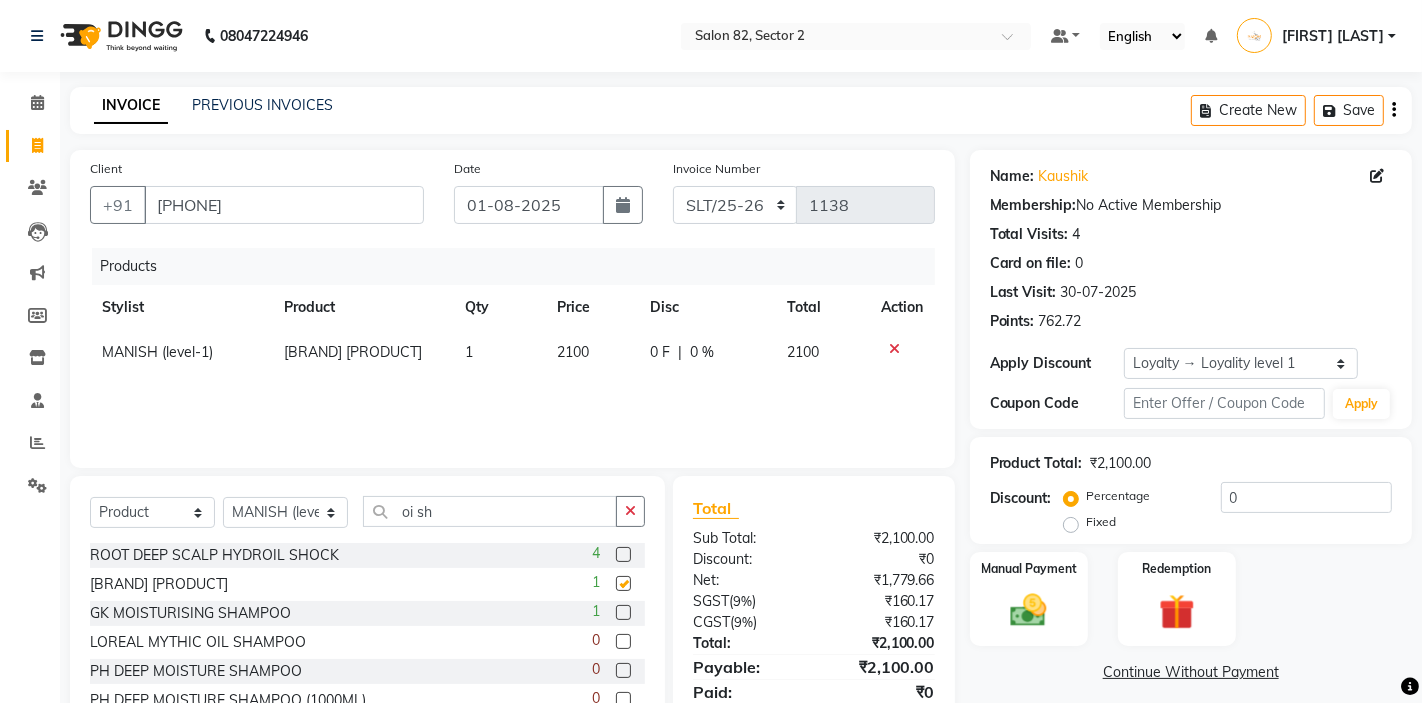 checkbox on "false" 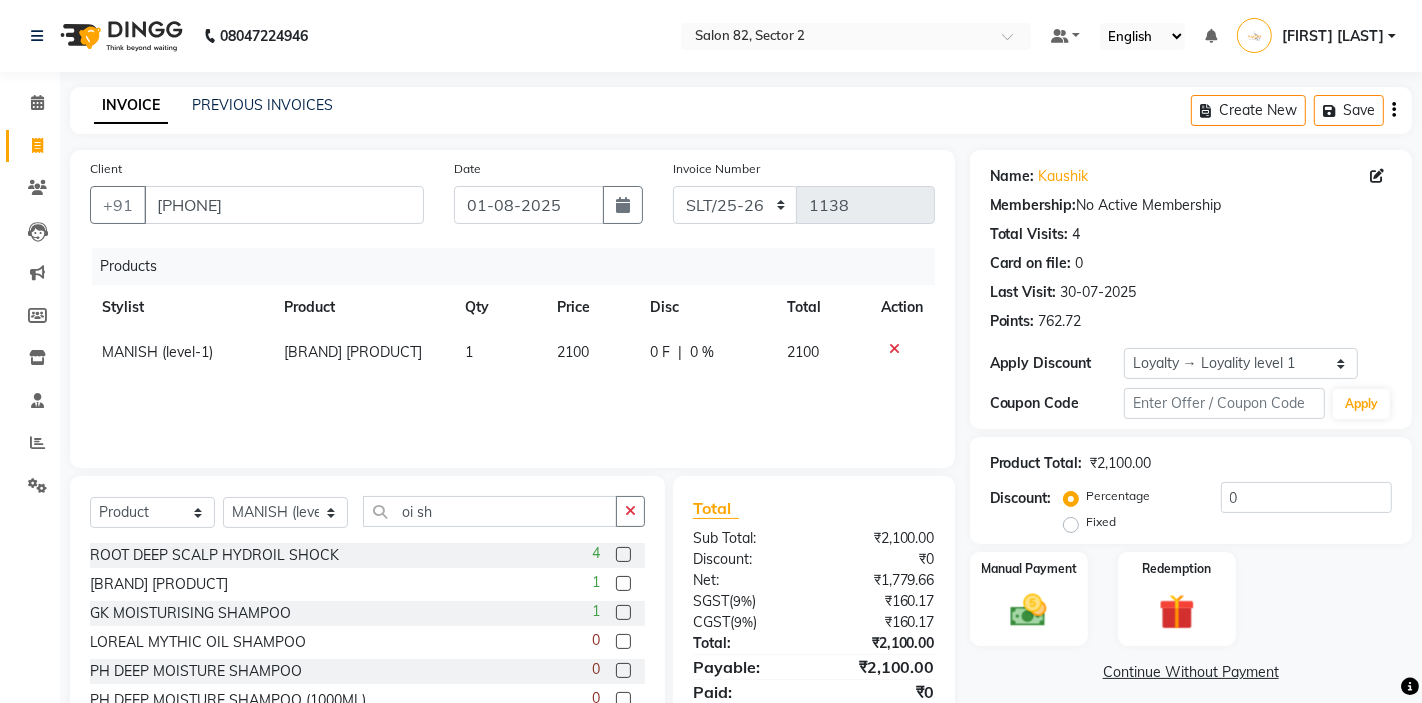 click on "2100" 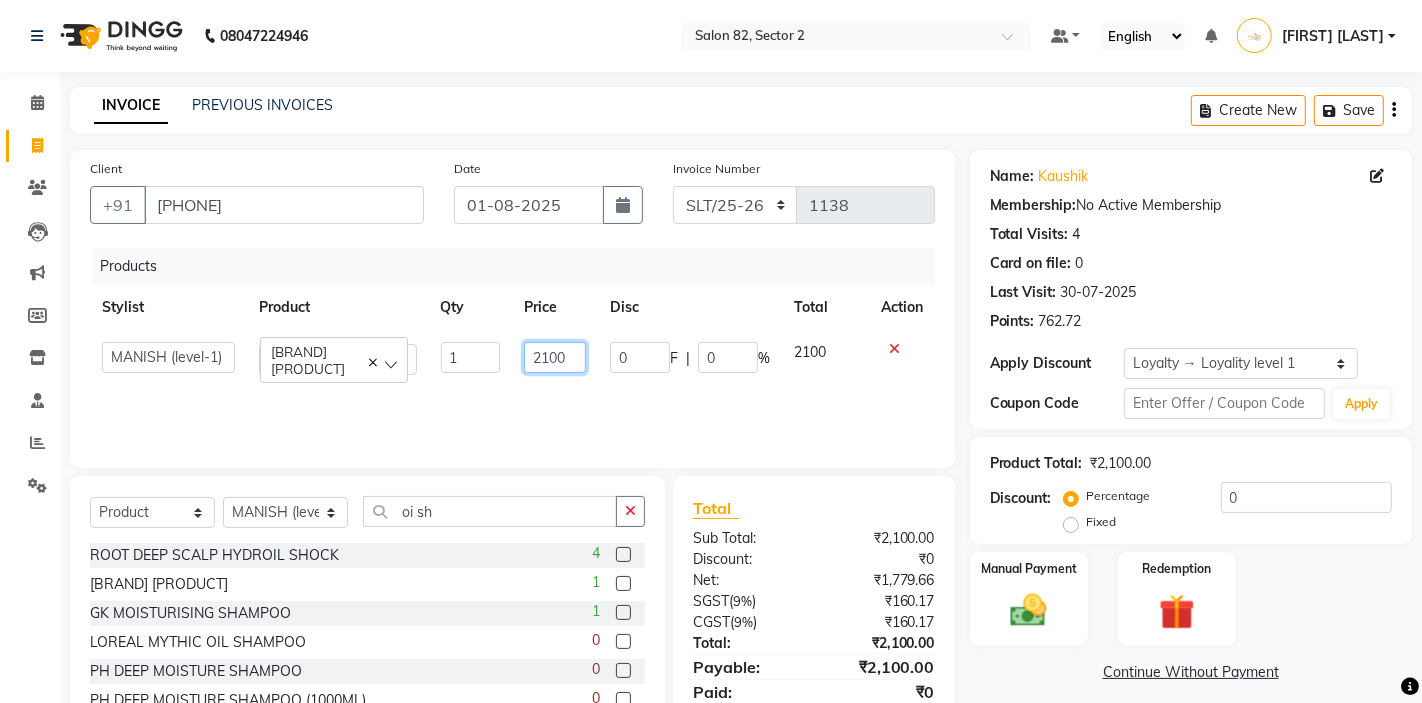 click on "2100" 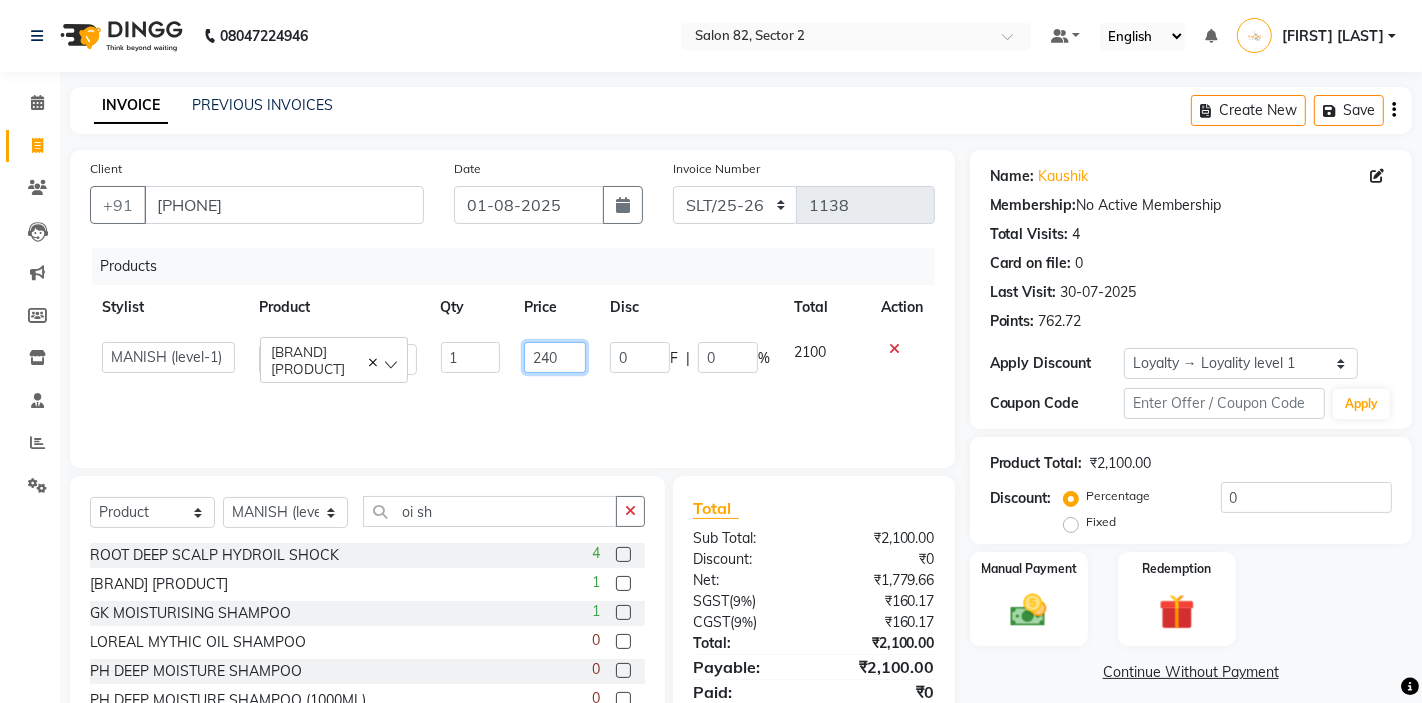 type on "2400" 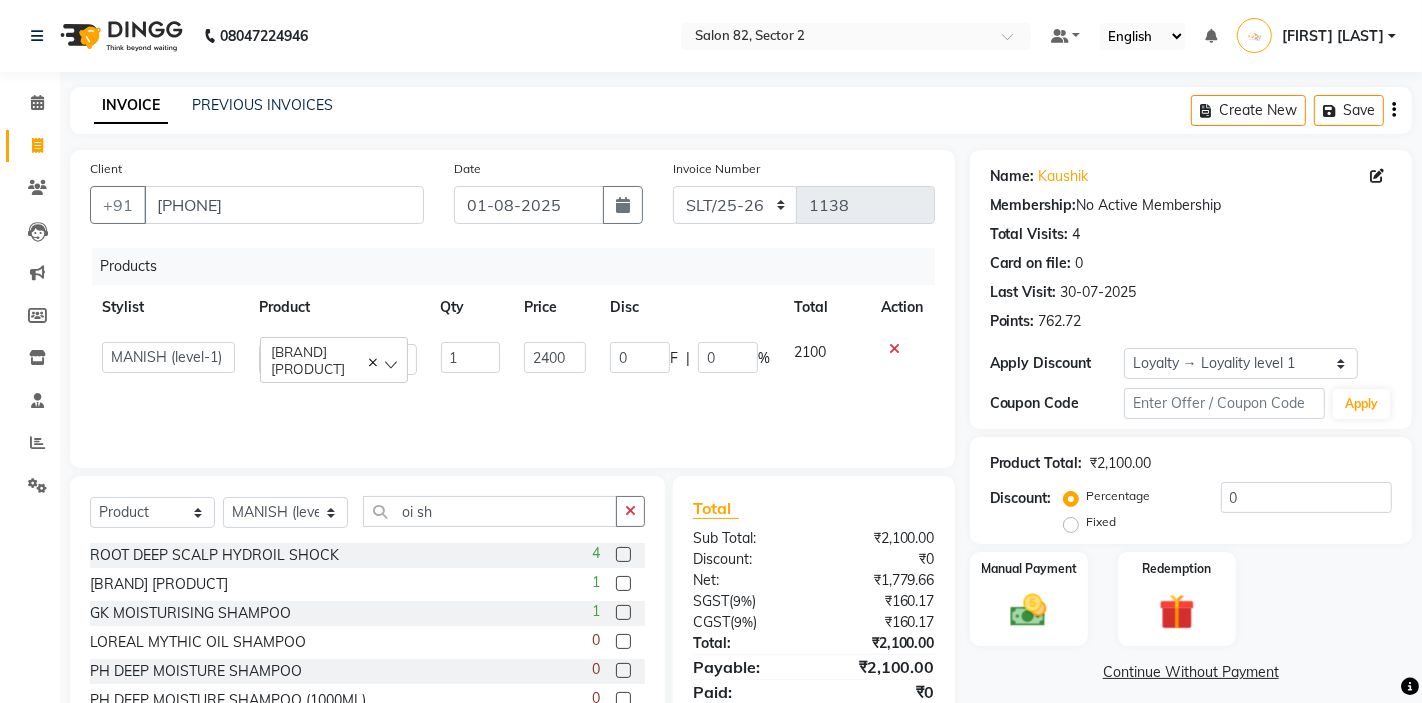 click on "Products Stylist Product Qty Price Disc Total Action  AKTAR (level-1)   ARZOO (level-2)   BUNNY (level-1)   FAIZAL   INJAMAM   MANISH (level-1)   MANJAR (Level-2)   NUPUR (SKIN)   POONAM   PRIYA (PEDI)   ROHIT    Salon82 saltlake   SOMA DEY   SUBHO (PEDI)   SUMON (NAILS)   DAVINES OI SHAMPOO   1 2400 0 F | 0 % 2100" 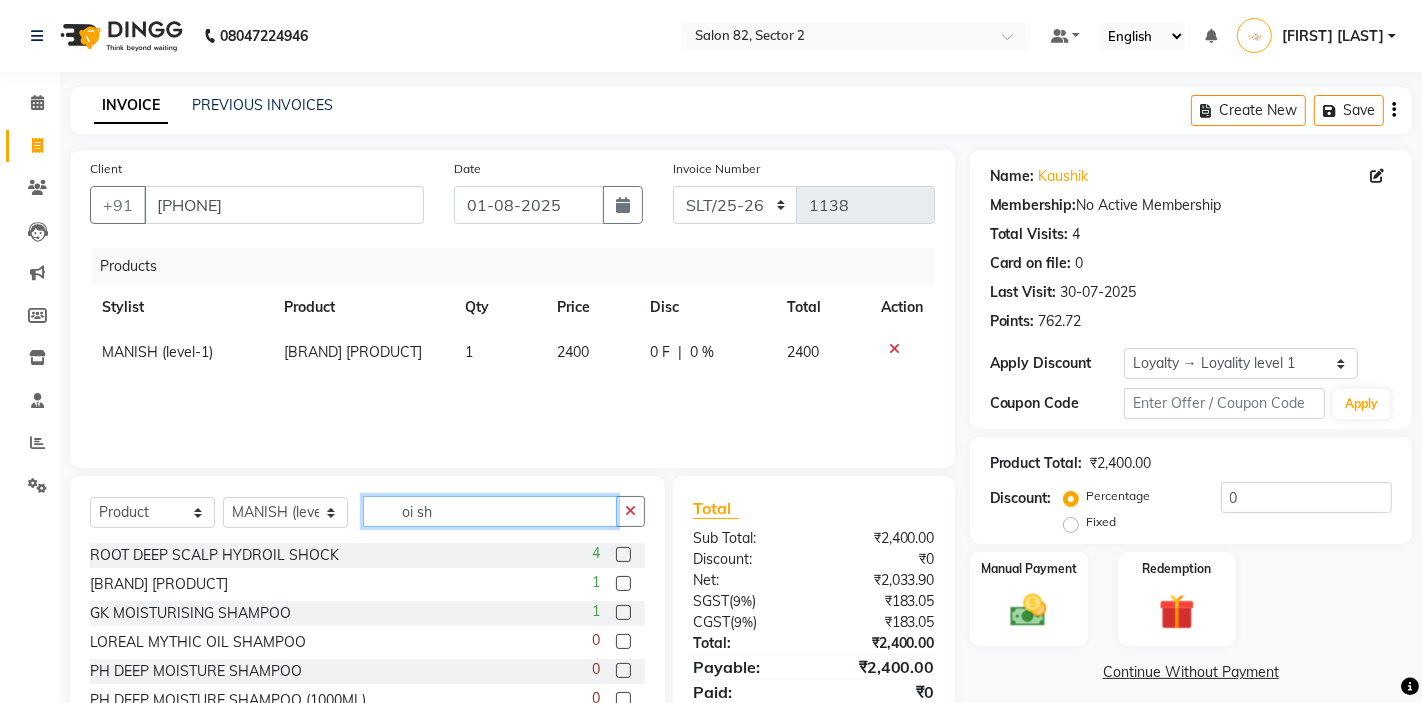 click on "oi sh" 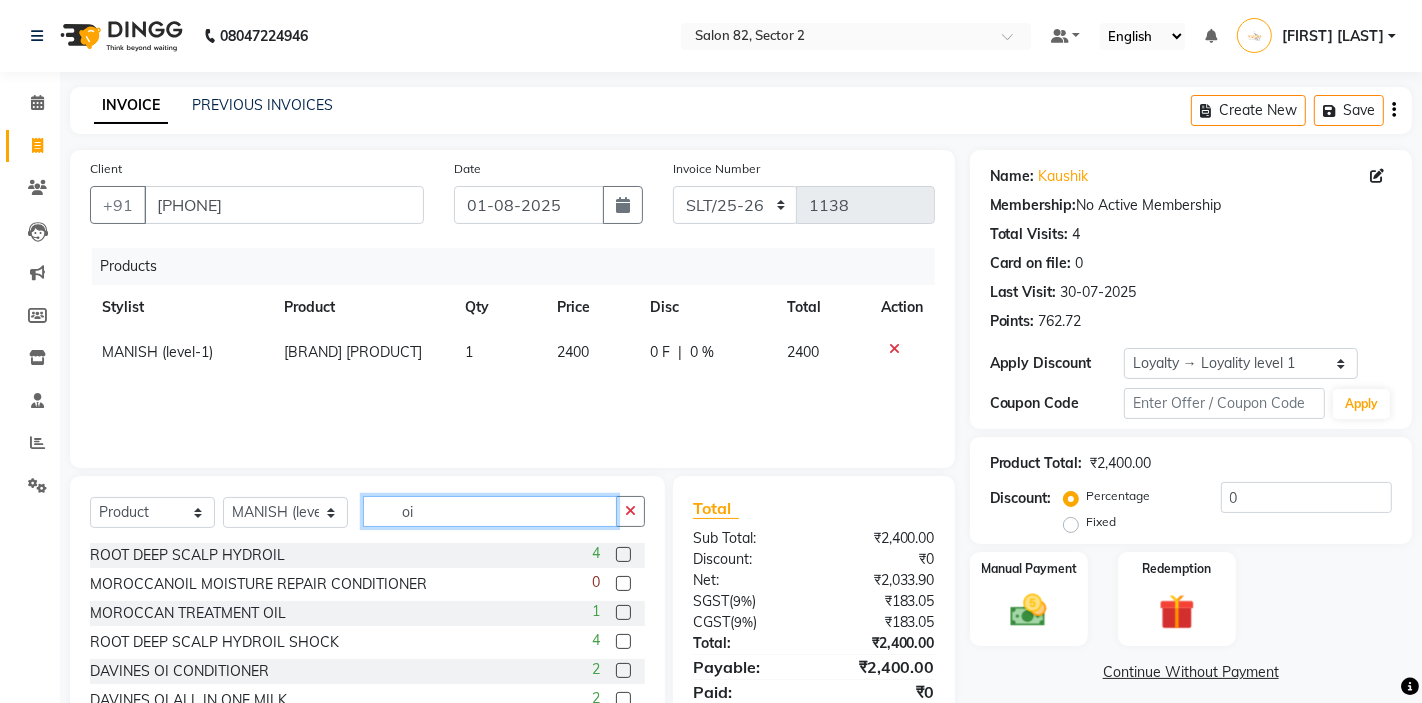 type on "o" 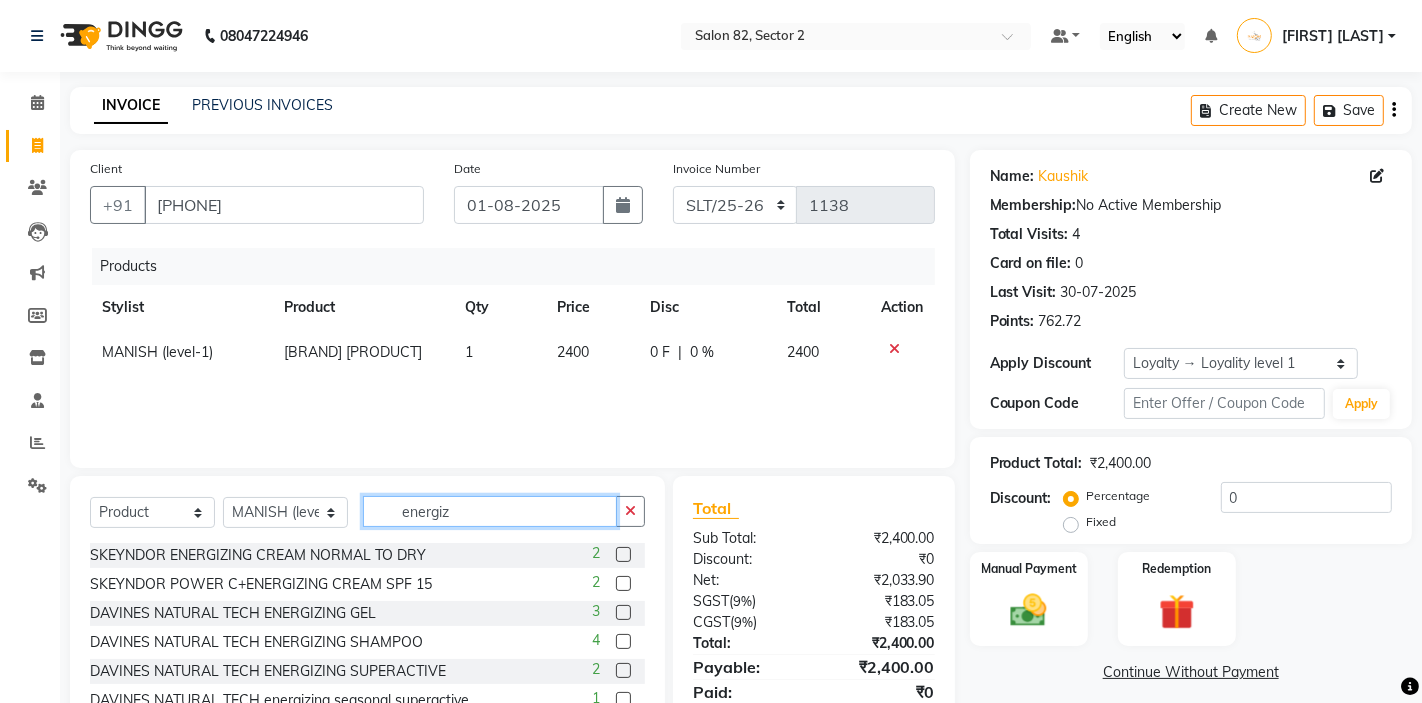 type on "energiz" 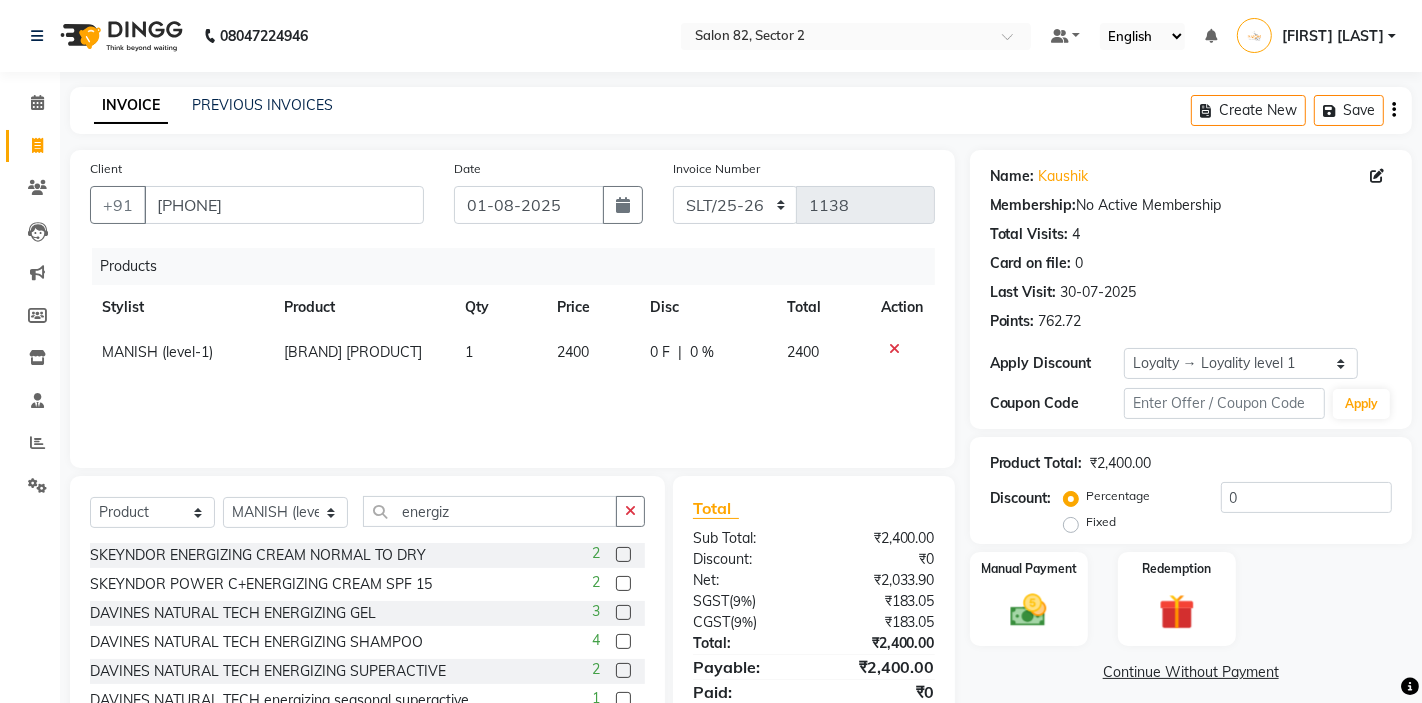 click 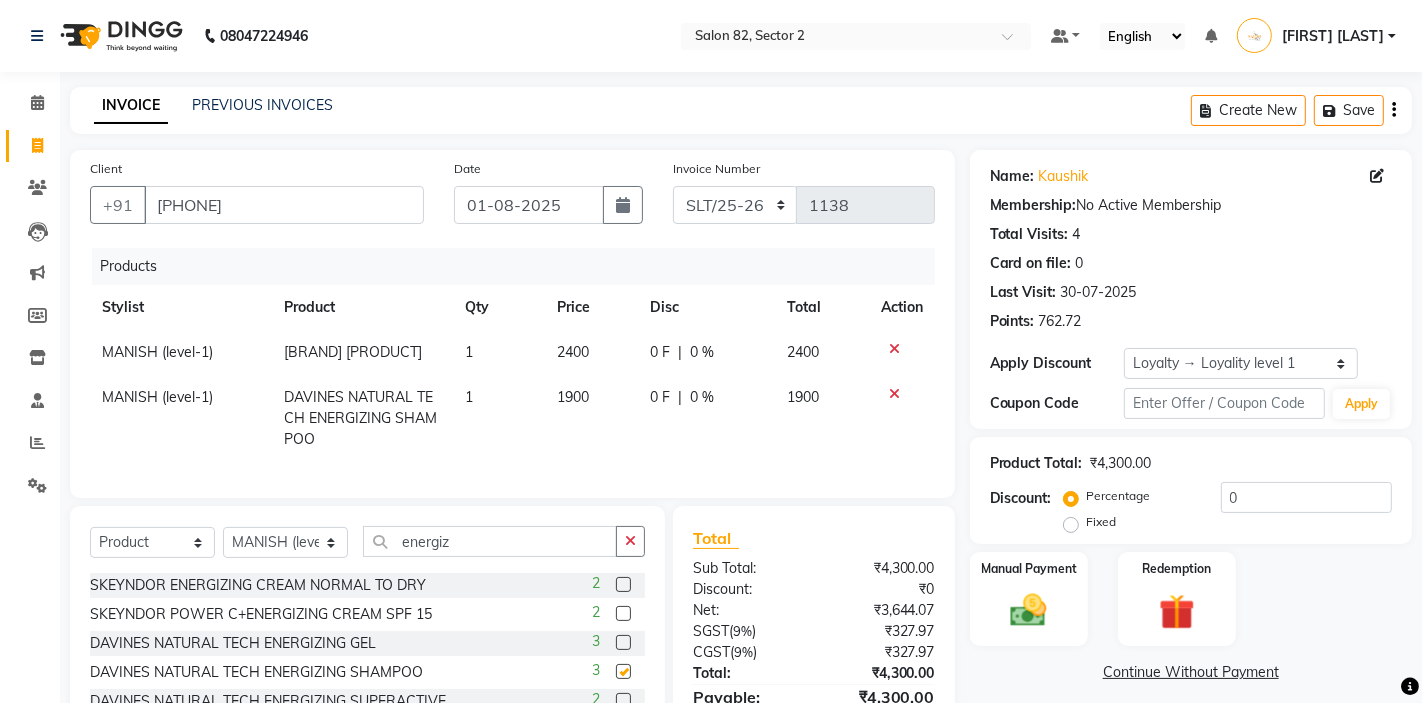 checkbox on "false" 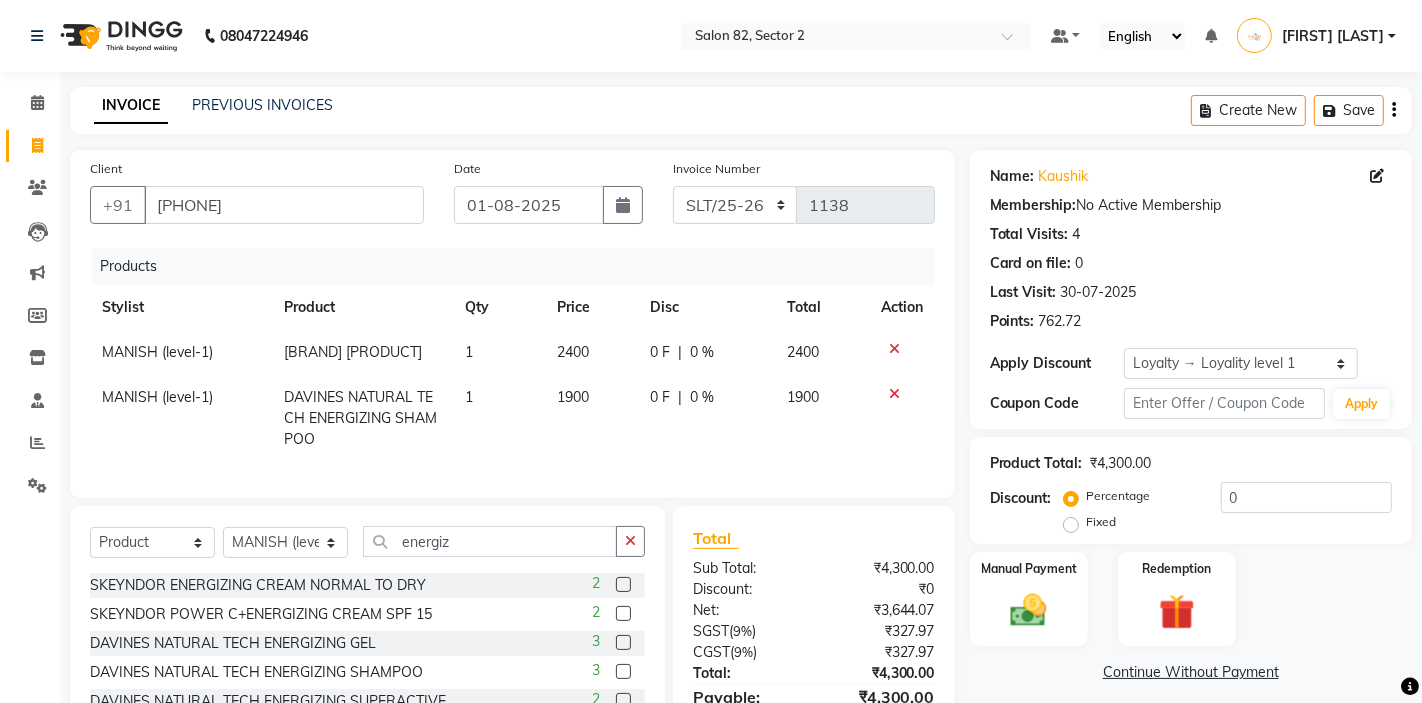 click on "1900" 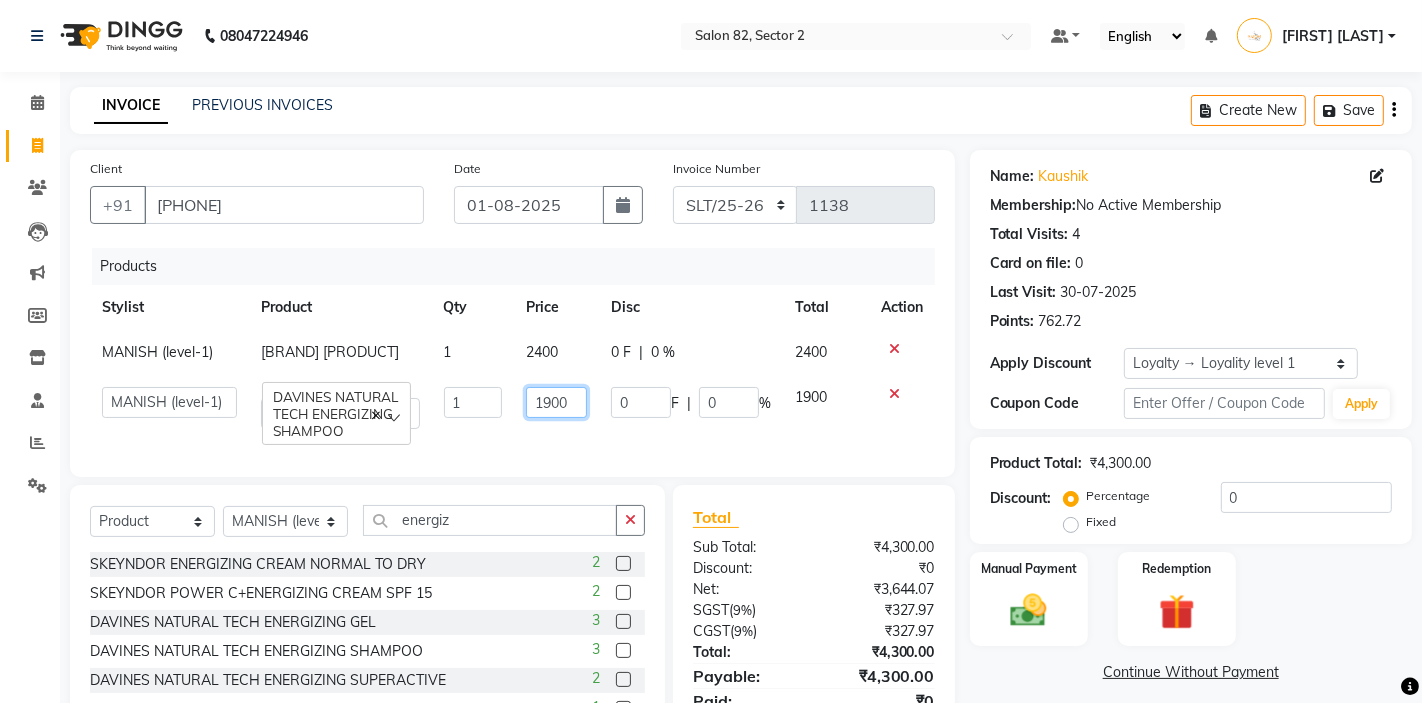 click on "1900" 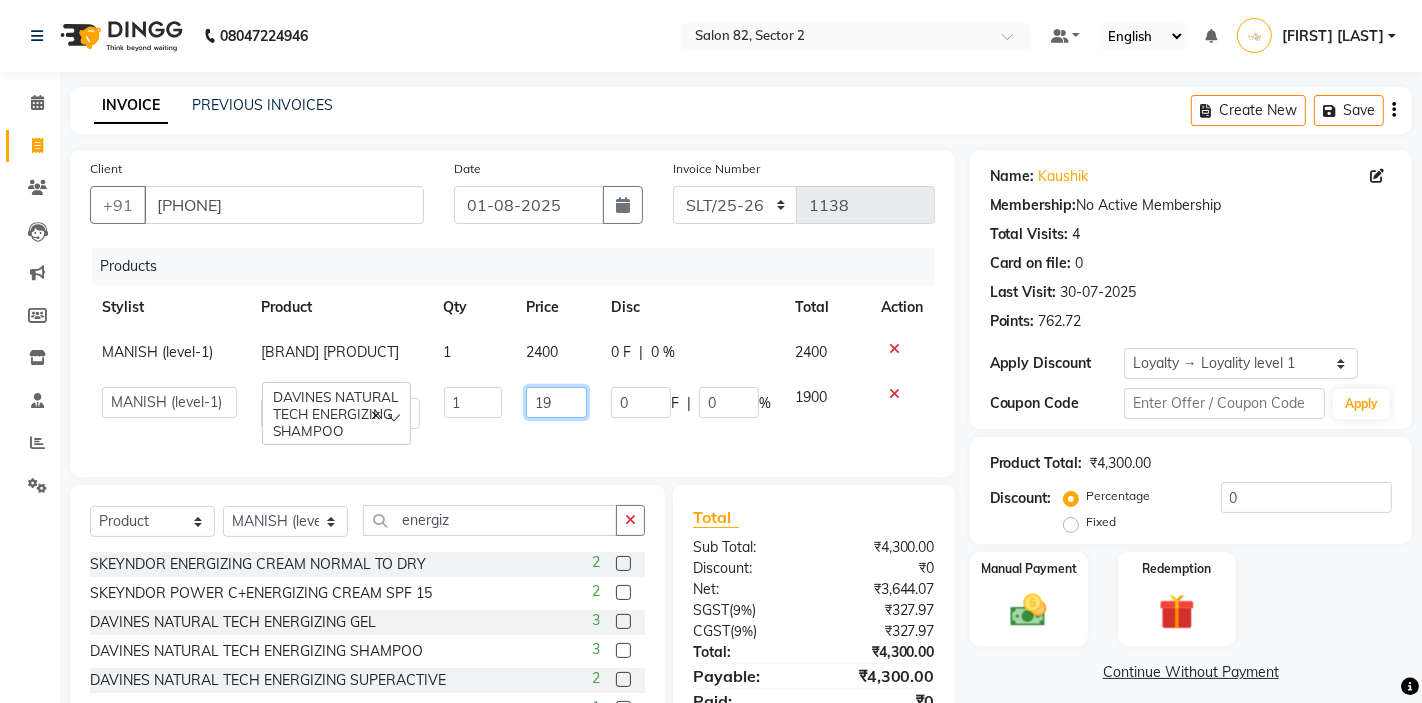 type on "1" 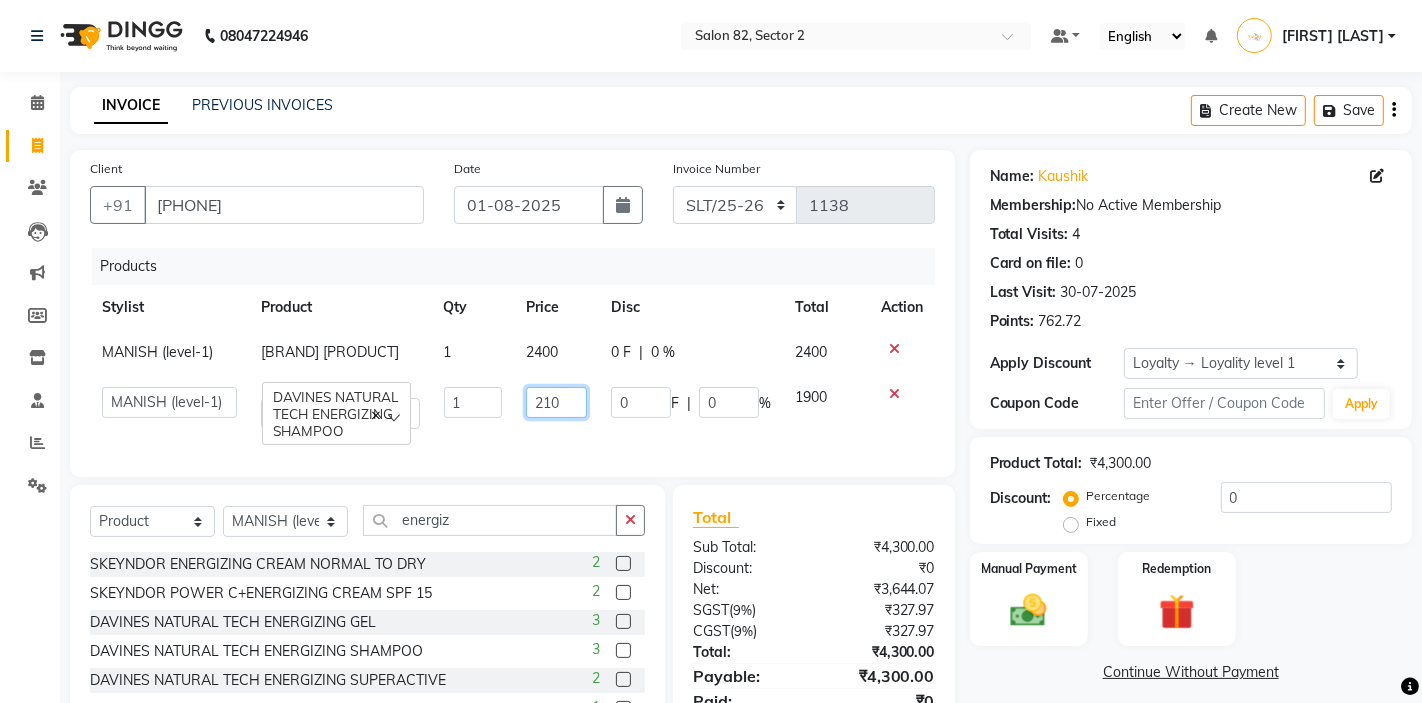 type on "2100" 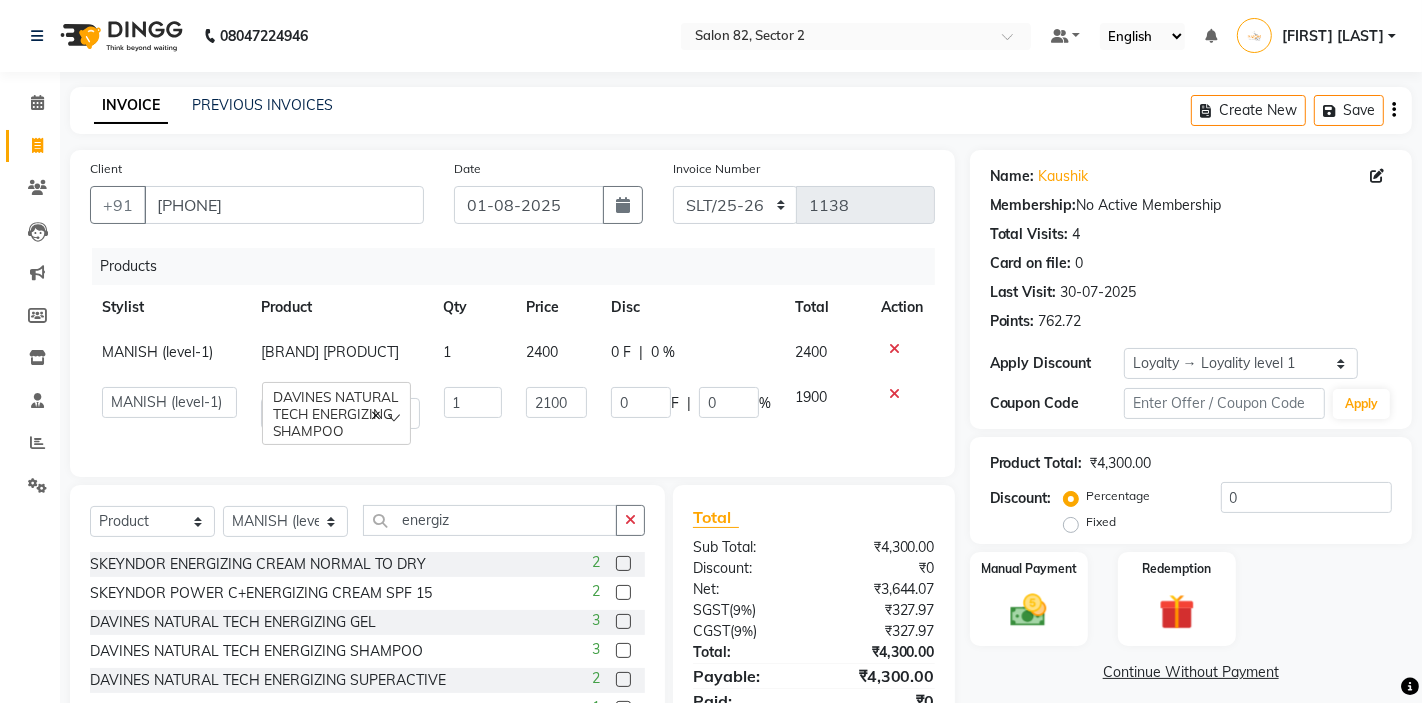 click on "0 F | 0 %" 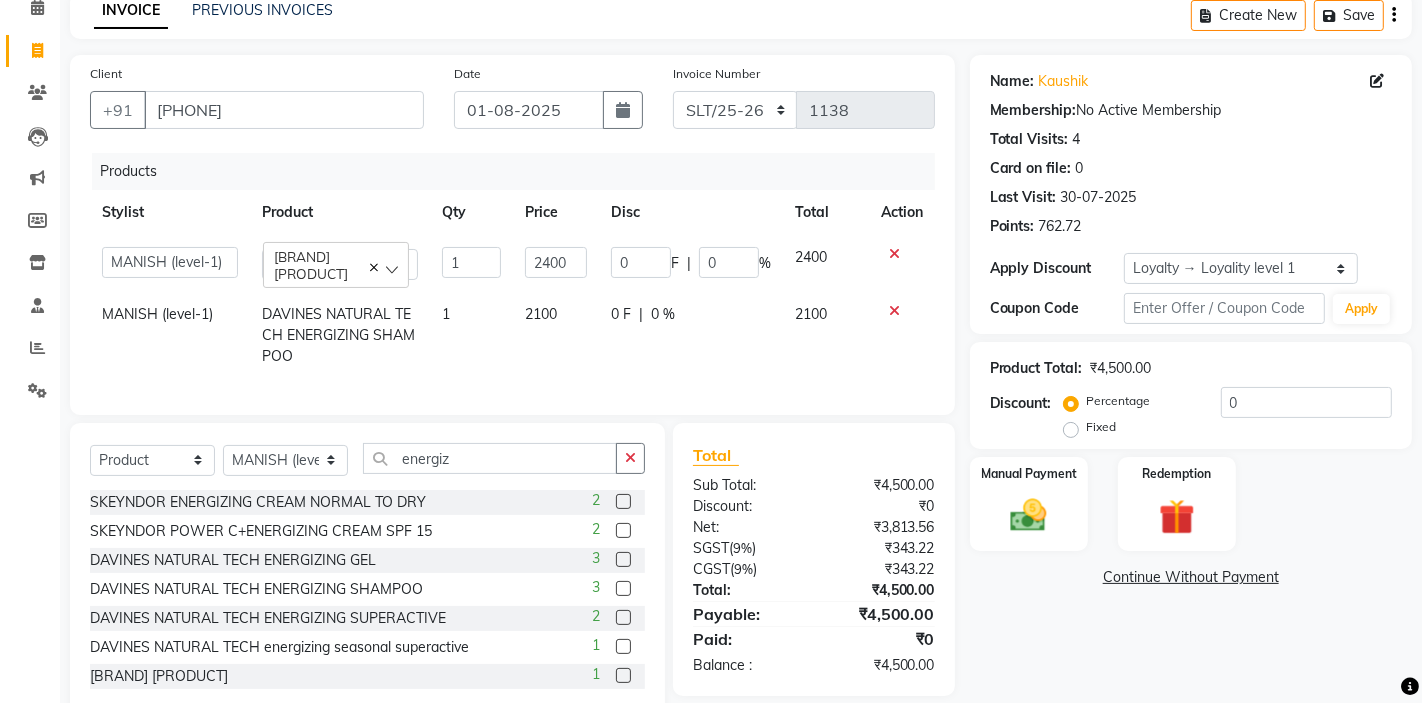 scroll, scrollTop: 142, scrollLeft: 0, axis: vertical 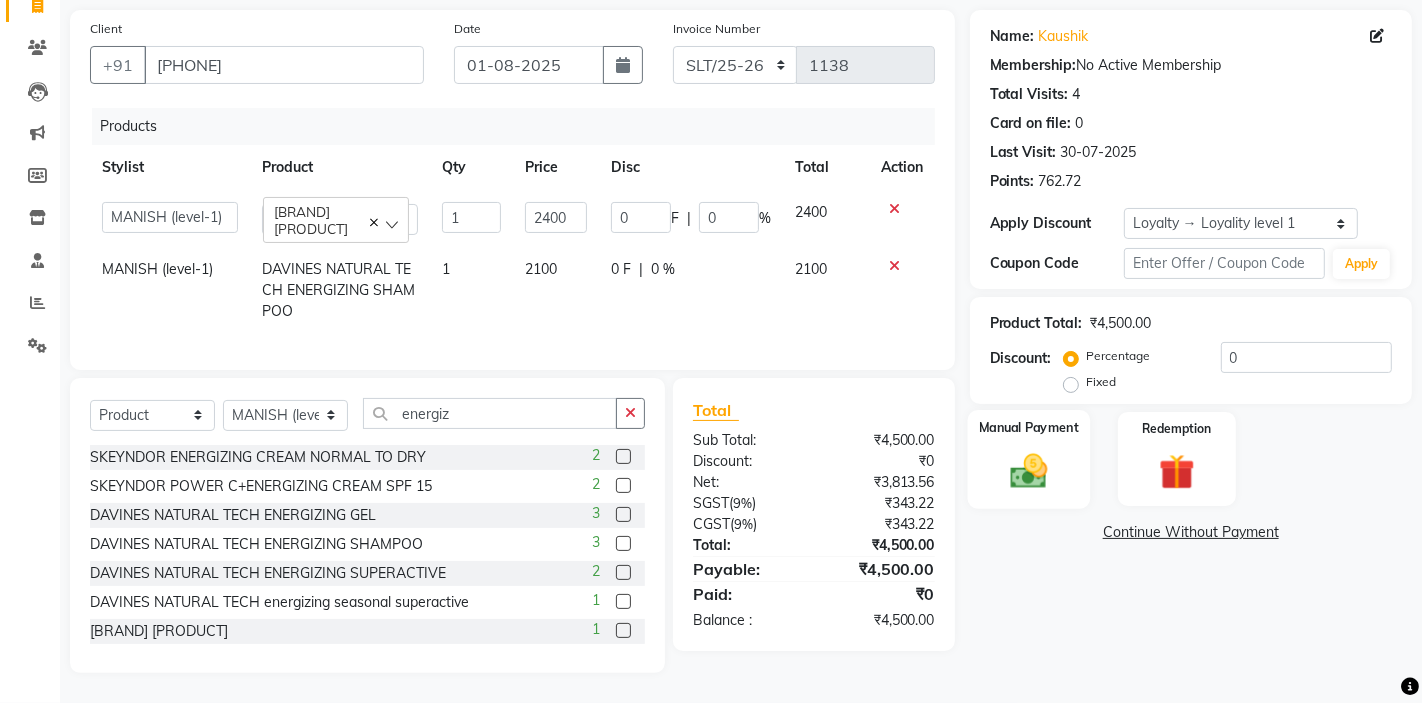 click 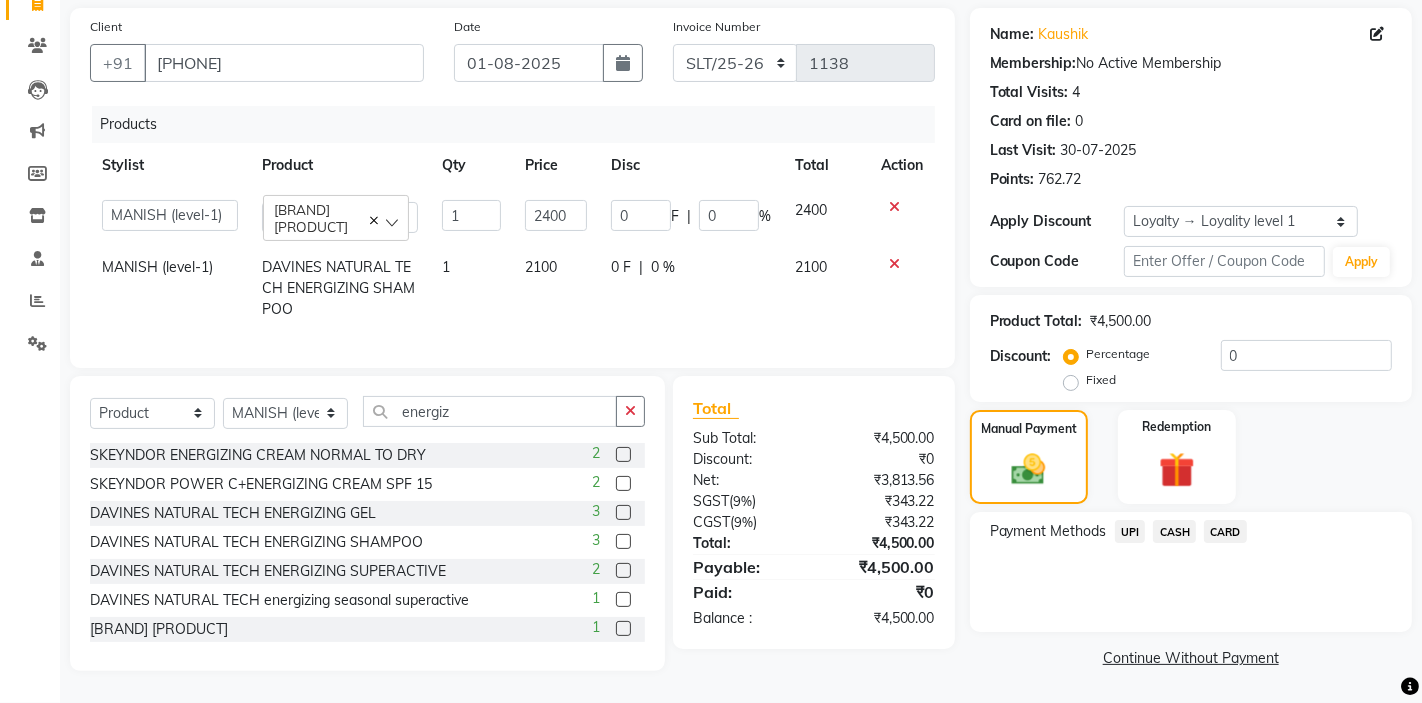 click on "CASH" 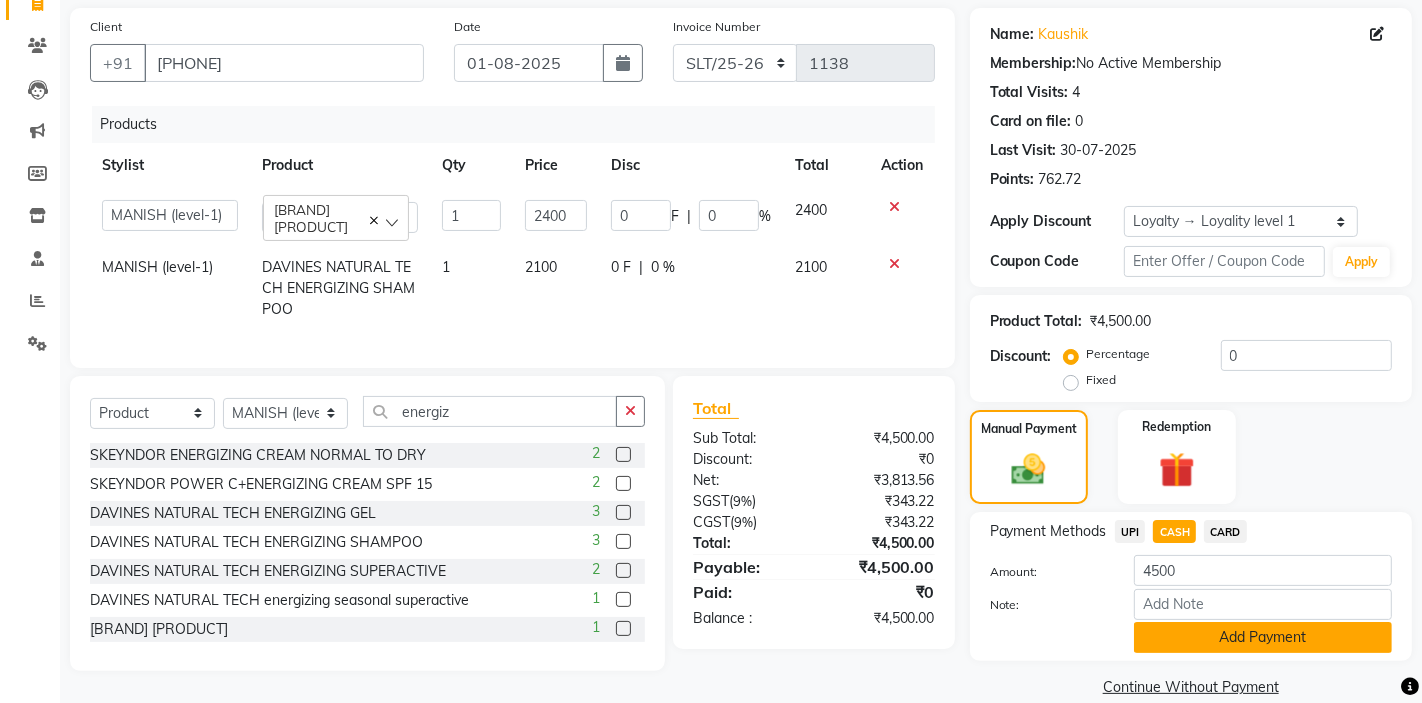 click on "Add Payment" 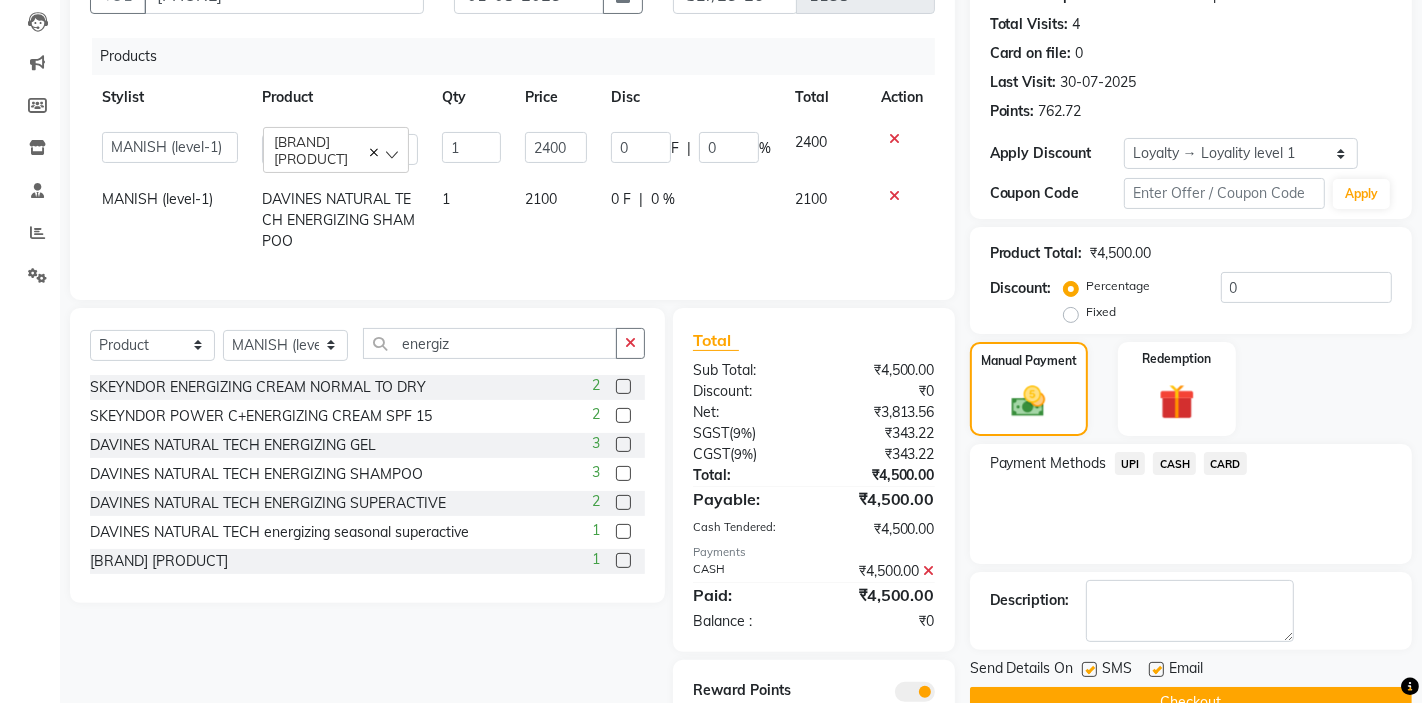 scroll, scrollTop: 263, scrollLeft: 0, axis: vertical 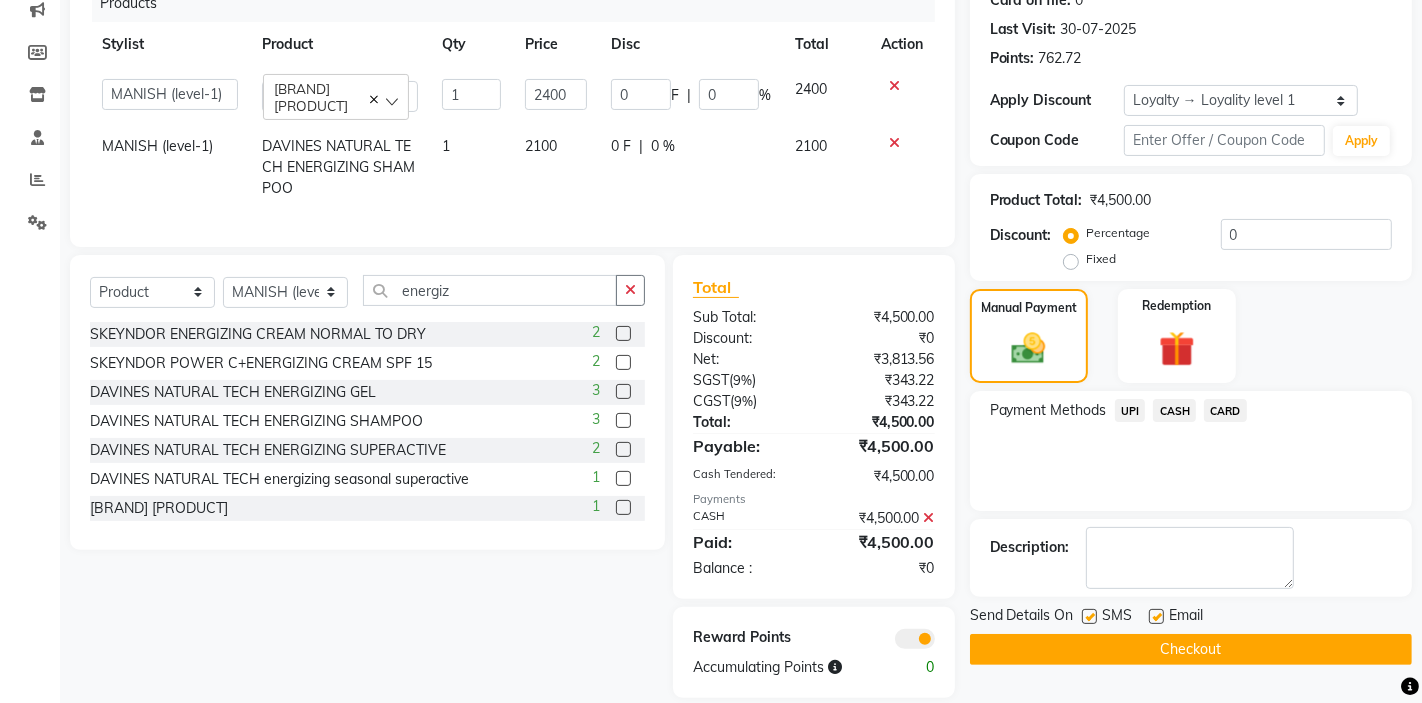 click on "Checkout" 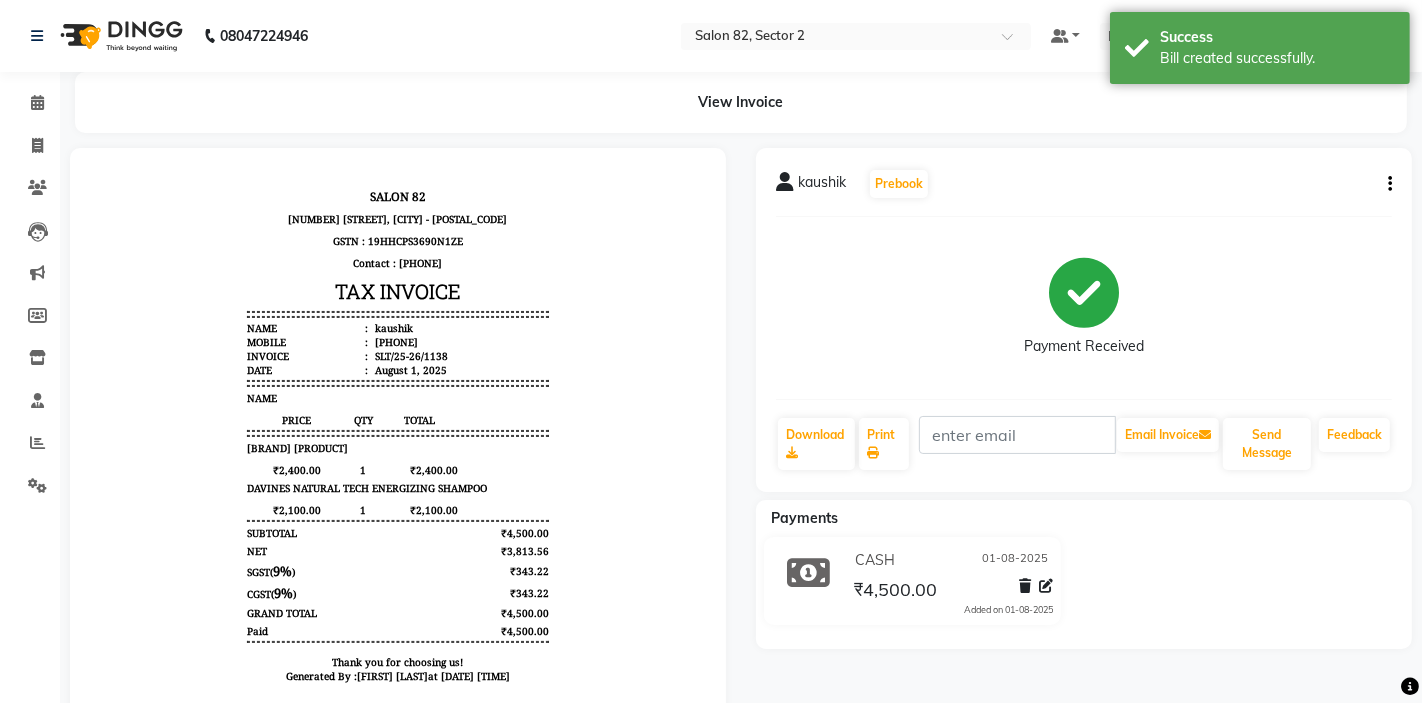 scroll, scrollTop: 0, scrollLeft: 0, axis: both 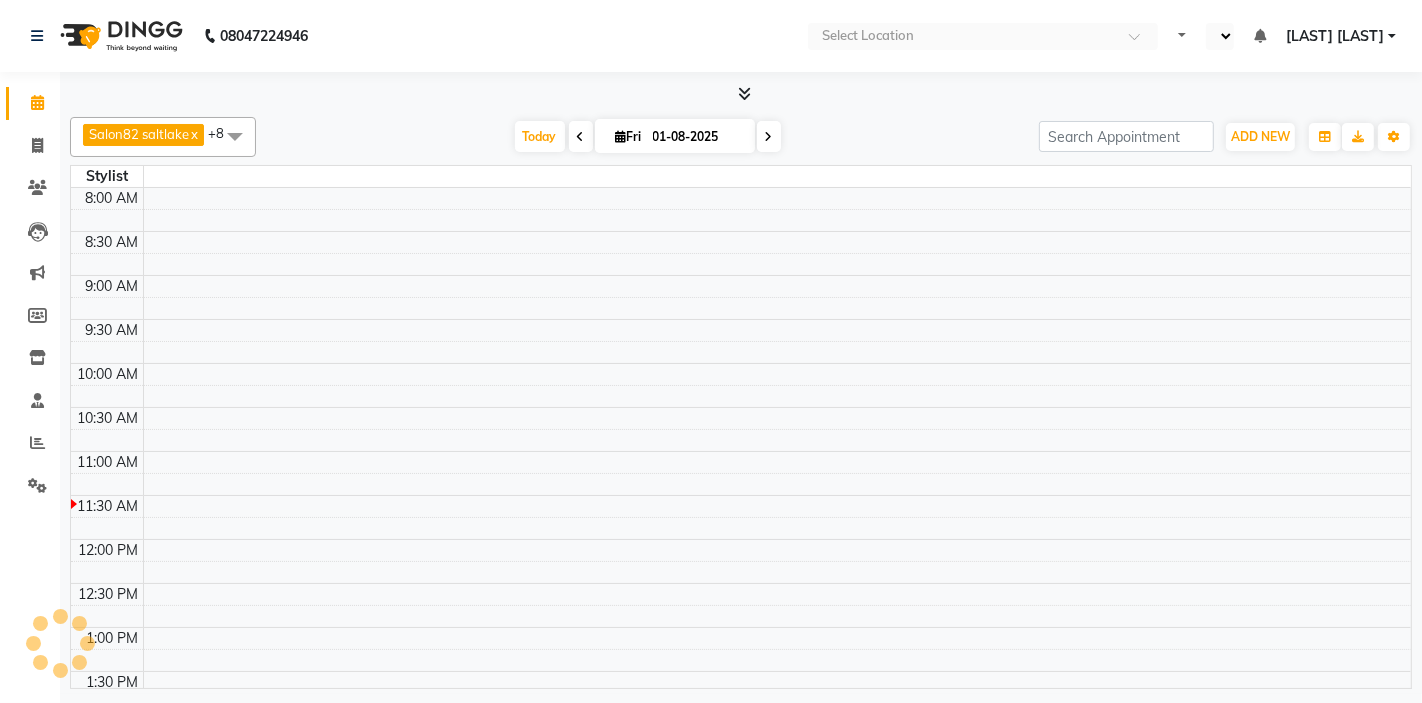 select on "en" 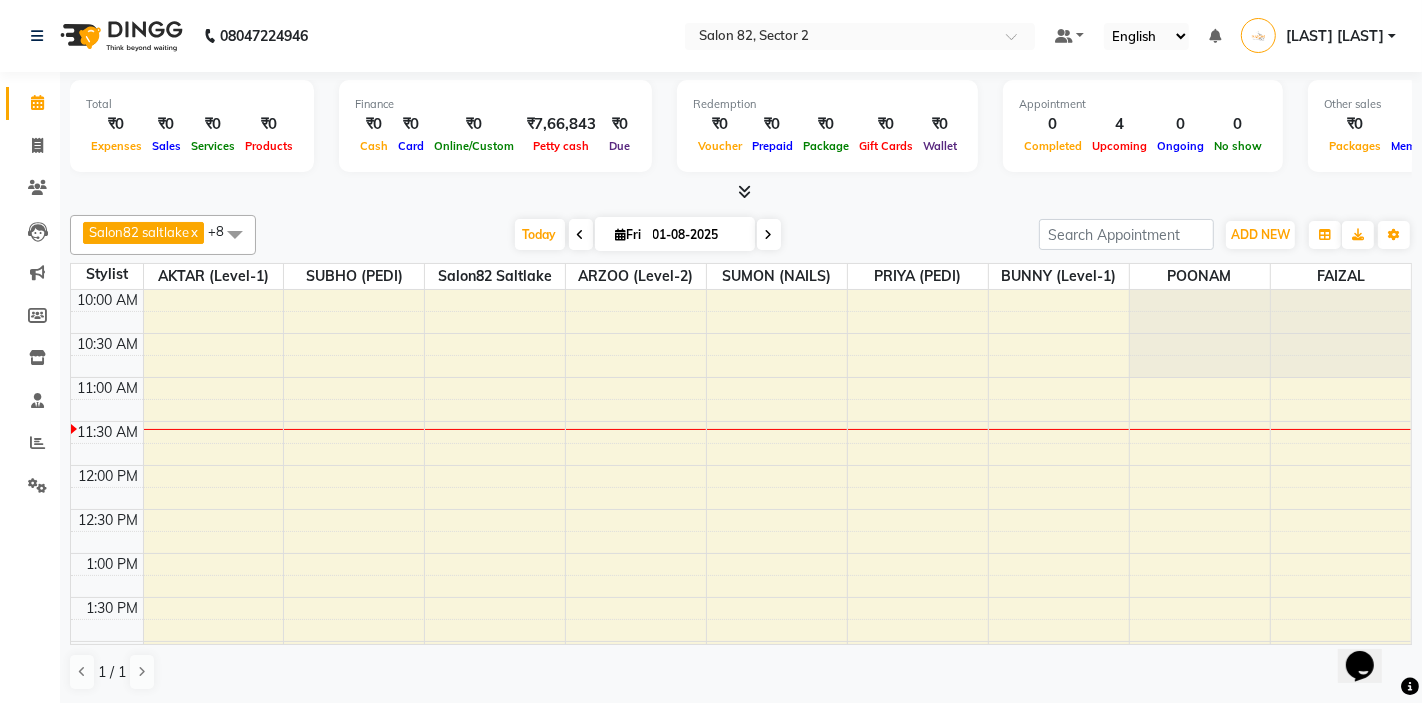 scroll, scrollTop: 0, scrollLeft: 0, axis: both 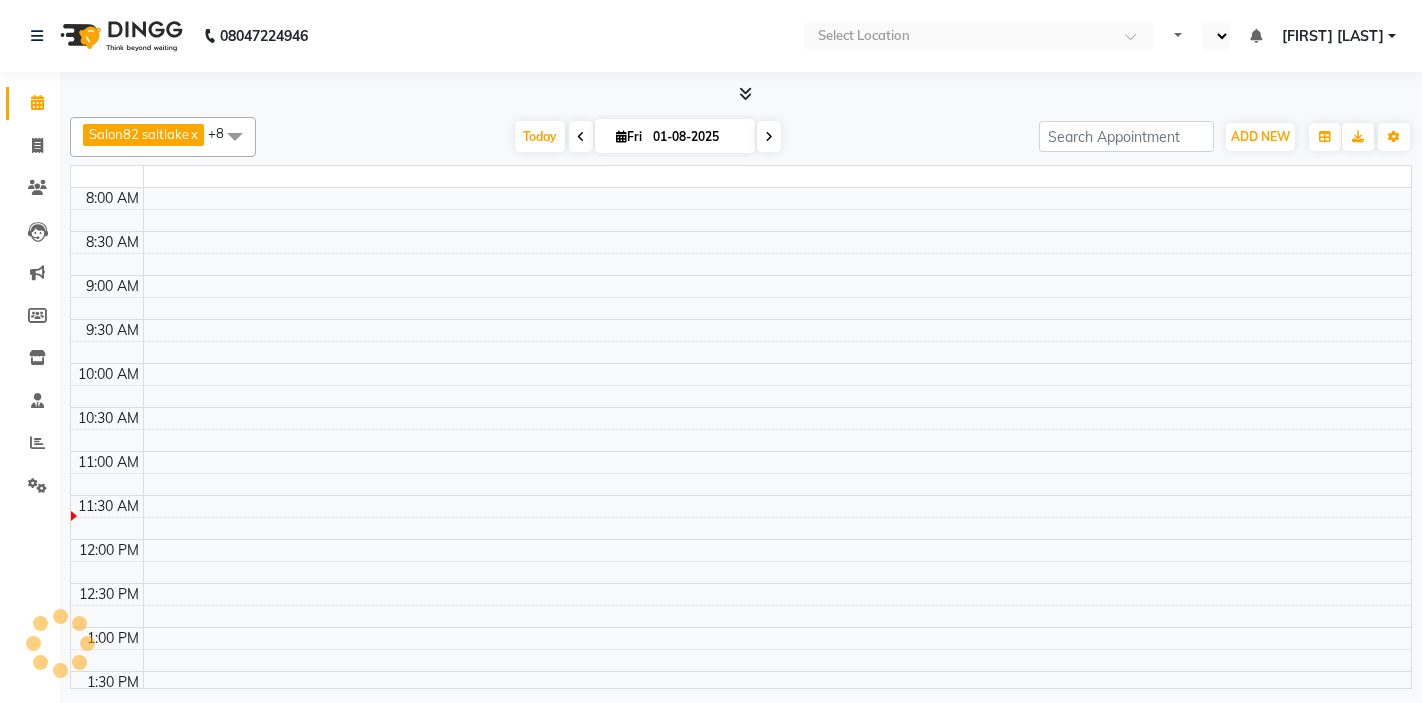 select on "en" 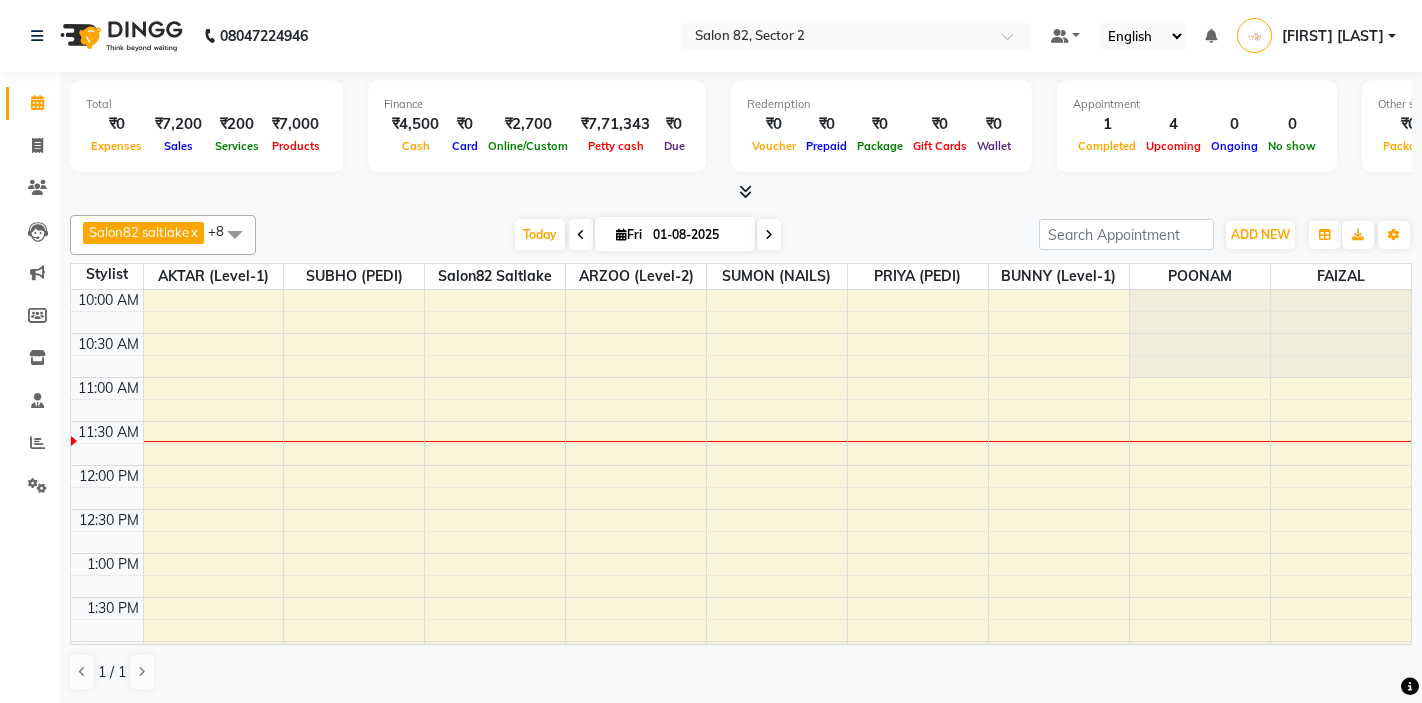 scroll, scrollTop: 0, scrollLeft: 0, axis: both 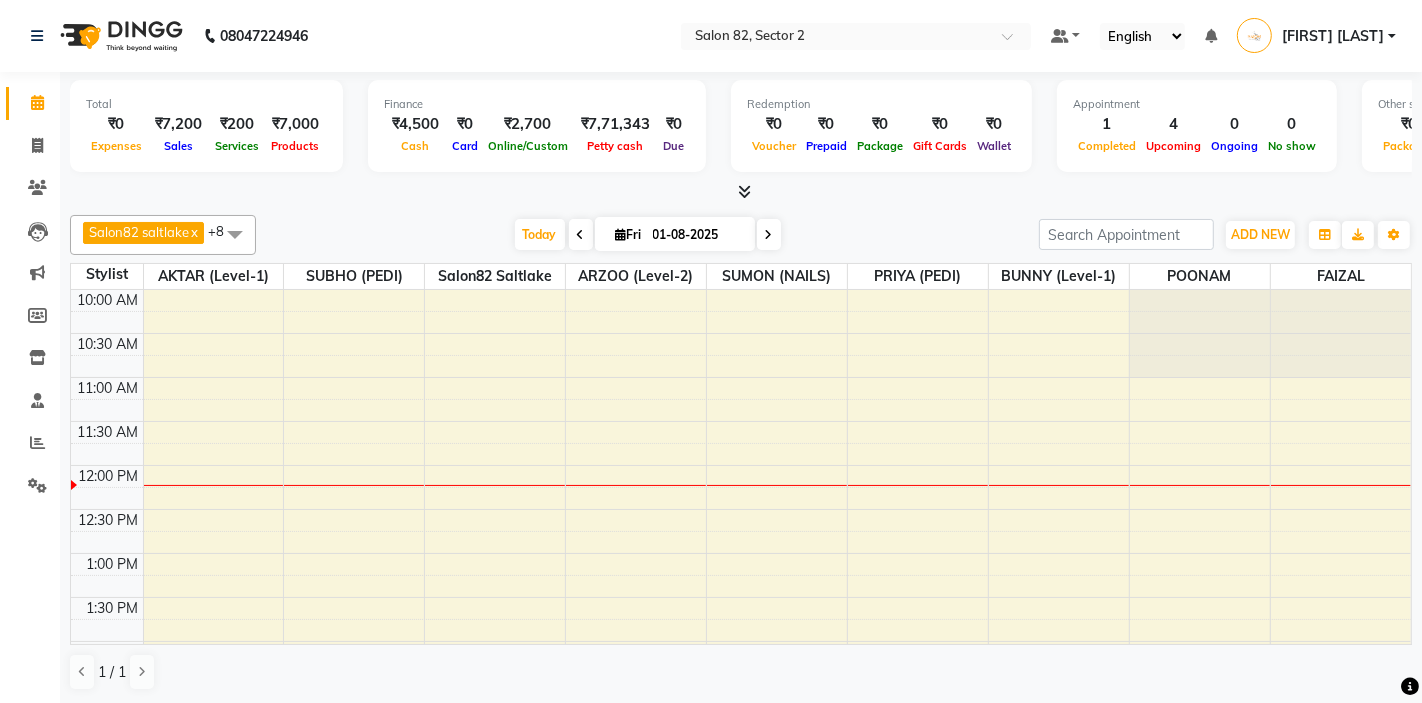click at bounding box center [235, 234] 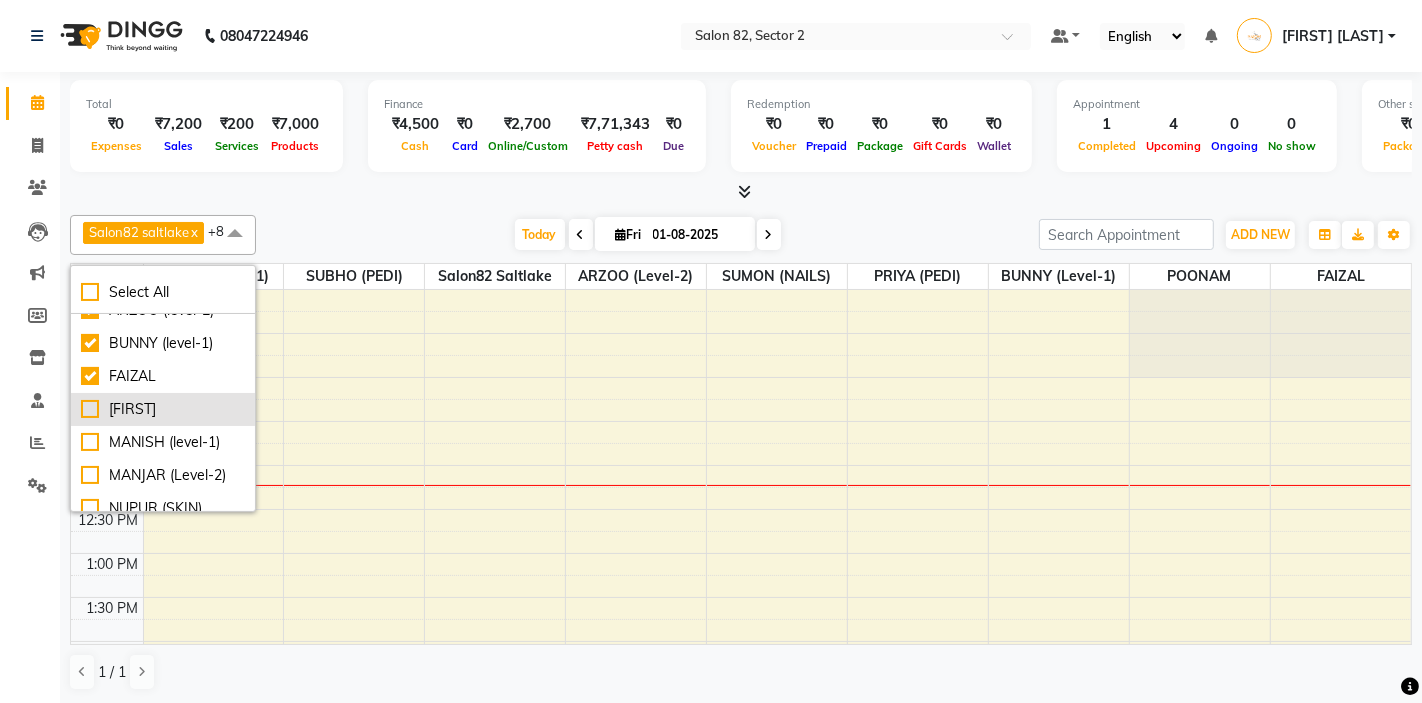 scroll, scrollTop: 57, scrollLeft: 0, axis: vertical 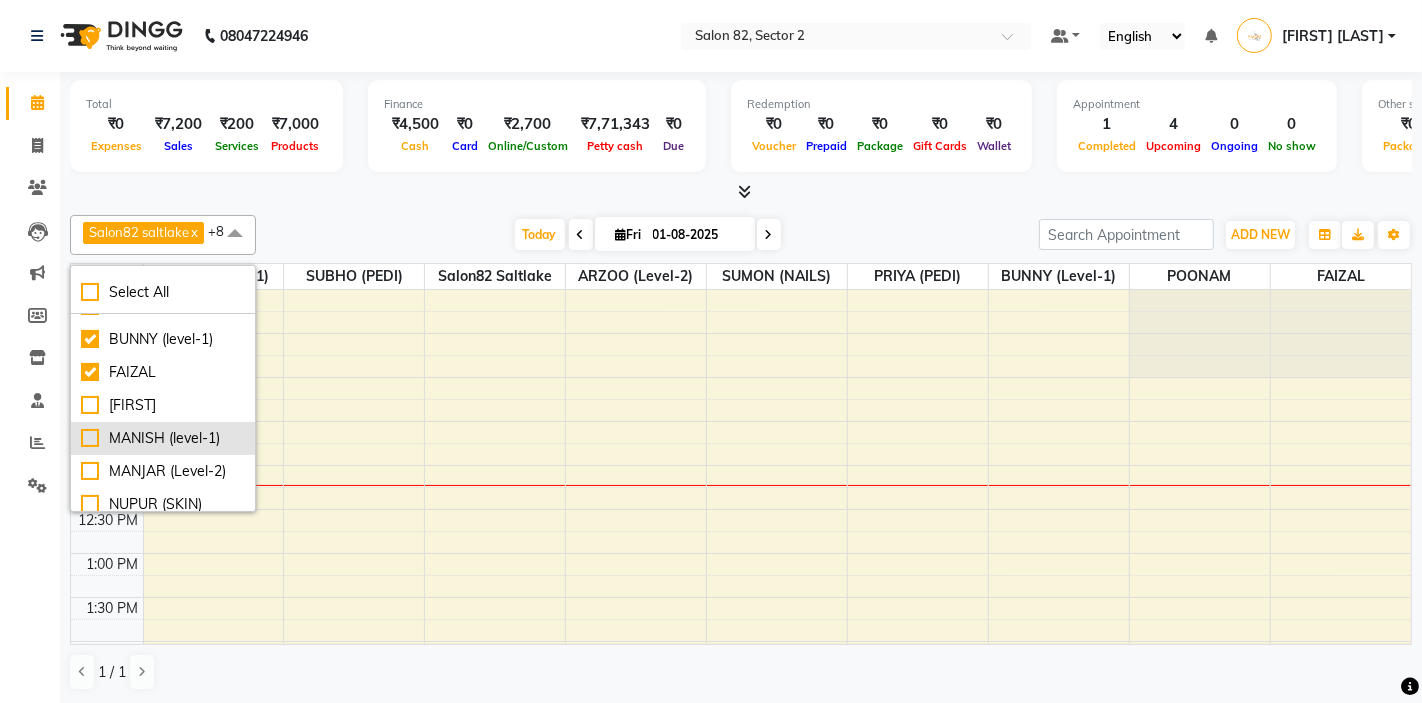 click on "MANISH (level-1)" at bounding box center (163, 438) 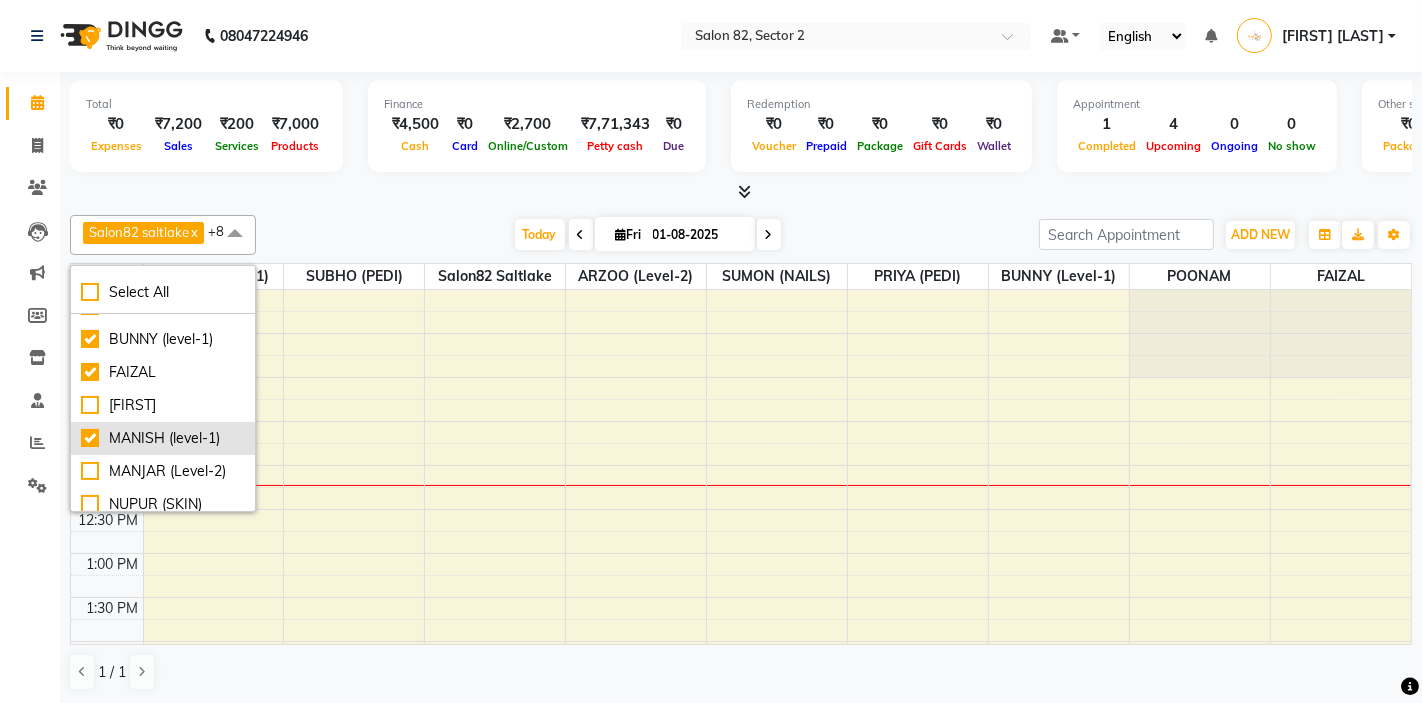 checkbox on "true" 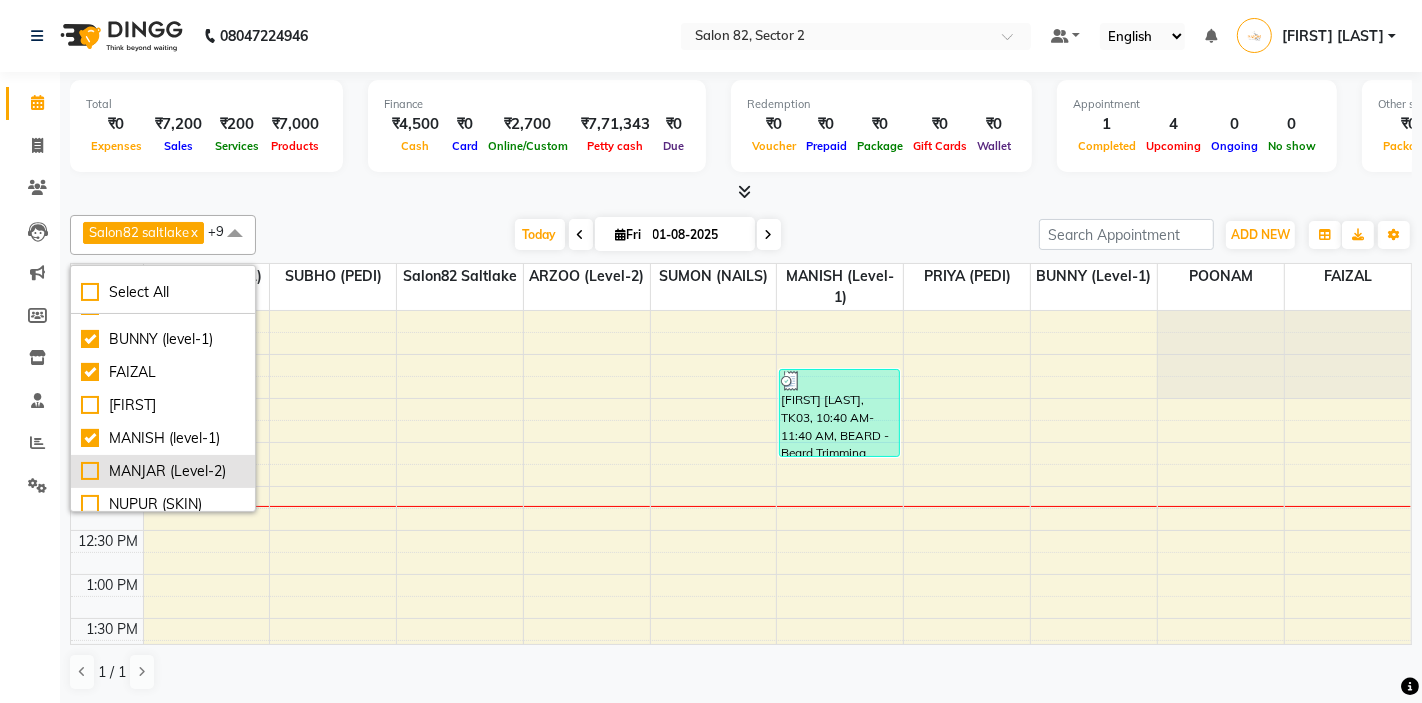 click on "MANJAR (Level-2)" at bounding box center (163, 471) 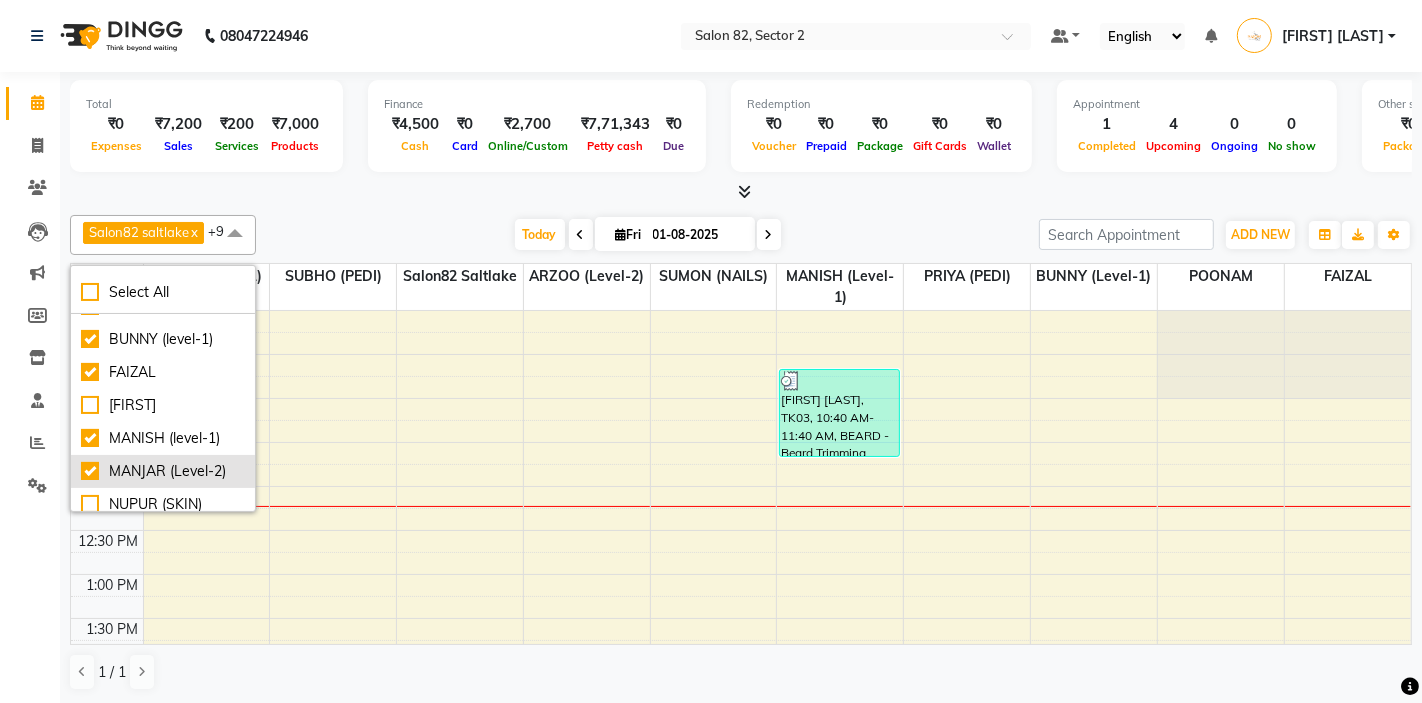 checkbox on "true" 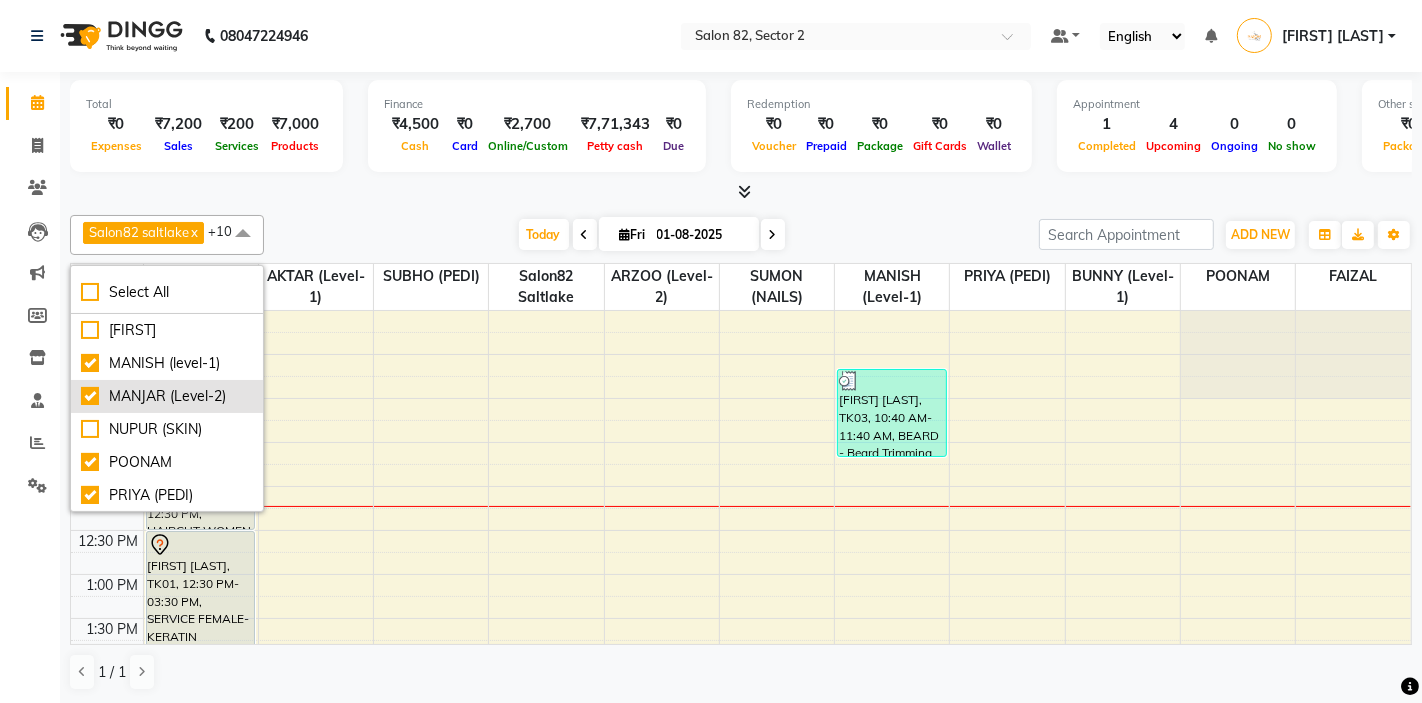 scroll, scrollTop: 135, scrollLeft: 0, axis: vertical 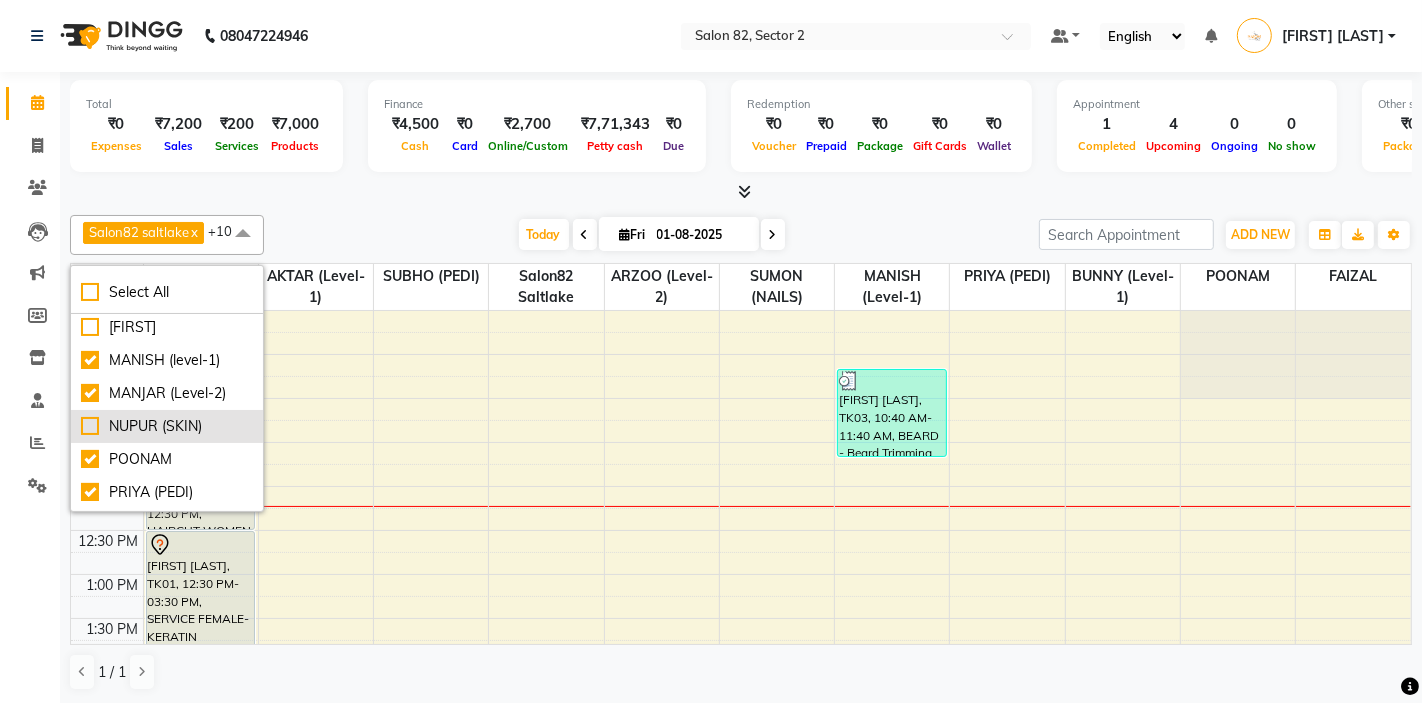 click on "NUPUR (SKIN)" at bounding box center (167, 426) 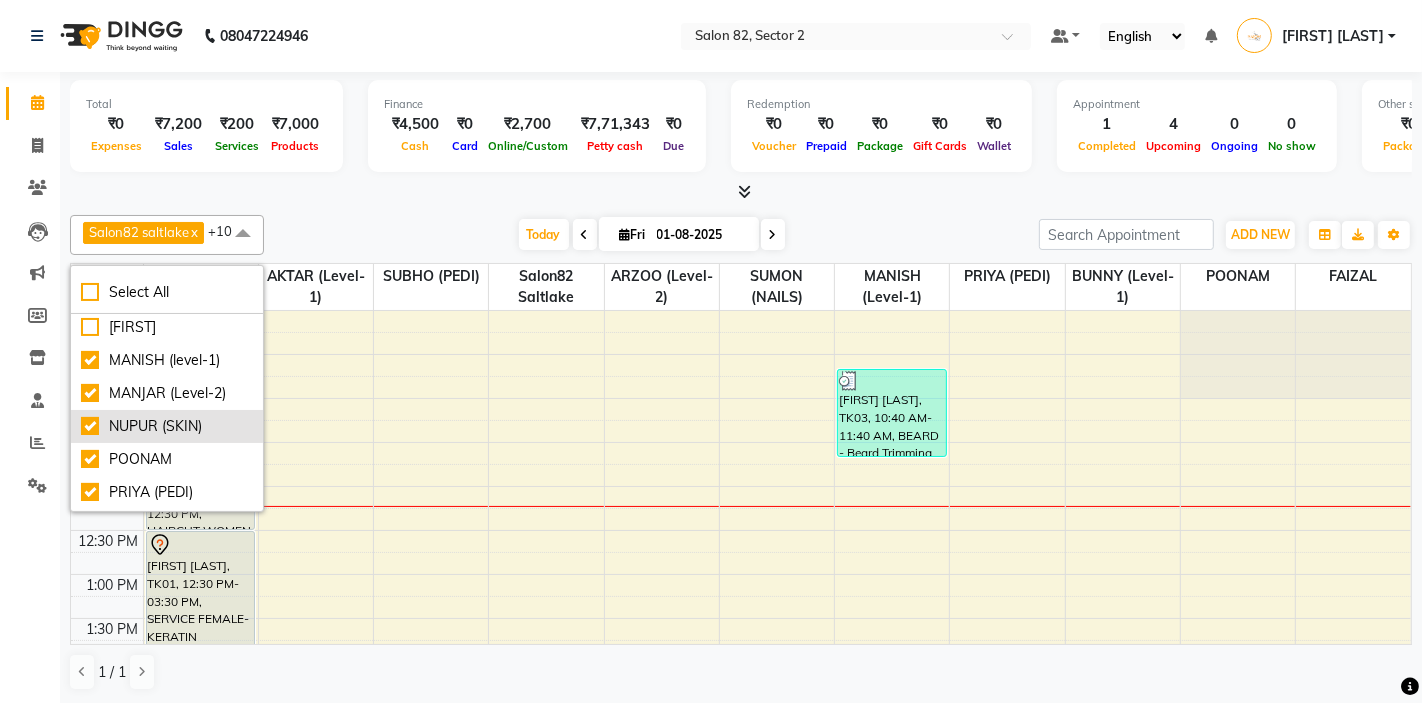 checkbox on "true" 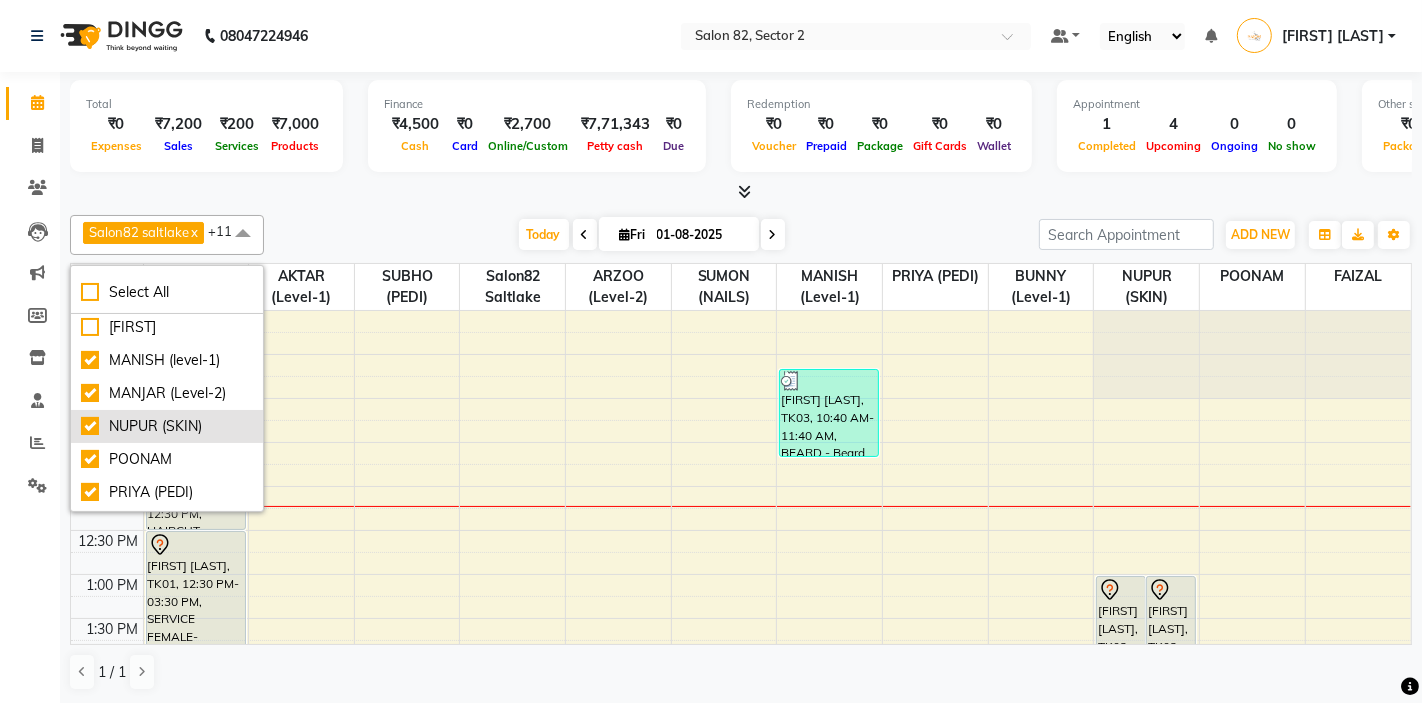 scroll, scrollTop: 0, scrollLeft: 0, axis: both 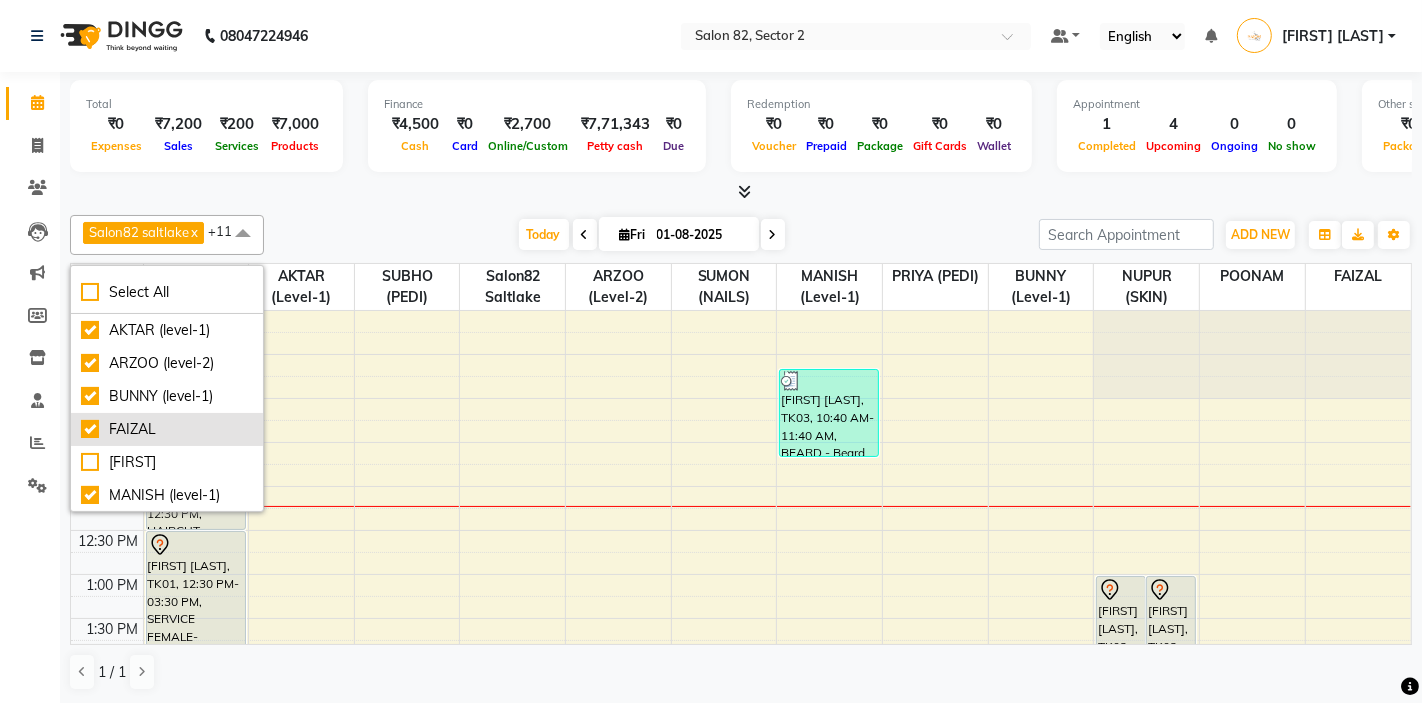 click on "FAIZAL" at bounding box center (167, 429) 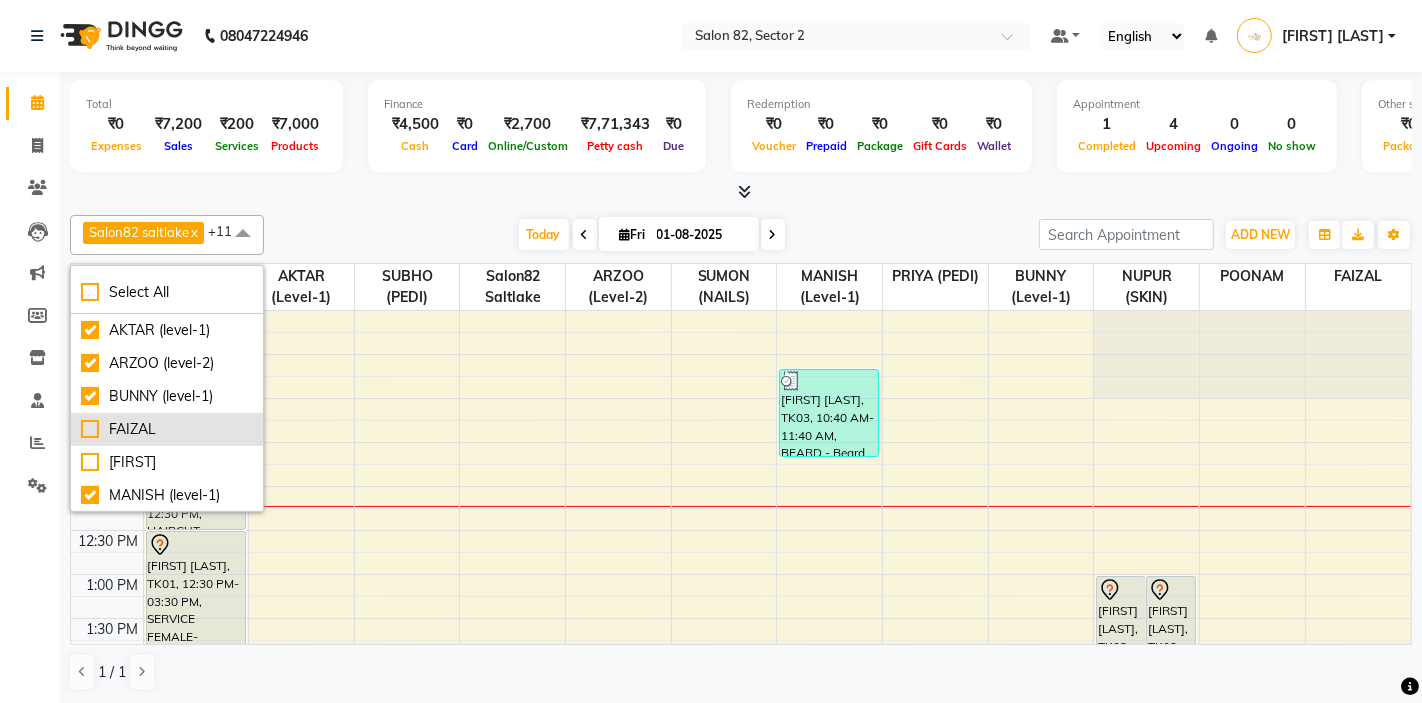 checkbox on "false" 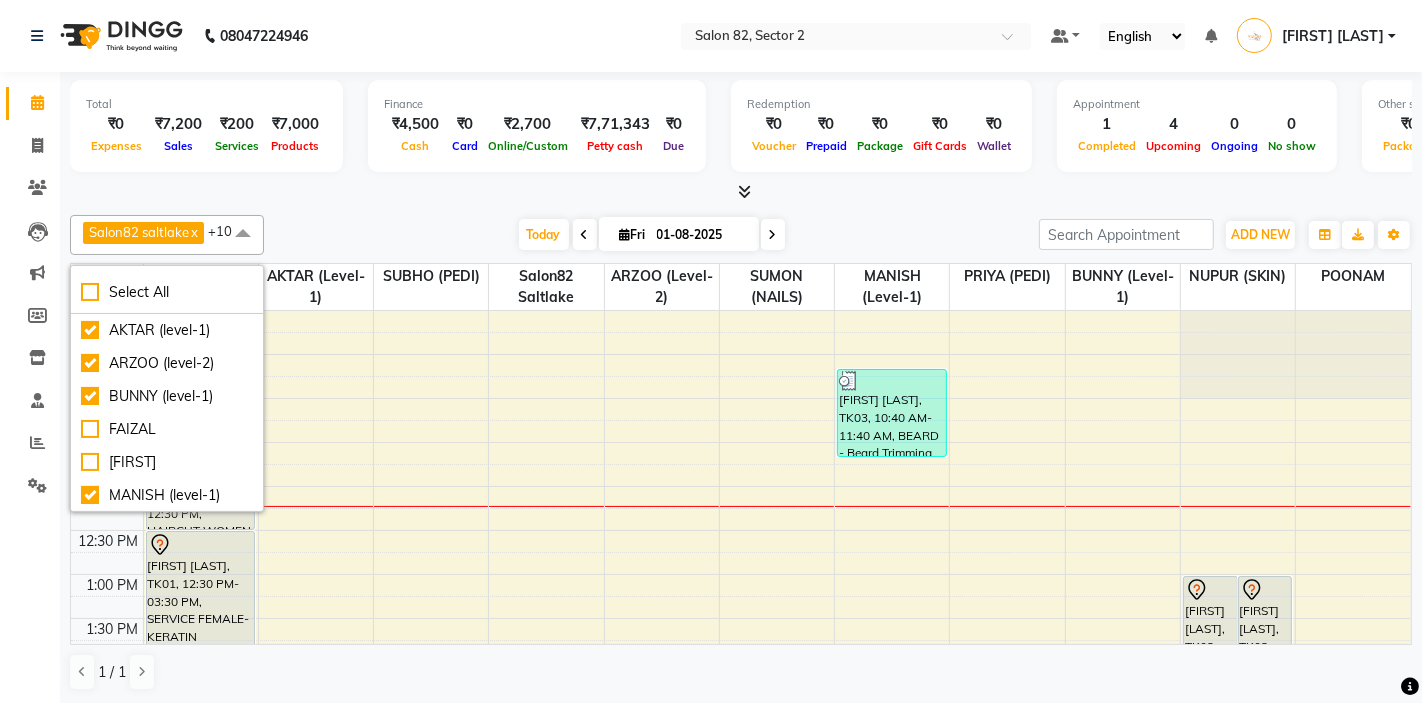 click at bounding box center [243, 234] 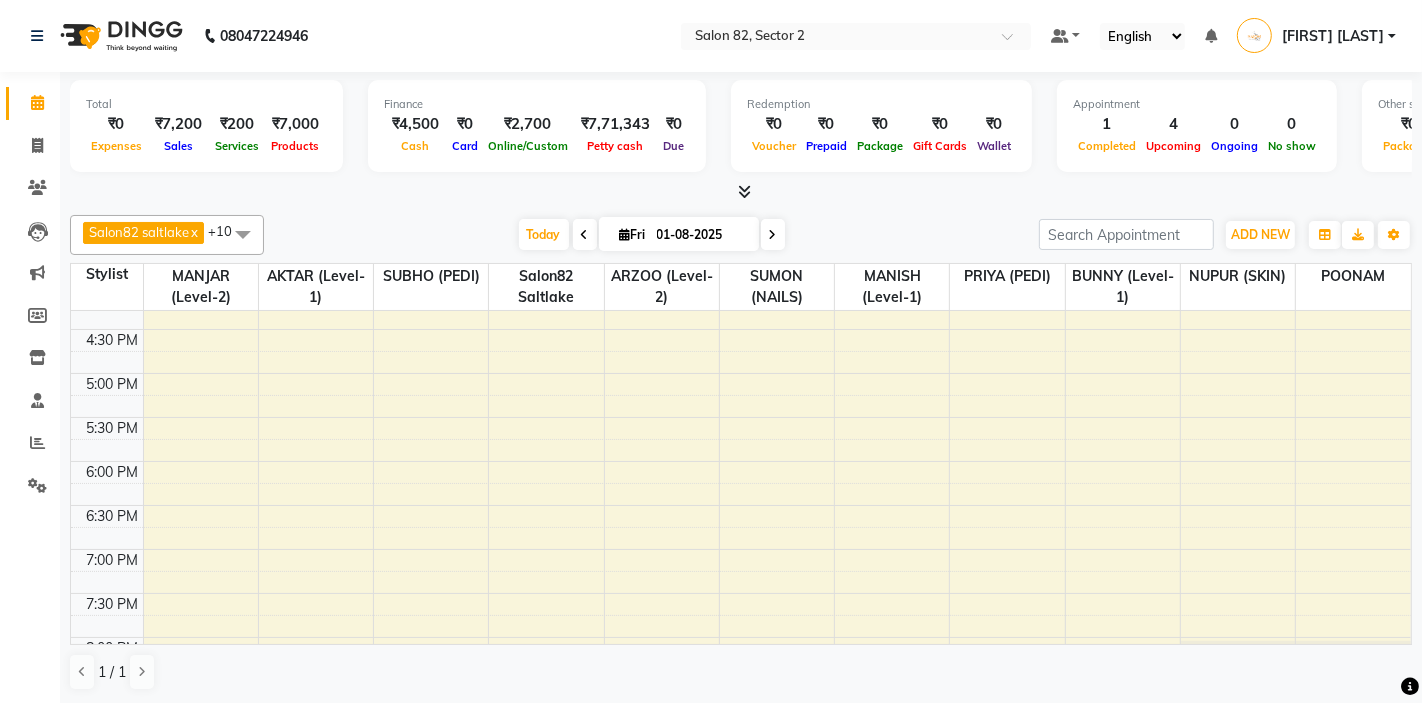 scroll, scrollTop: 637, scrollLeft: 0, axis: vertical 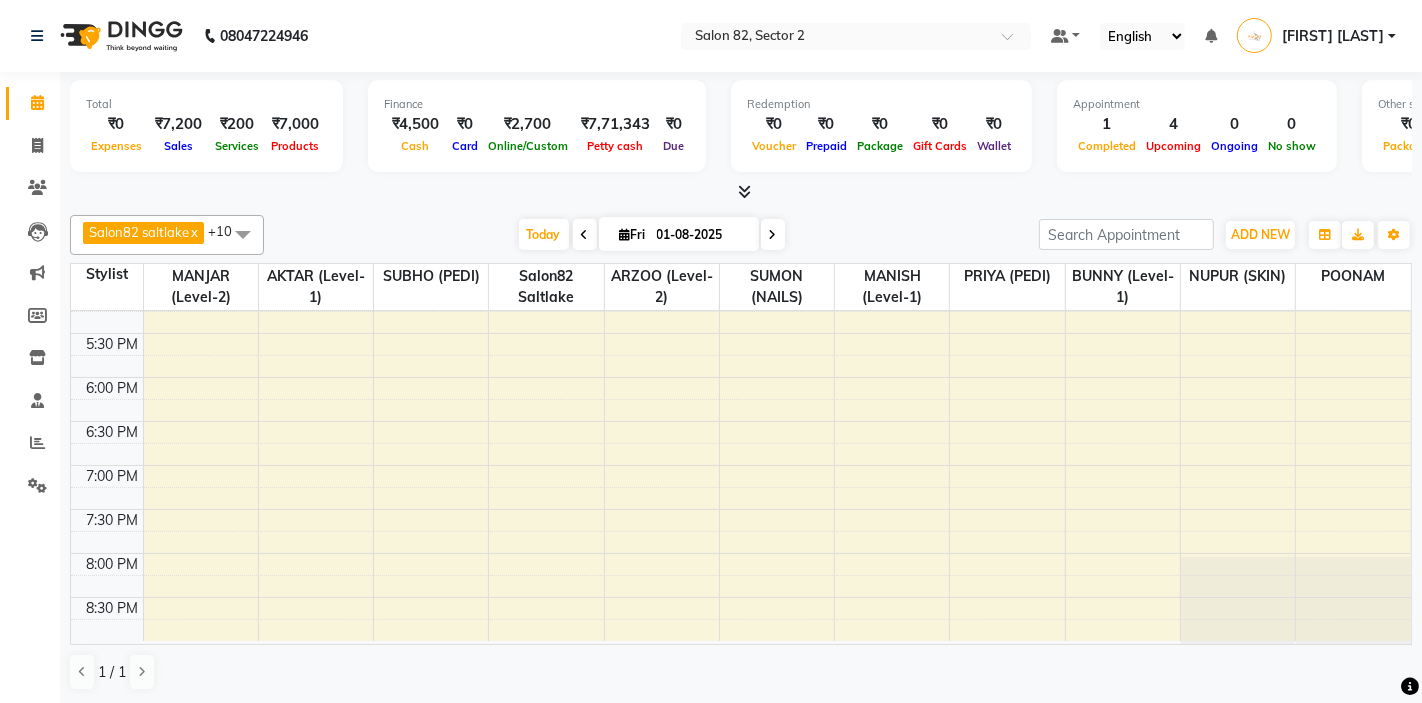 click on "10:00 AM 10:30 AM 11:00 AM 11:30 AM 12:00 PM 12:30 PM 1:00 PM 1:30 PM 2:00 PM 2:30 PM 3:00 PM 3:30 PM 4:00 PM 4:30 PM 5:00 PM 5:30 PM 6:00 PM 6:30 PM 7:00 PM 7:30 PM 8:00 PM 8:30 PM             rajani srivastav, TK01, 11:30 AM-12:30 PM, HAIRCUT WOMEN - Stylist Level 2 (Senior)             rajani srivastav, TK01, 12:30 PM-03:30 PM, SERVICE FEMALE-KERATIN (BRAZILIAN CACAU )     sumon actor, TK03, 10:40 AM-11:40 AM, BEARD  - Beard Trimming             barnali mukherjee, TK02, 01:00 PM-02:00 PM, PARTY MAKE UP ( Od )             barnali mukherjee, TK02, 01:00 PM-02:00 PM, SERVICES - Sare dripping" at bounding box center [741, 157] 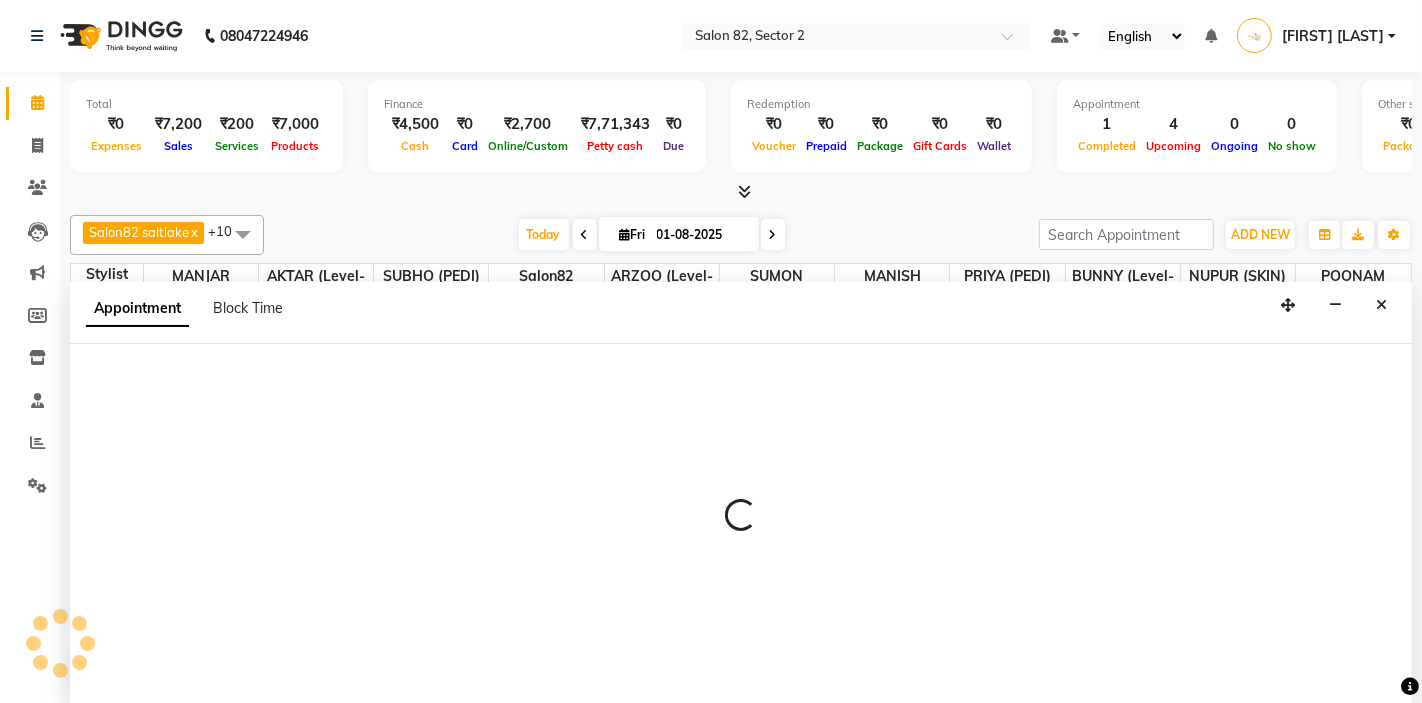 scroll, scrollTop: 1, scrollLeft: 0, axis: vertical 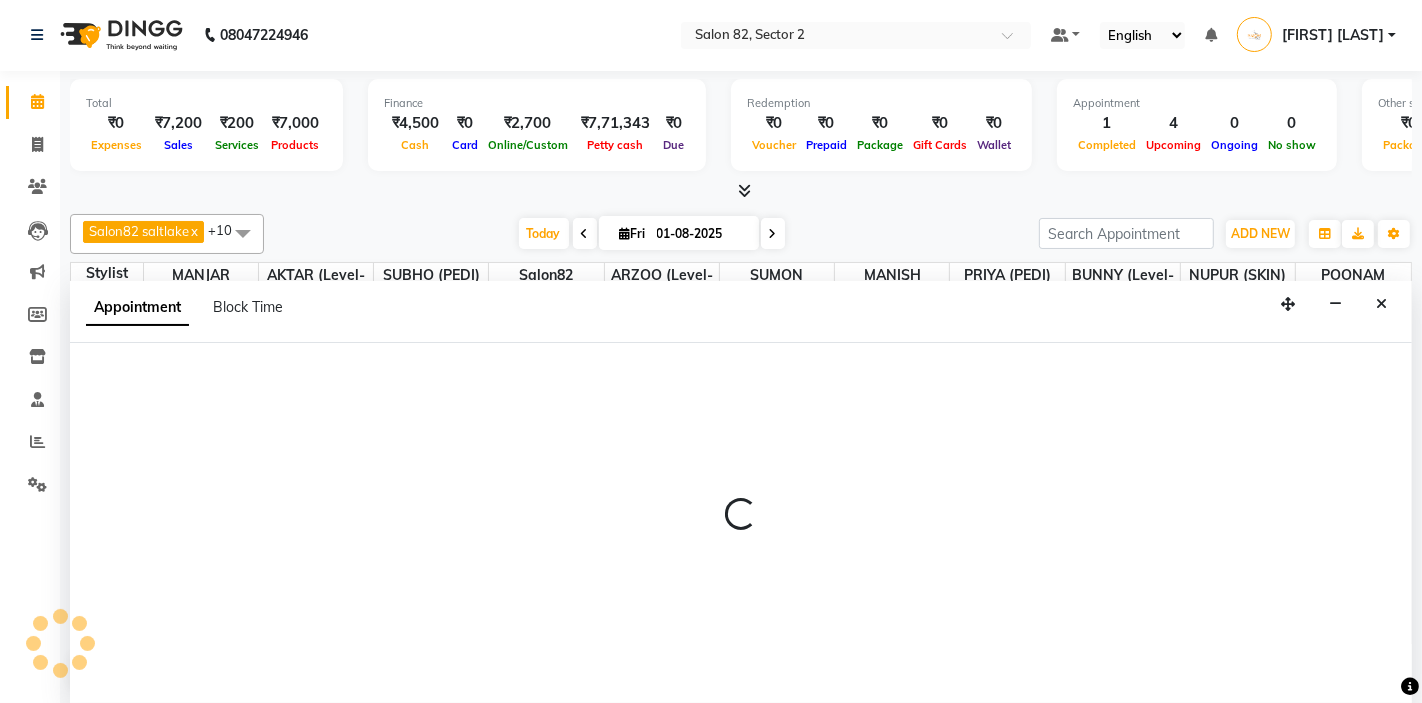 select on "75774" 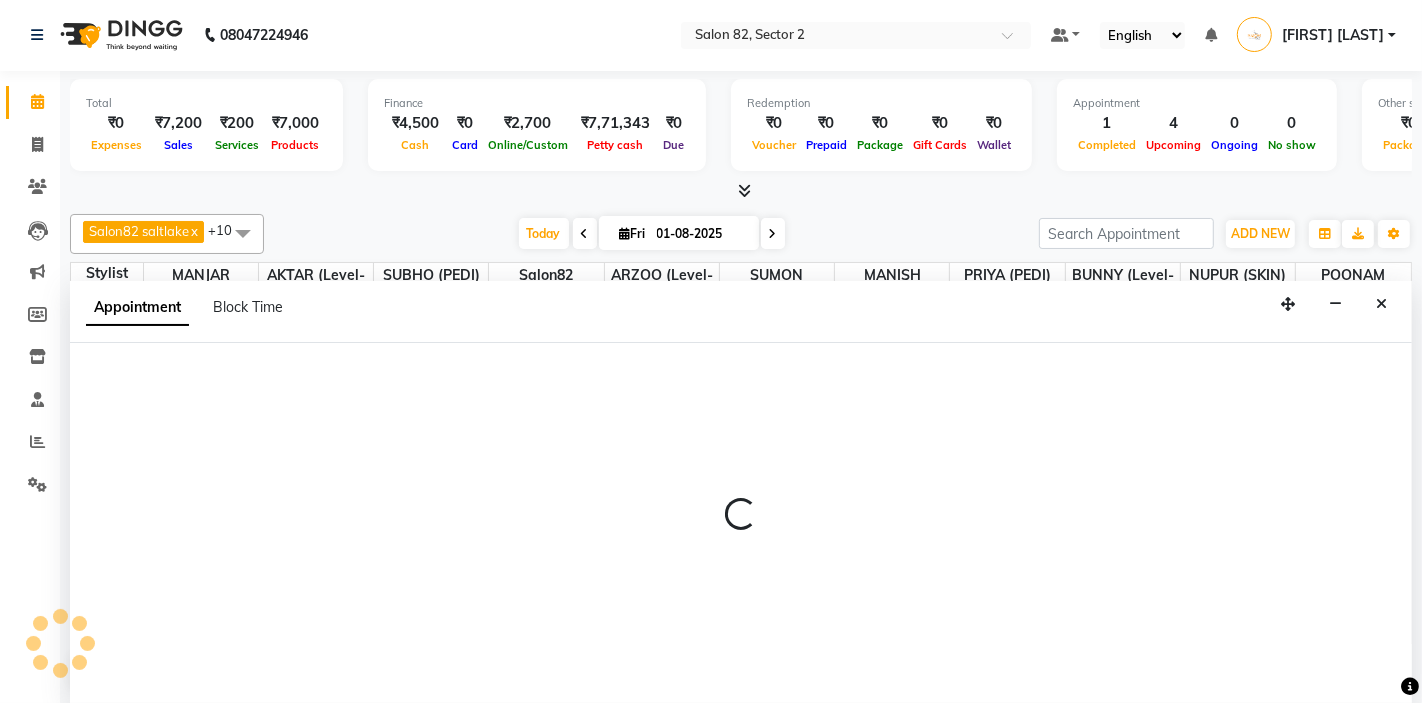 select on "1125" 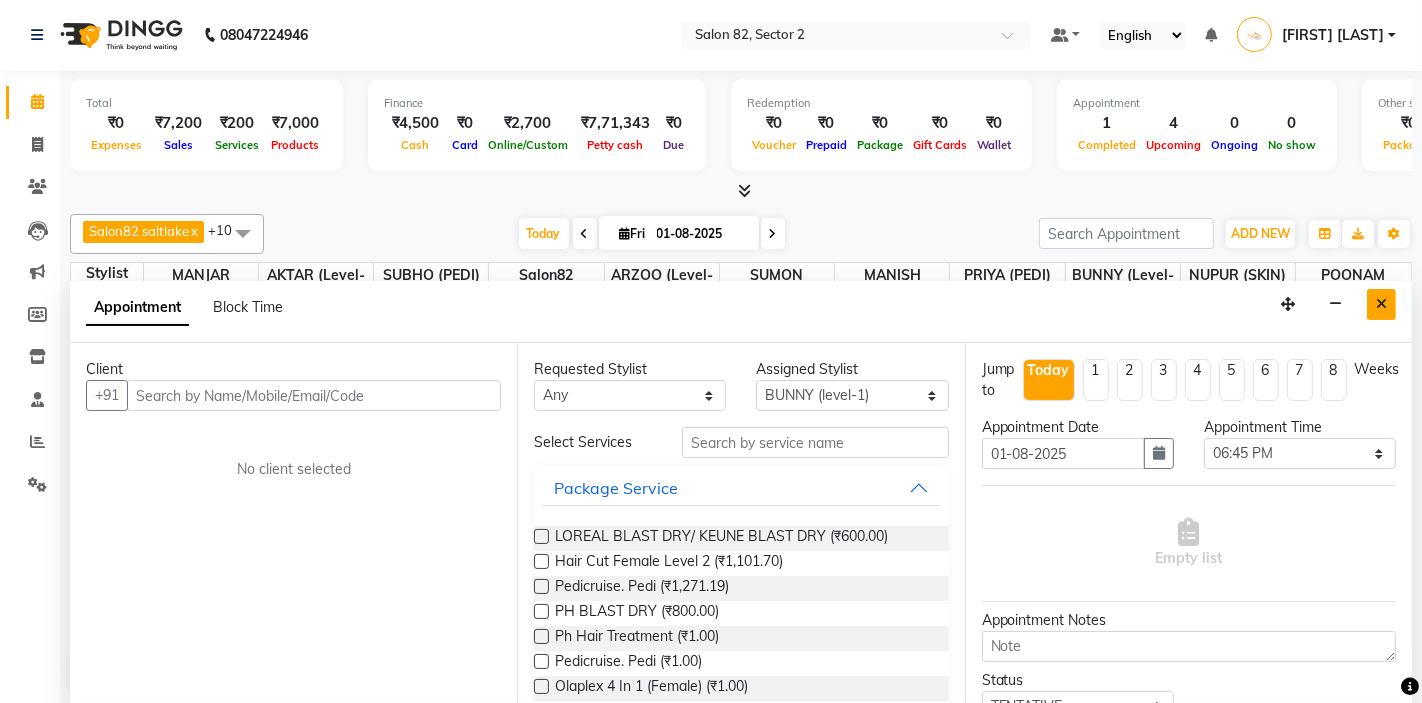 click at bounding box center (1381, 304) 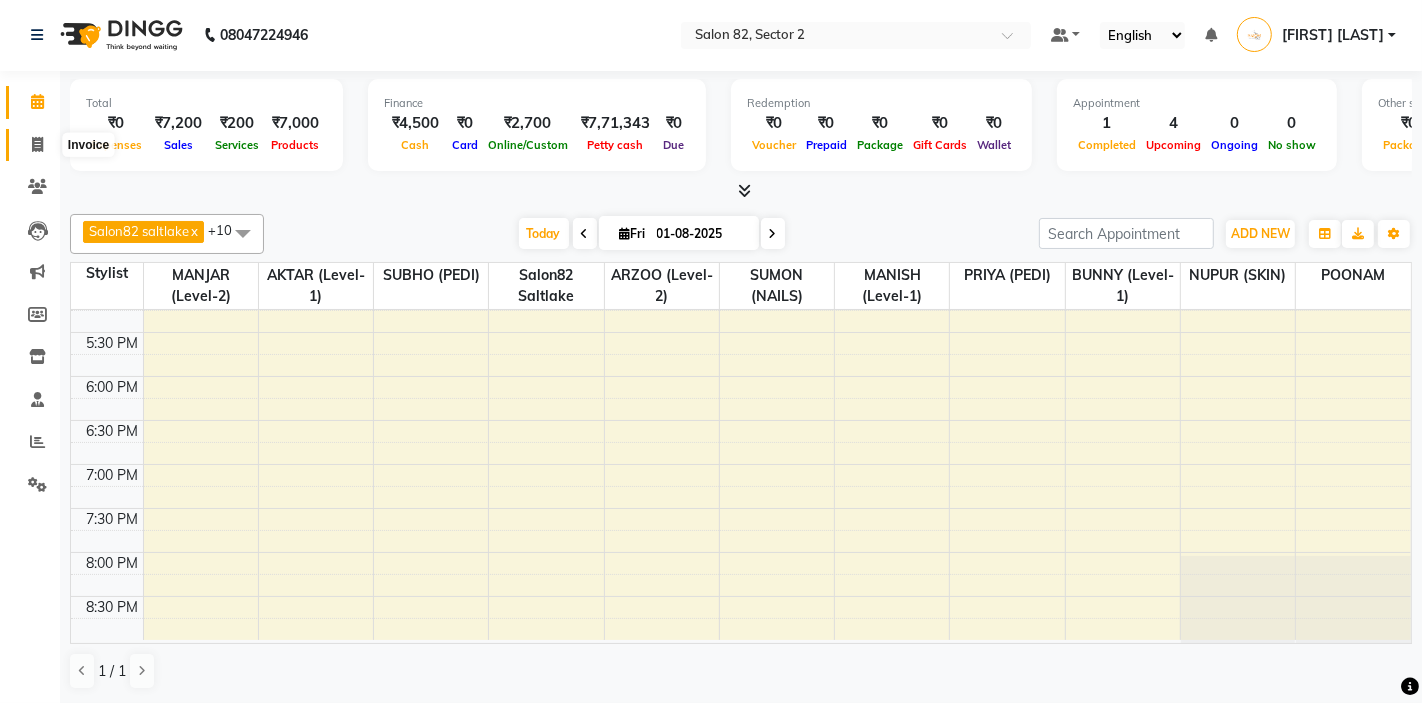 click 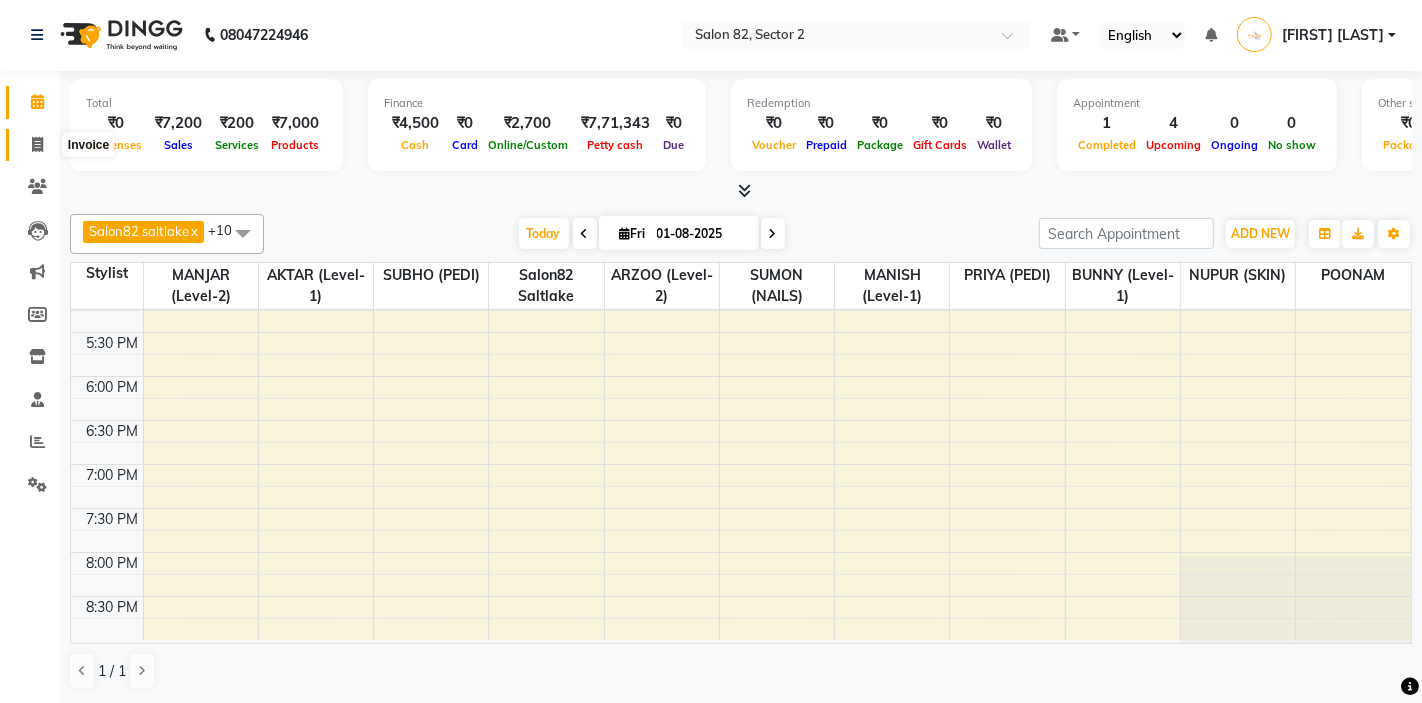 select on "service" 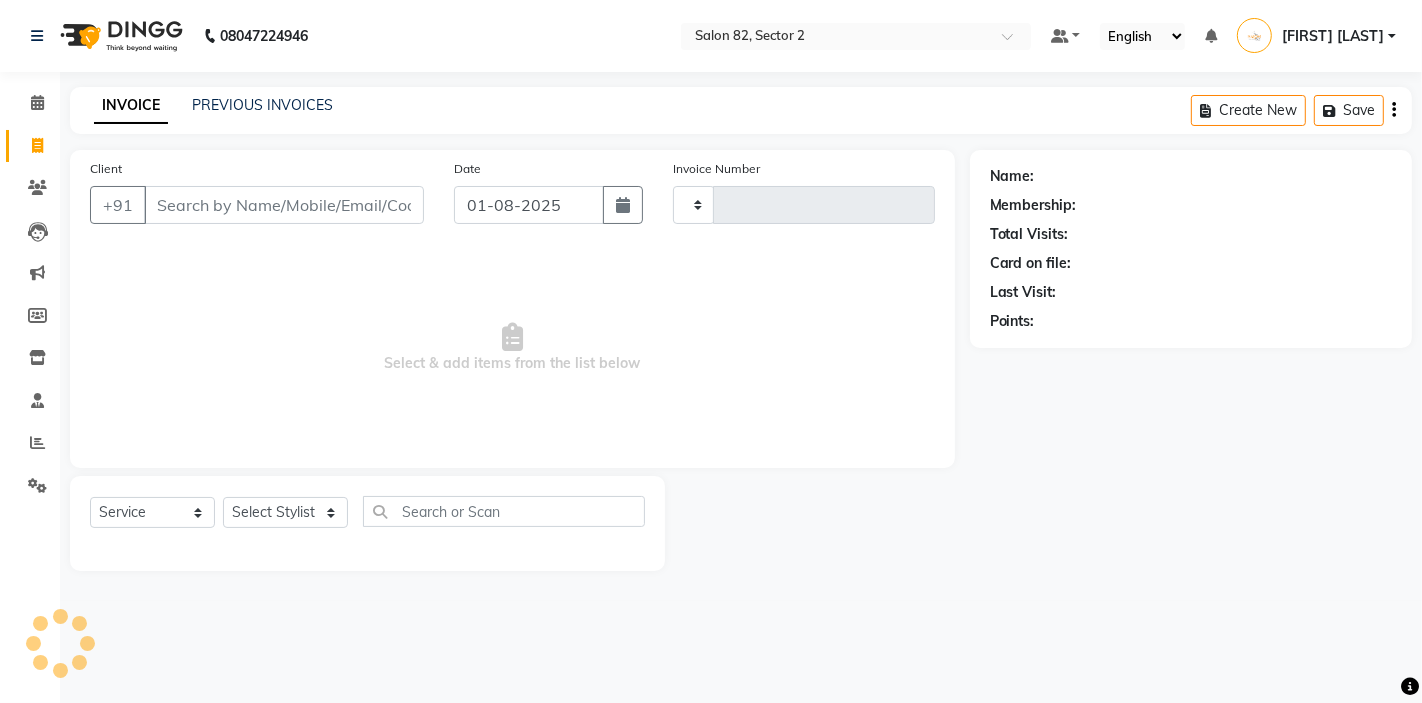 scroll, scrollTop: 0, scrollLeft: 0, axis: both 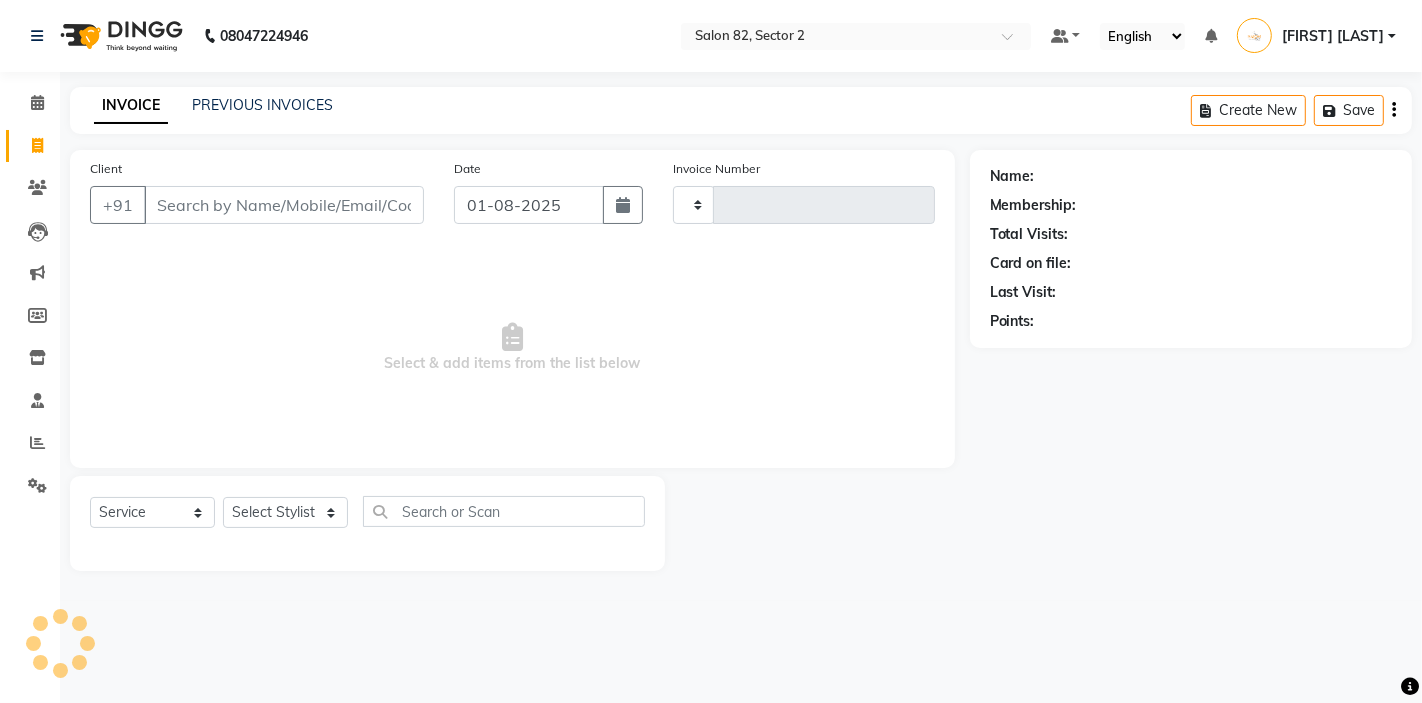 type on "1140" 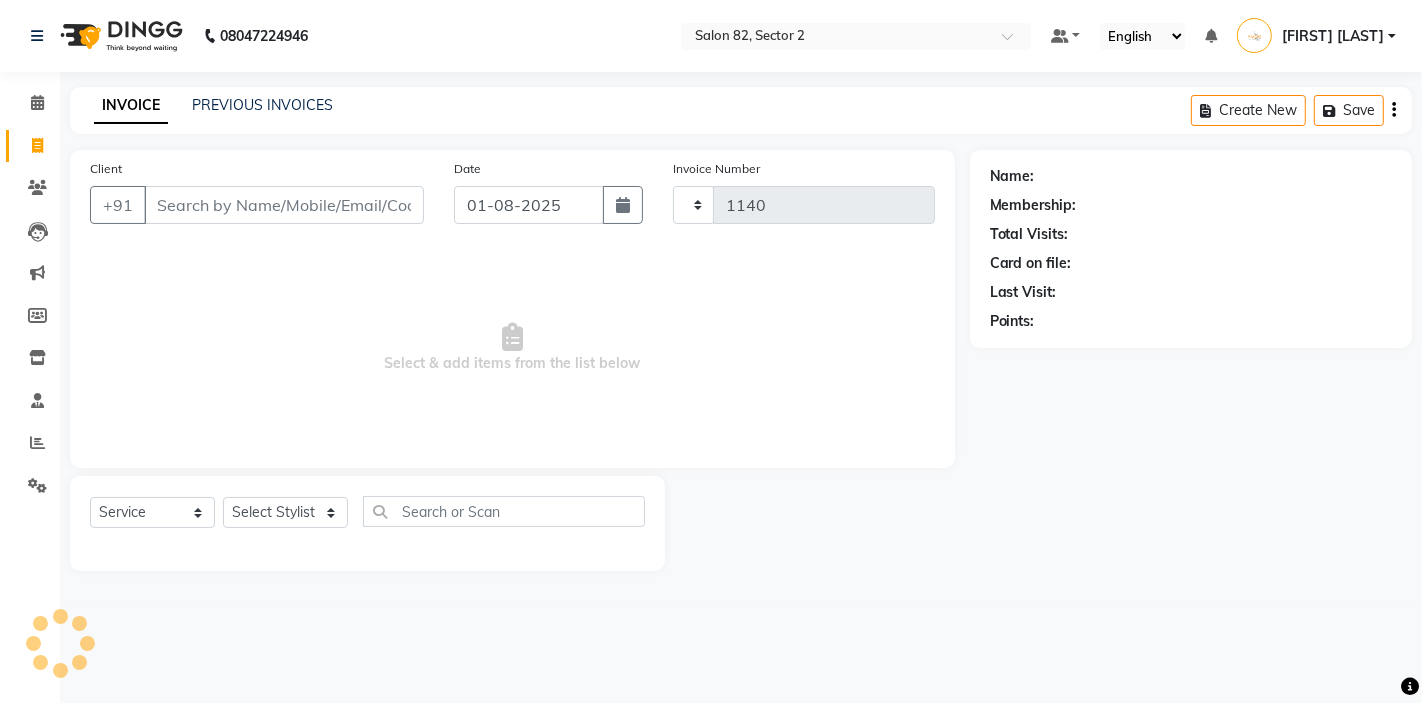 select on "8703" 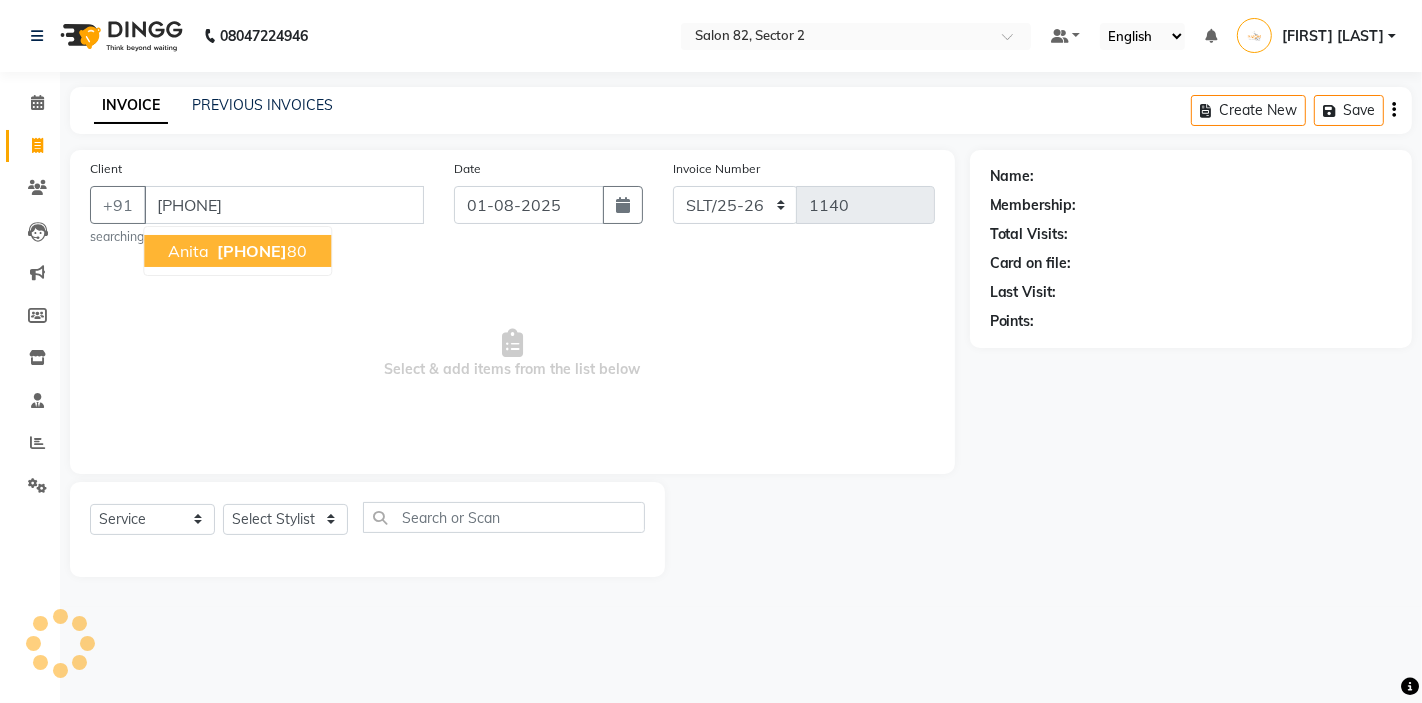 type on "9007117480" 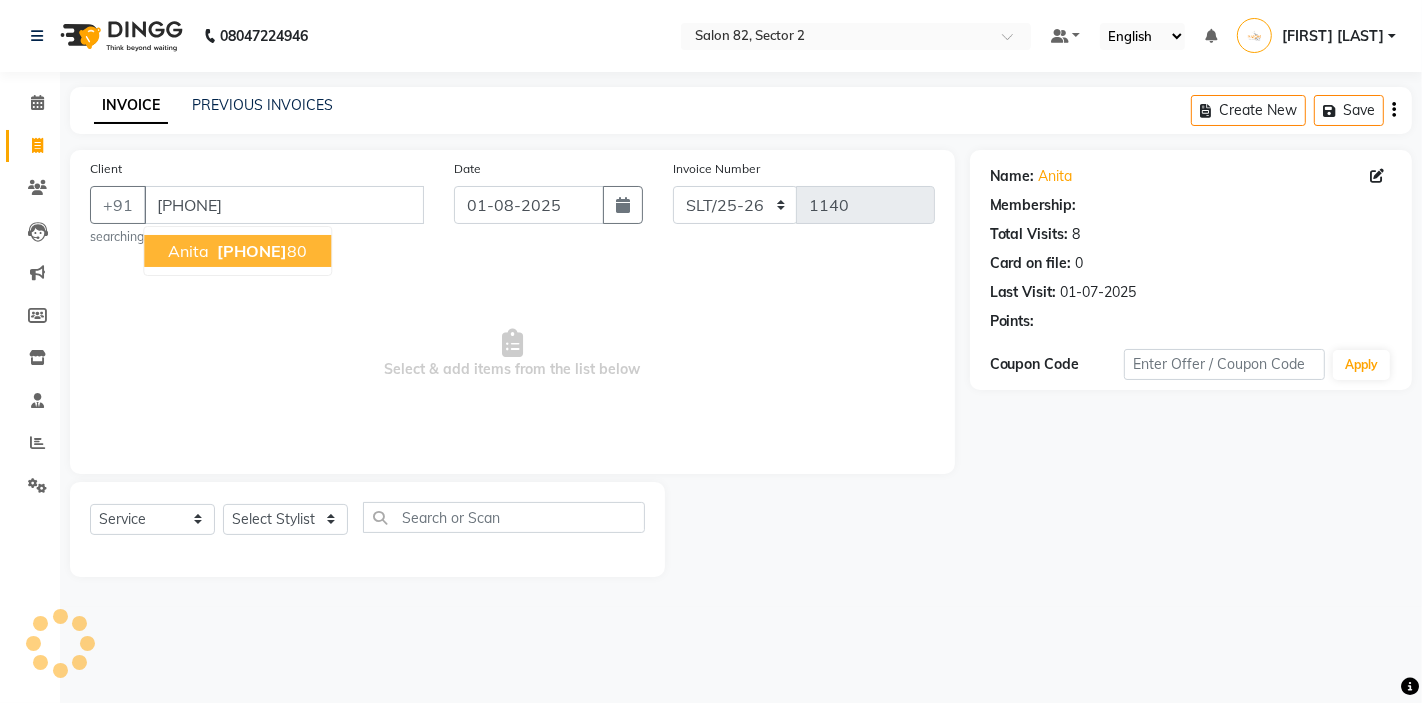 click on "90071174" at bounding box center (252, 251) 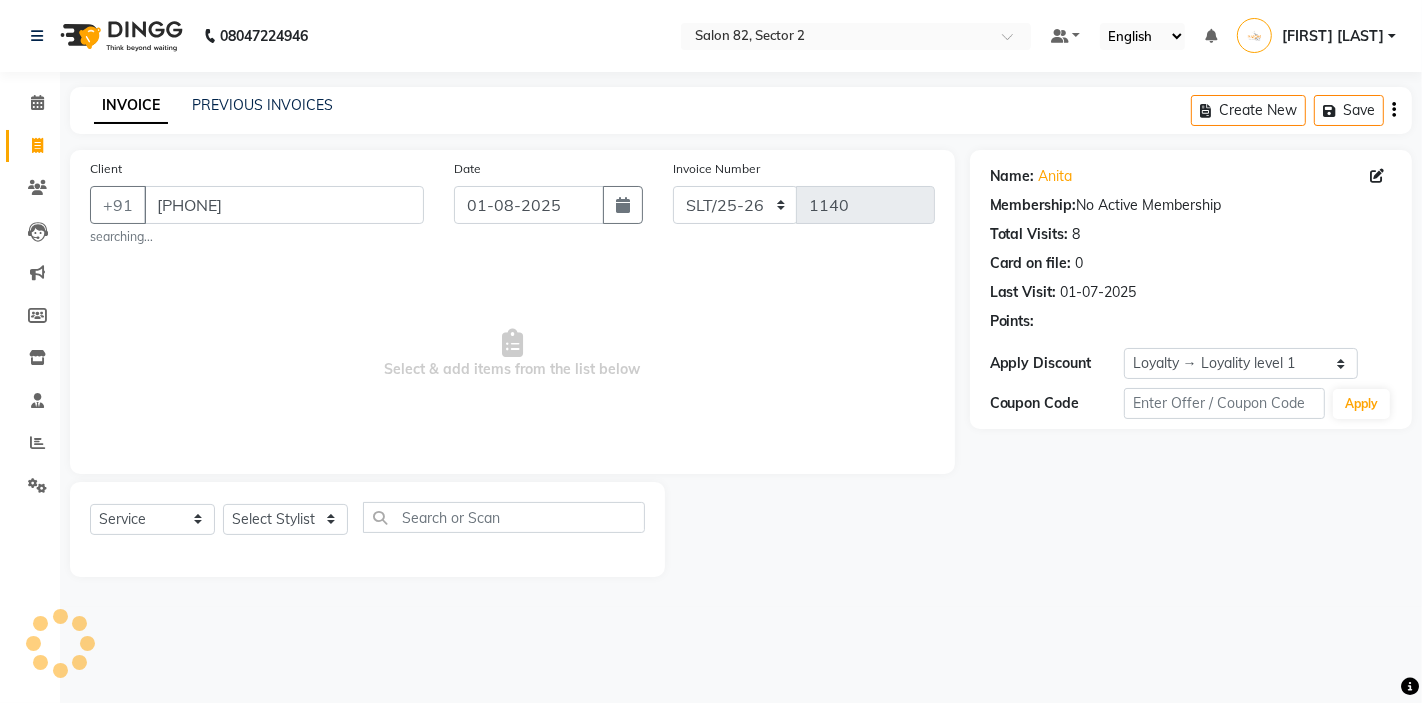 select on "1: Object" 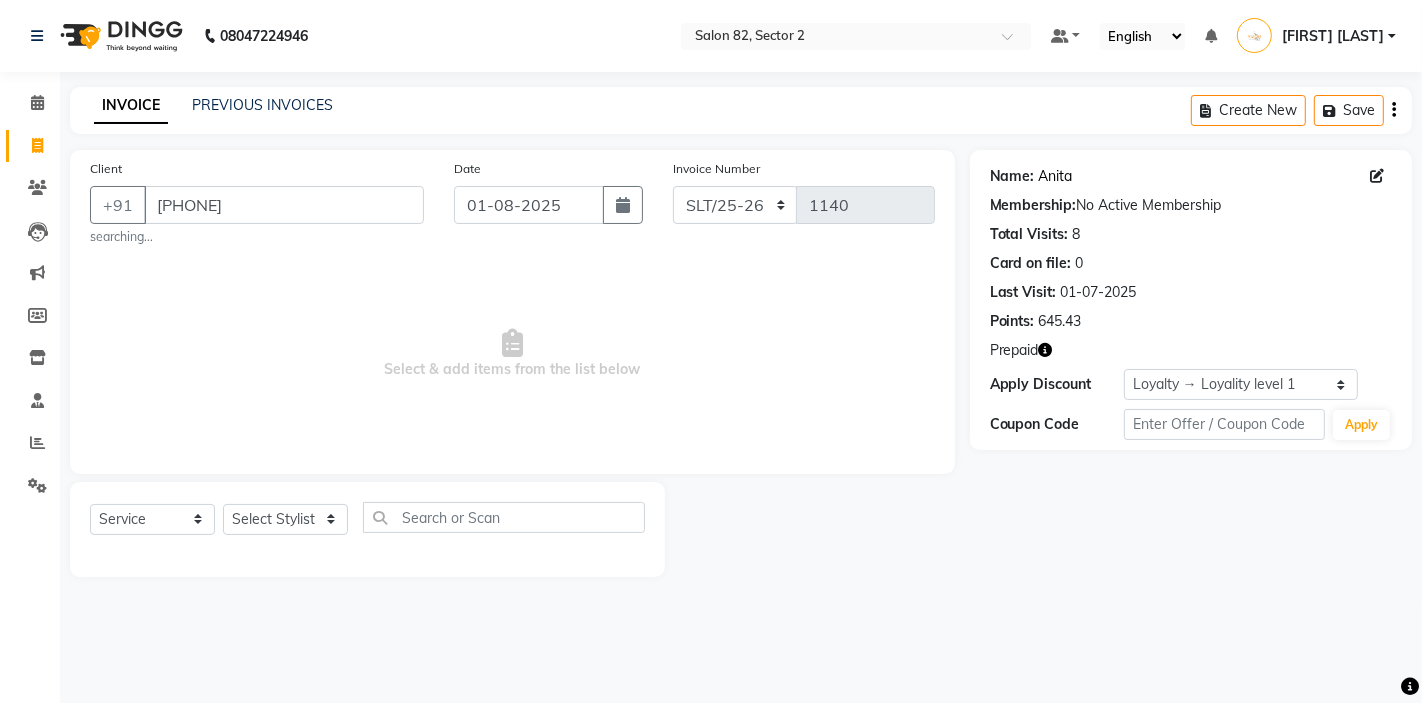 click on "Anita" 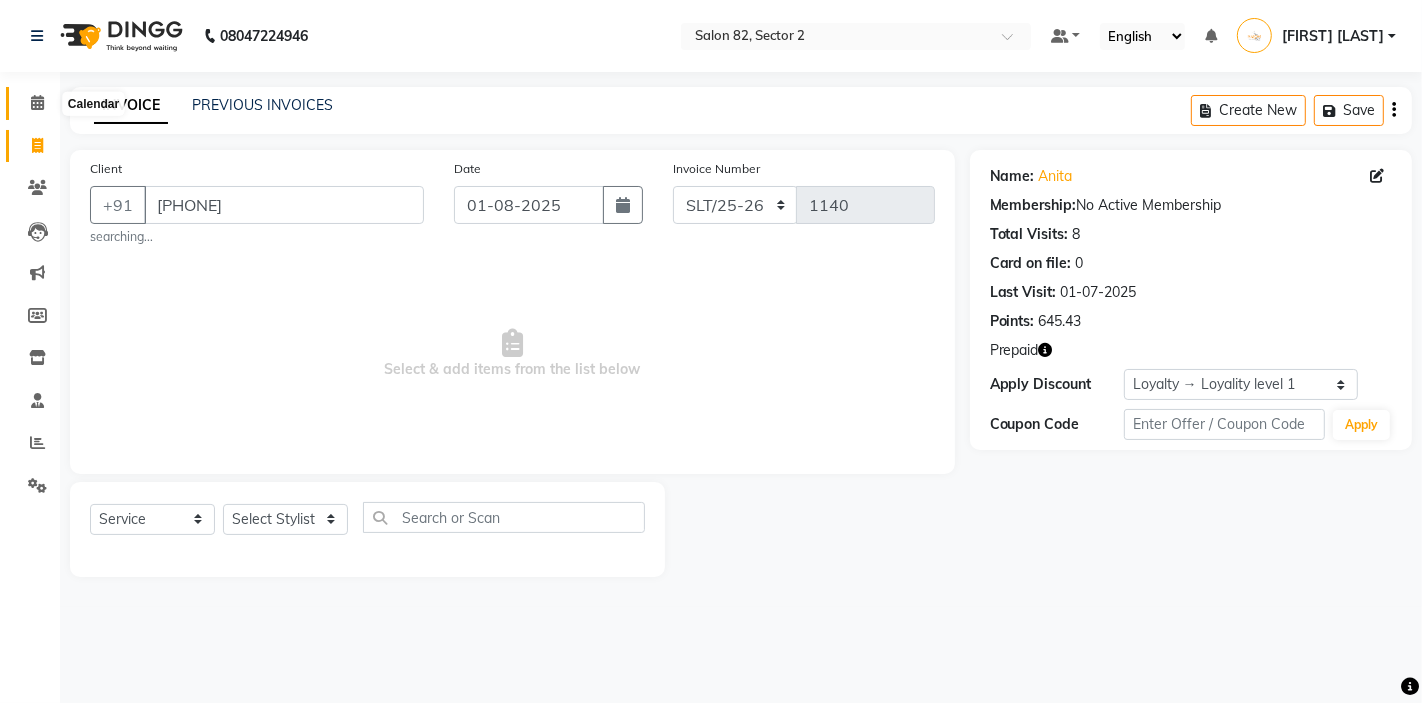 click 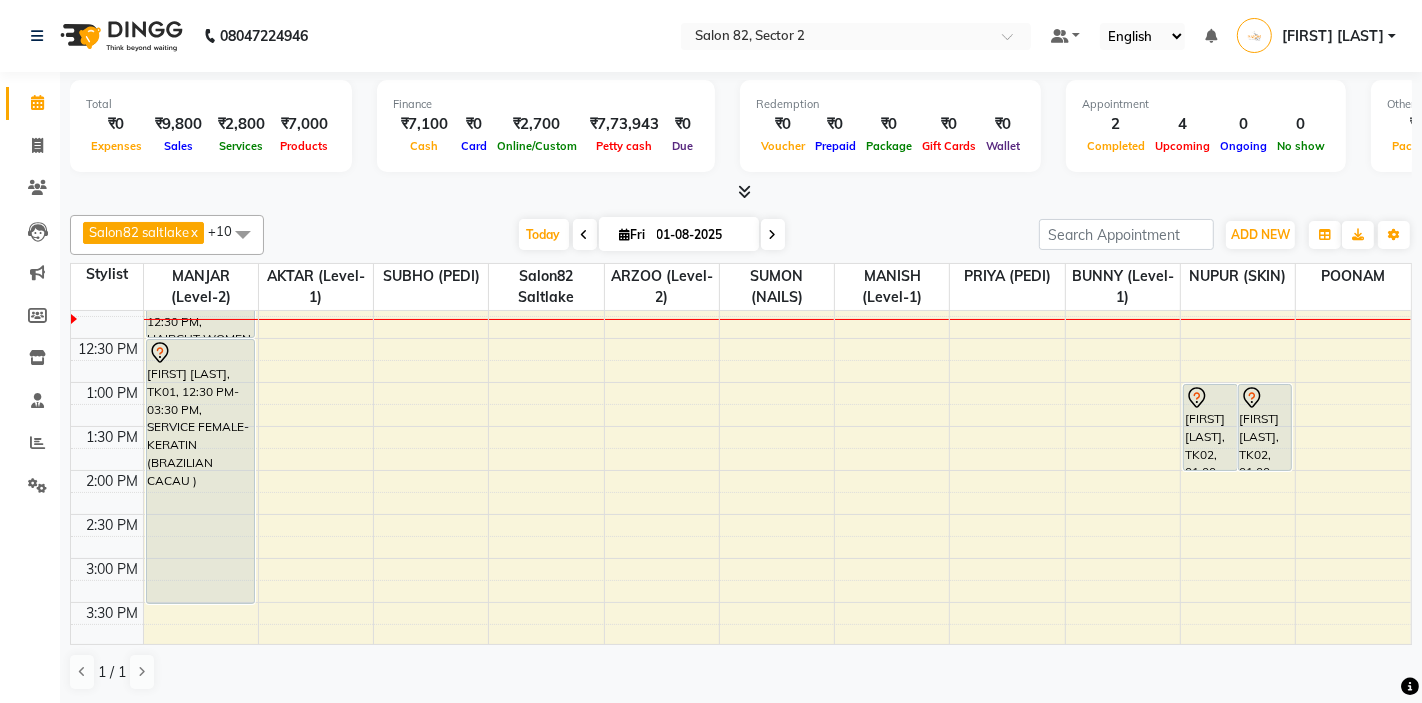 scroll, scrollTop: 191, scrollLeft: 0, axis: vertical 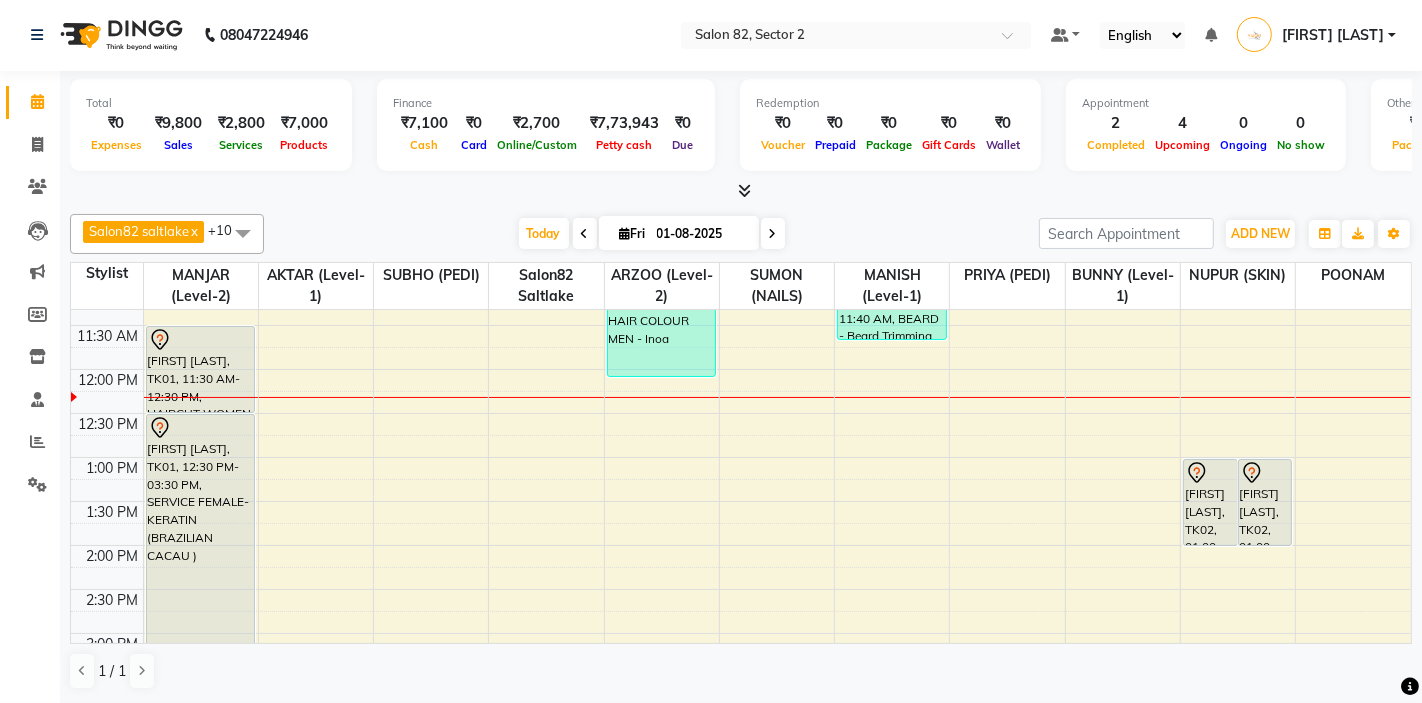 click on "10:00 AM 10:30 AM 11:00 AM 11:30 AM 12:00 PM 12:30 PM 1:00 PM 1:30 PM 2:00 PM 2:30 PM 3:00 PM 3:30 PM 4:00 PM 4:30 PM 5:00 PM 5:30 PM 6:00 PM 6:30 PM 7:00 PM 7:30 PM 8:00 PM 8:30 PM             rajani srivastav, TK01, 11:30 AM-12:30 PM, HAIRCUT WOMEN - Stylist Level 2 (Senior)             rajani srivastav, TK01, 12:30 PM-03:30 PM, SERVICE FEMALE-KERATIN (BRAZILIAN CACAU )     mousumi, TK04, 10:05 AM-12:05 PM, HAIRCUT MEN - Stylist Level 2 (Senior),GLOBAL HAIR COLOUR MEN - Inoa     sumon actor, TK03, 10:40 AM-11:40 AM, BEARD  - Beard Trimming             barnali mukherjee, TK02, 01:00 PM-02:00 PM, PARTY MAKE UP ( Od )             barnali mukherjee, TK02, 01:00 PM-02:00 PM, SERVICES - Sare dripping" at bounding box center [741, 677] 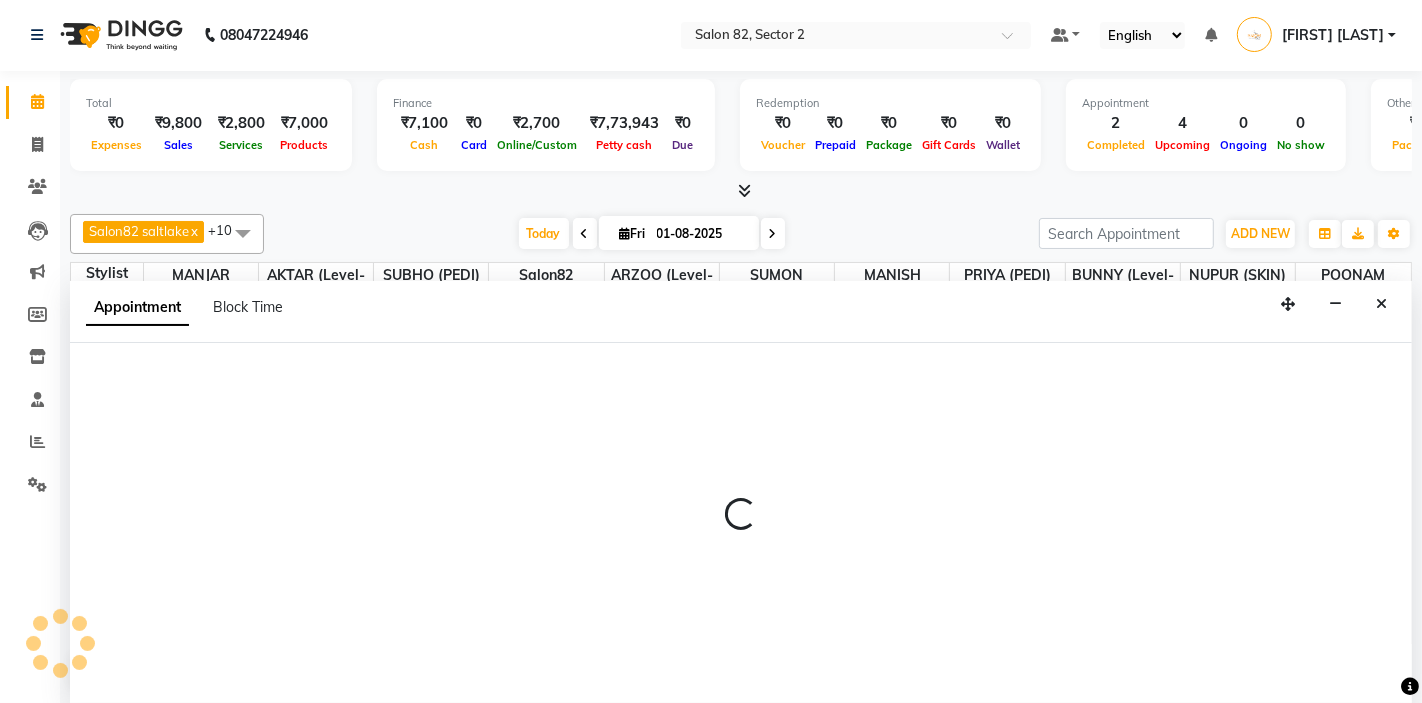 select on "34192" 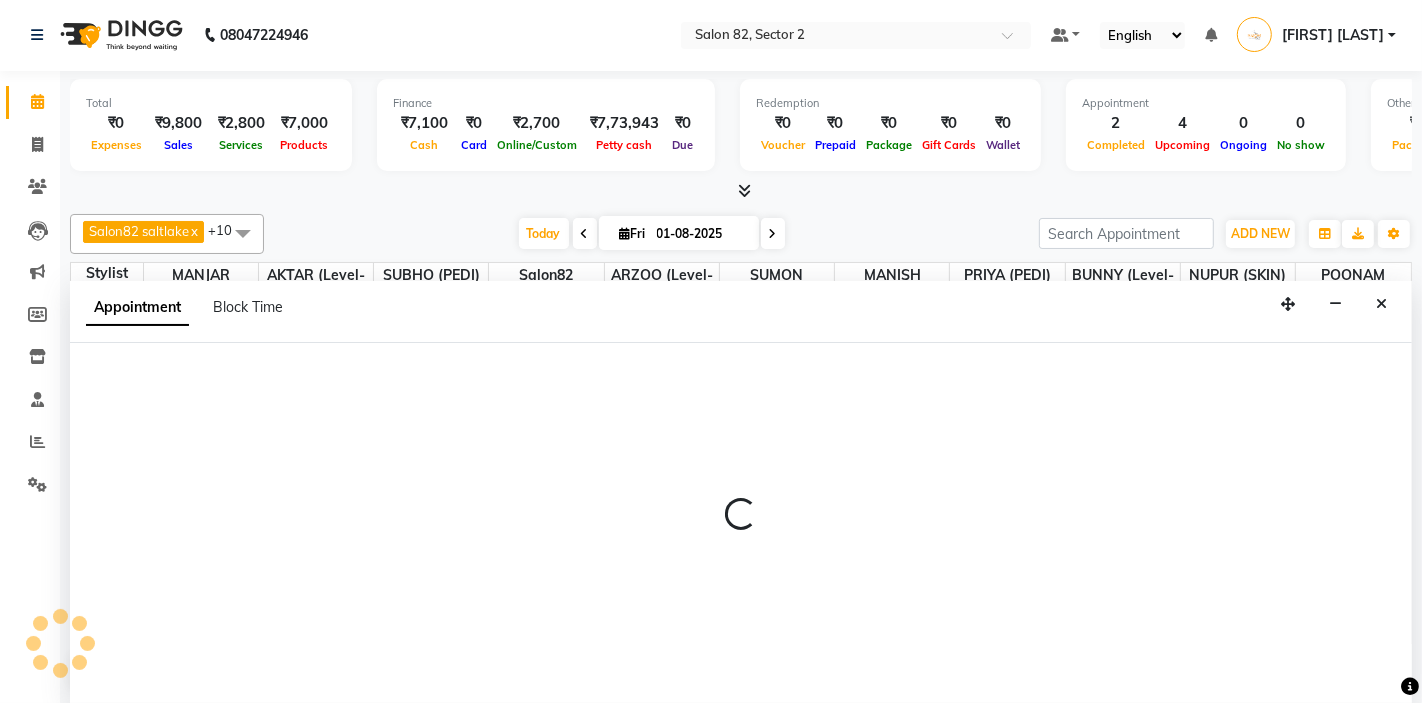 select on "tentative" 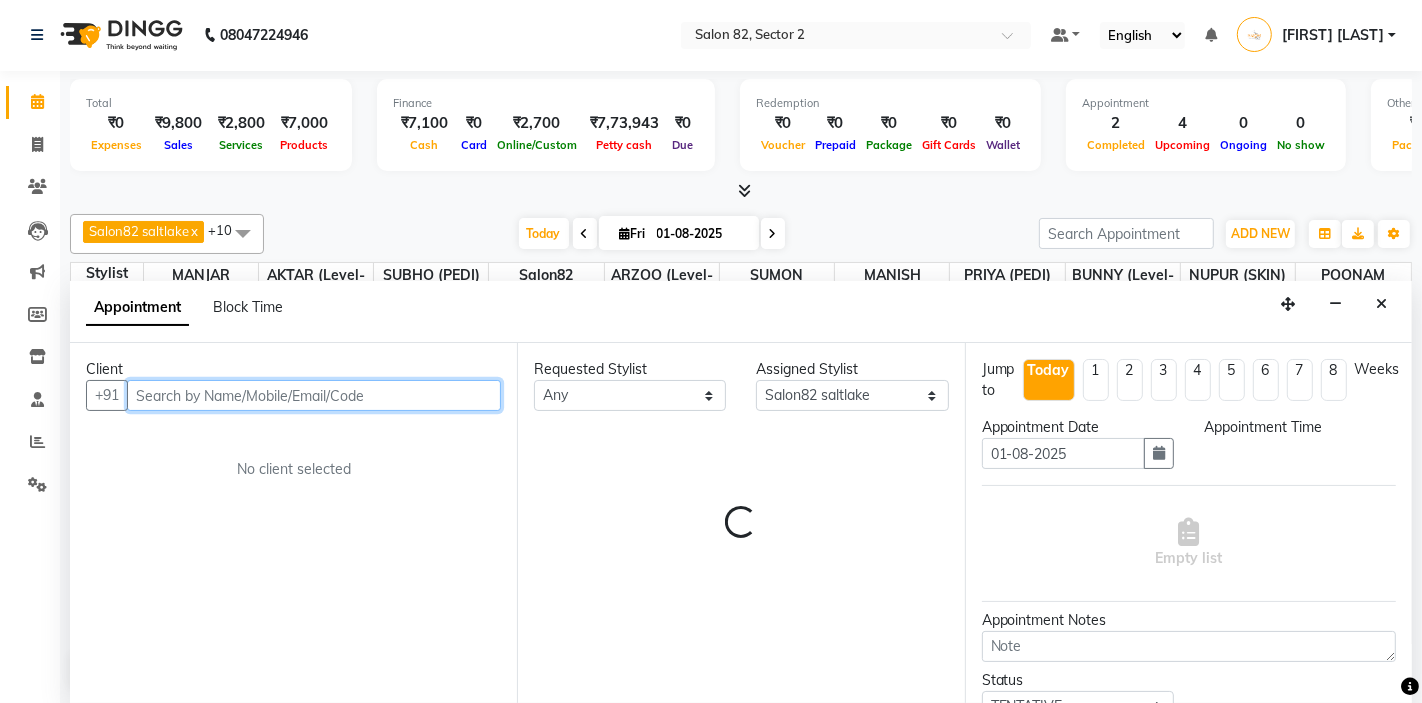 select on "750" 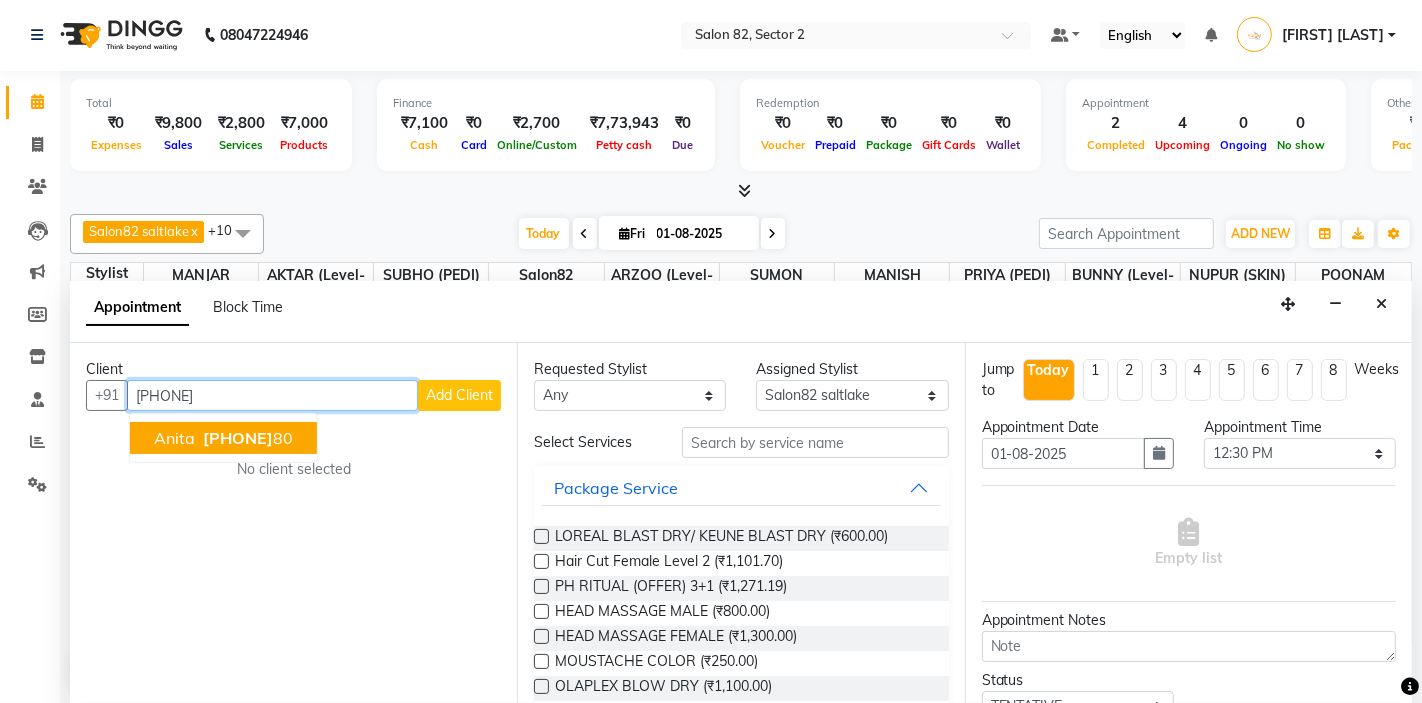 click on "90071174" at bounding box center [238, 438] 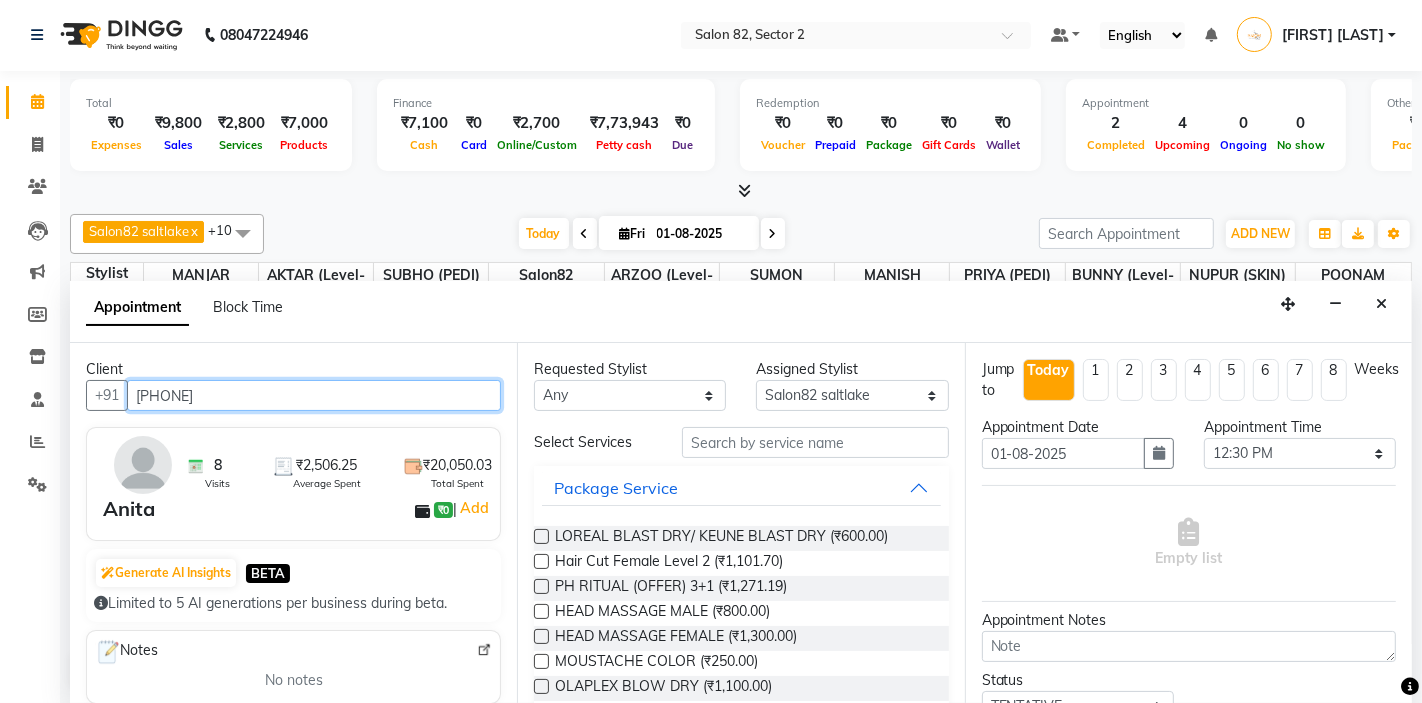 type on "9007117480" 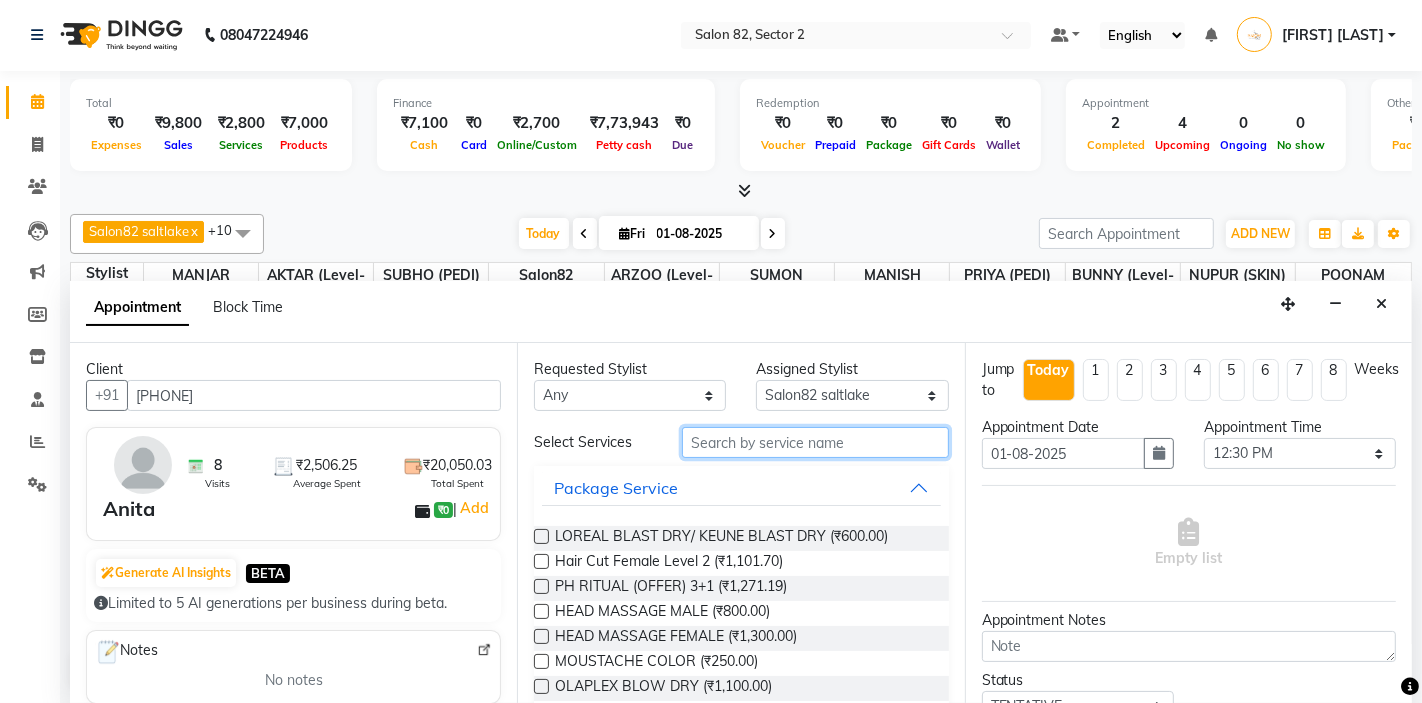 click at bounding box center [815, 442] 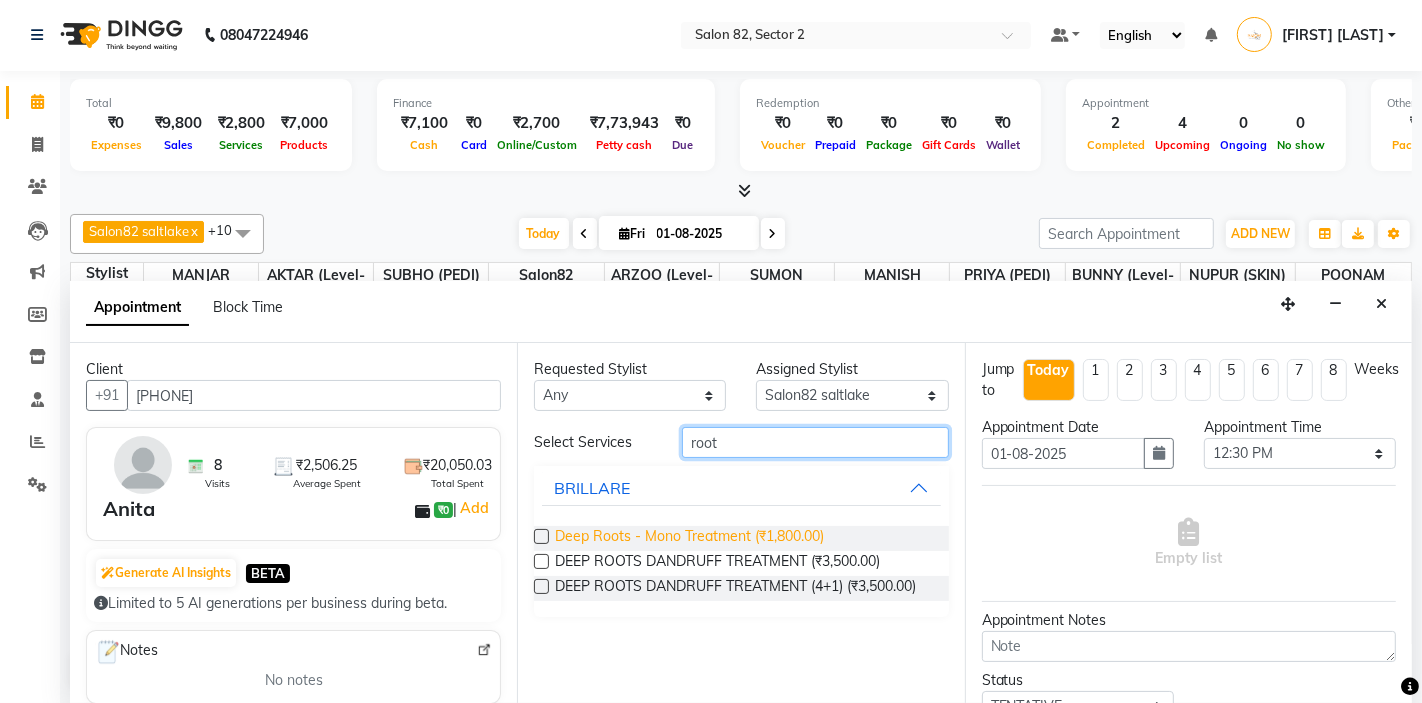 type on "root" 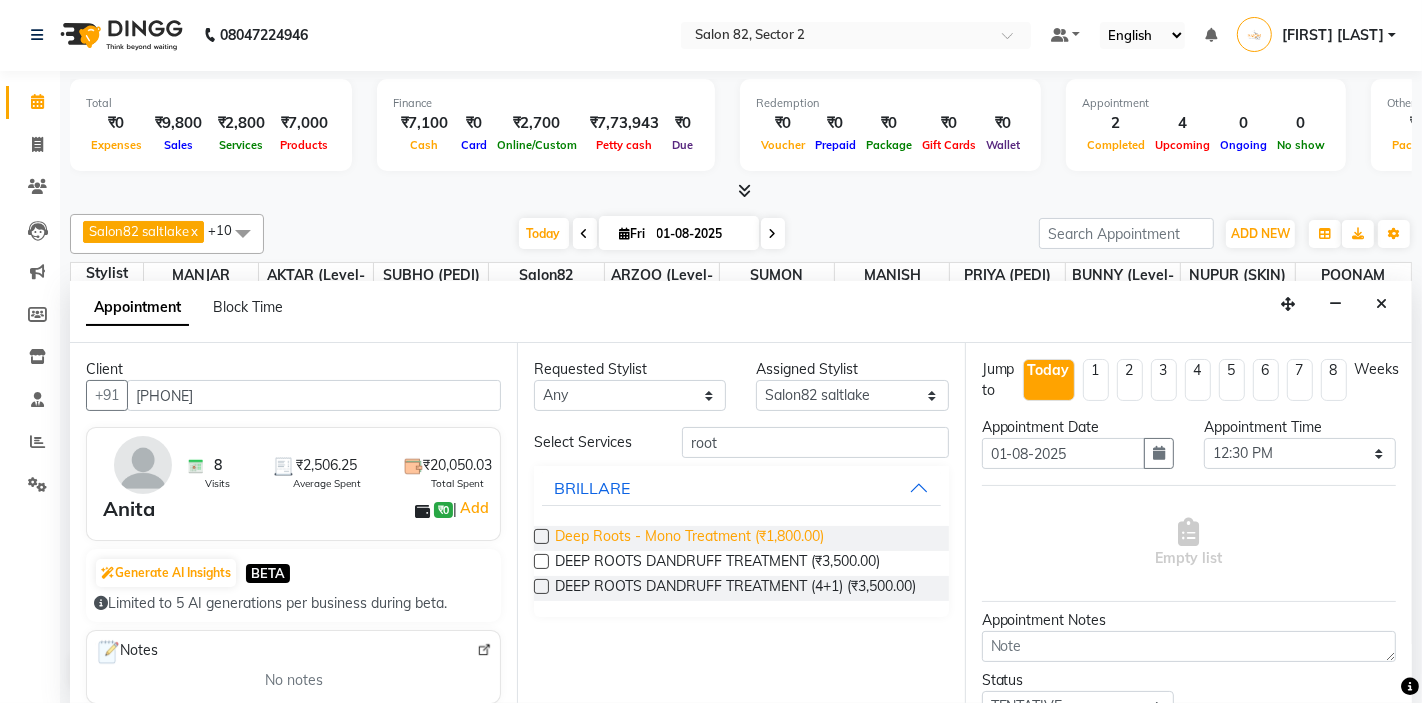click on "Deep Roots - Mono Treatment   (₹1,800.00)" at bounding box center [689, 538] 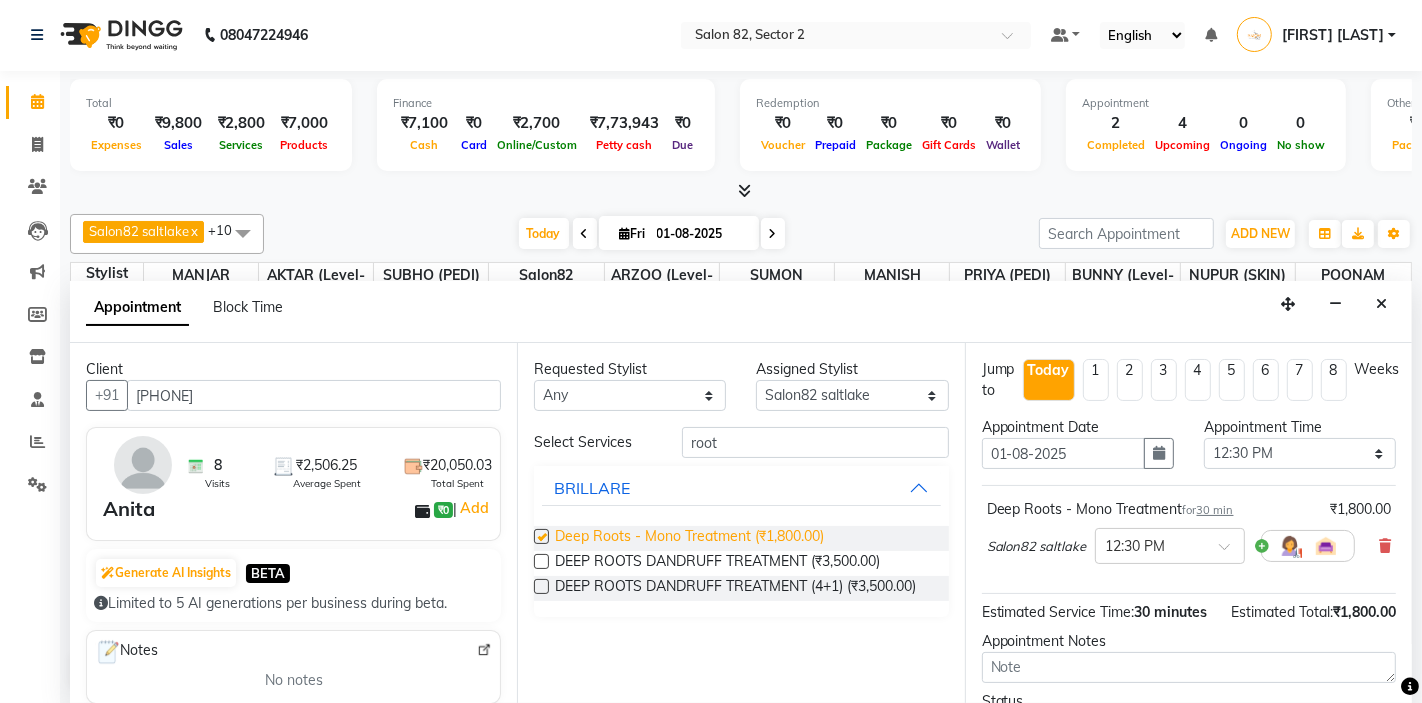 checkbox on "false" 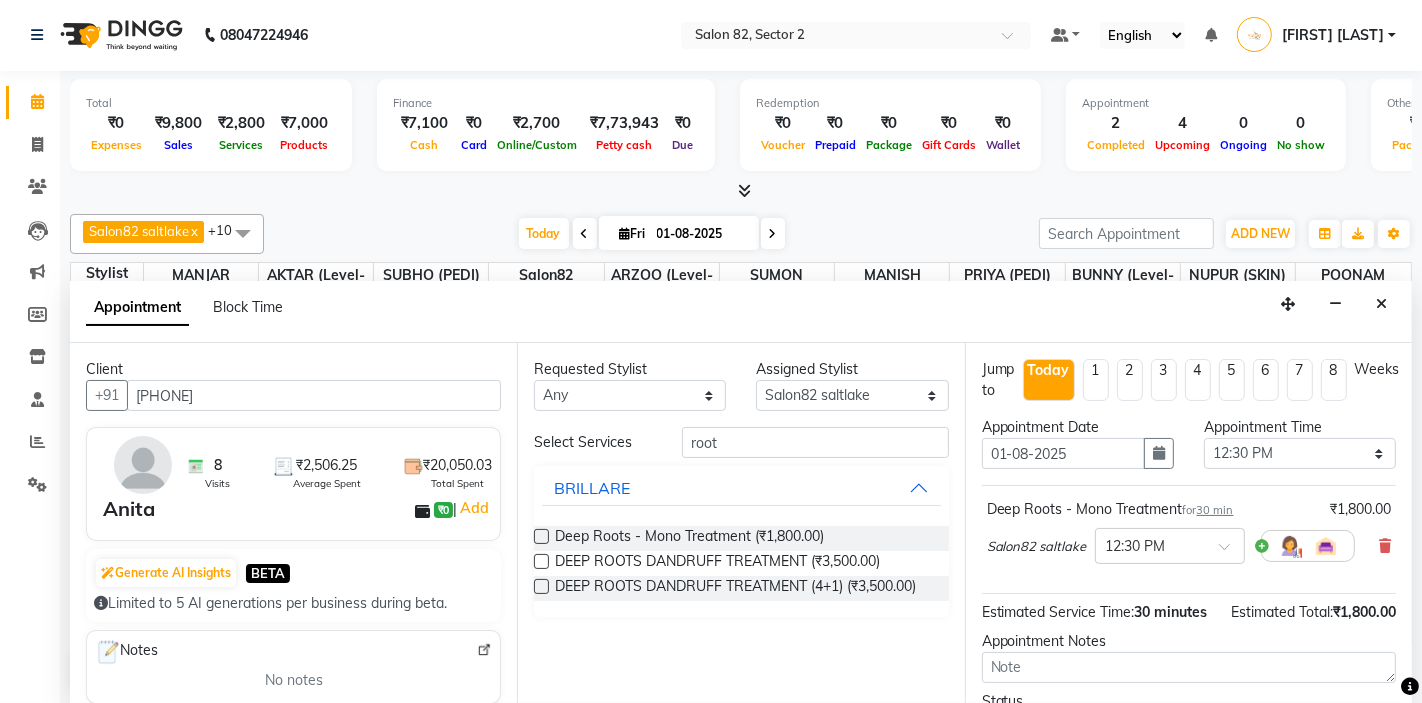 scroll, scrollTop: 166, scrollLeft: 0, axis: vertical 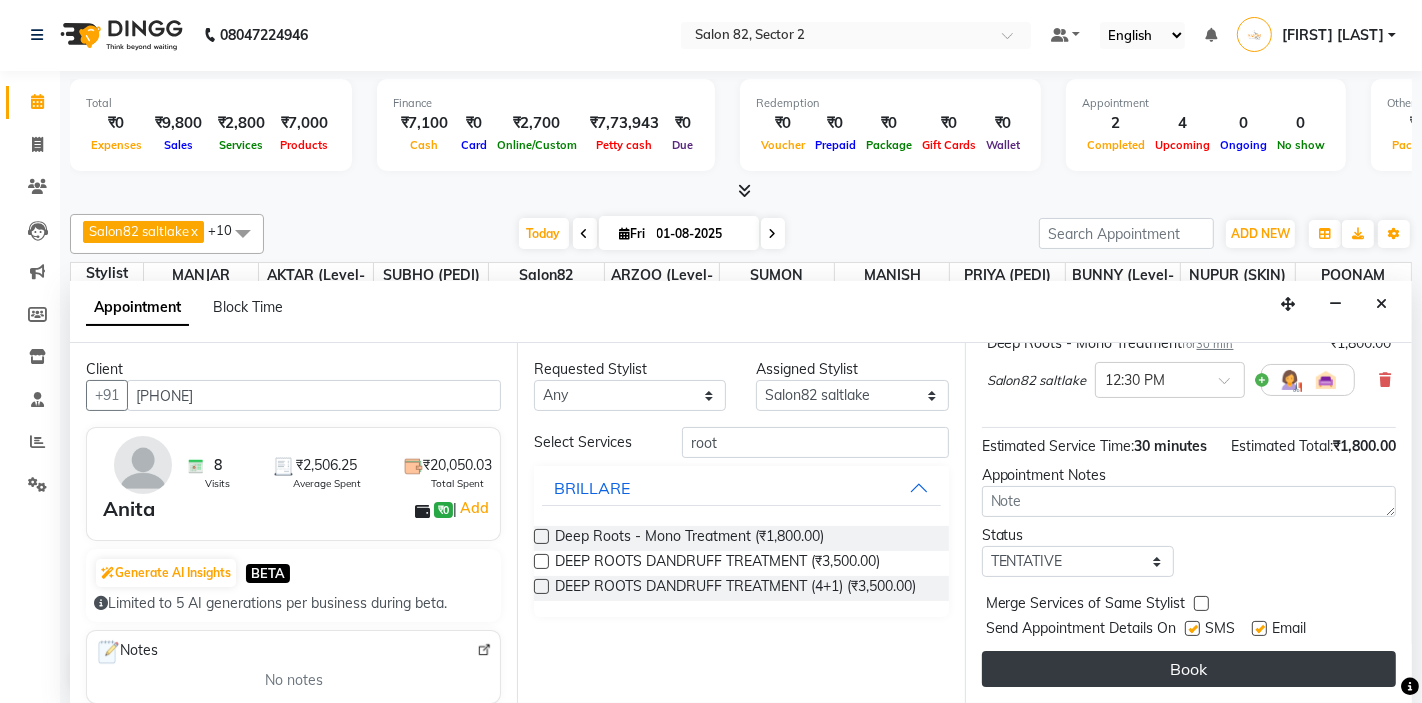 click on "Book" at bounding box center [1189, 669] 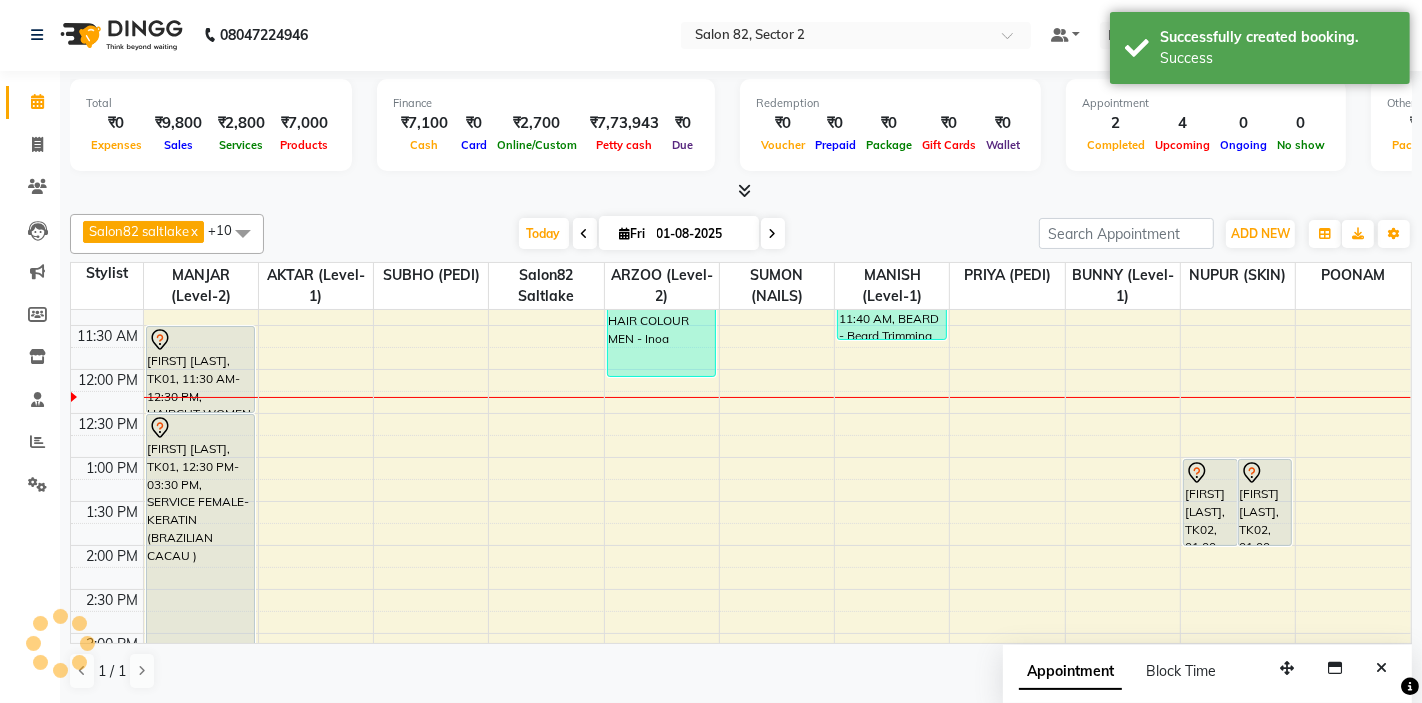 scroll, scrollTop: 0, scrollLeft: 0, axis: both 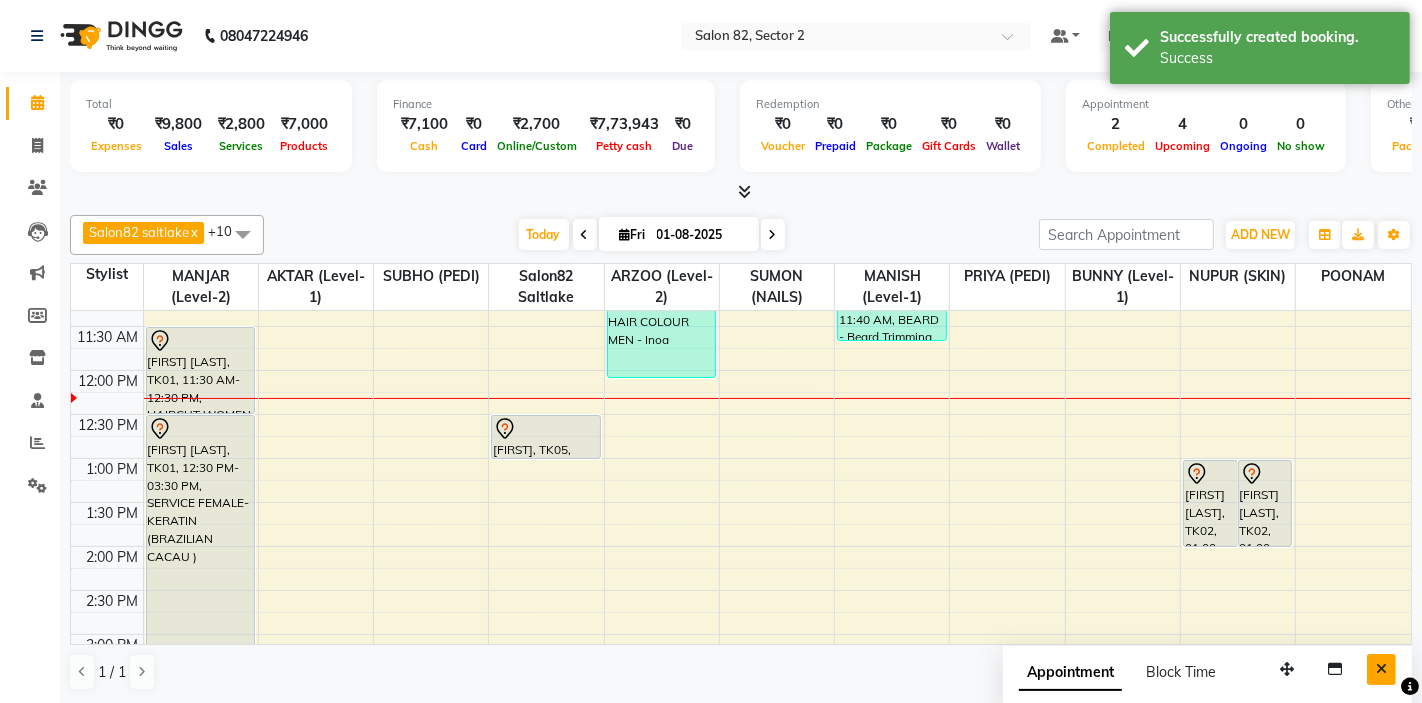 click at bounding box center [1381, 669] 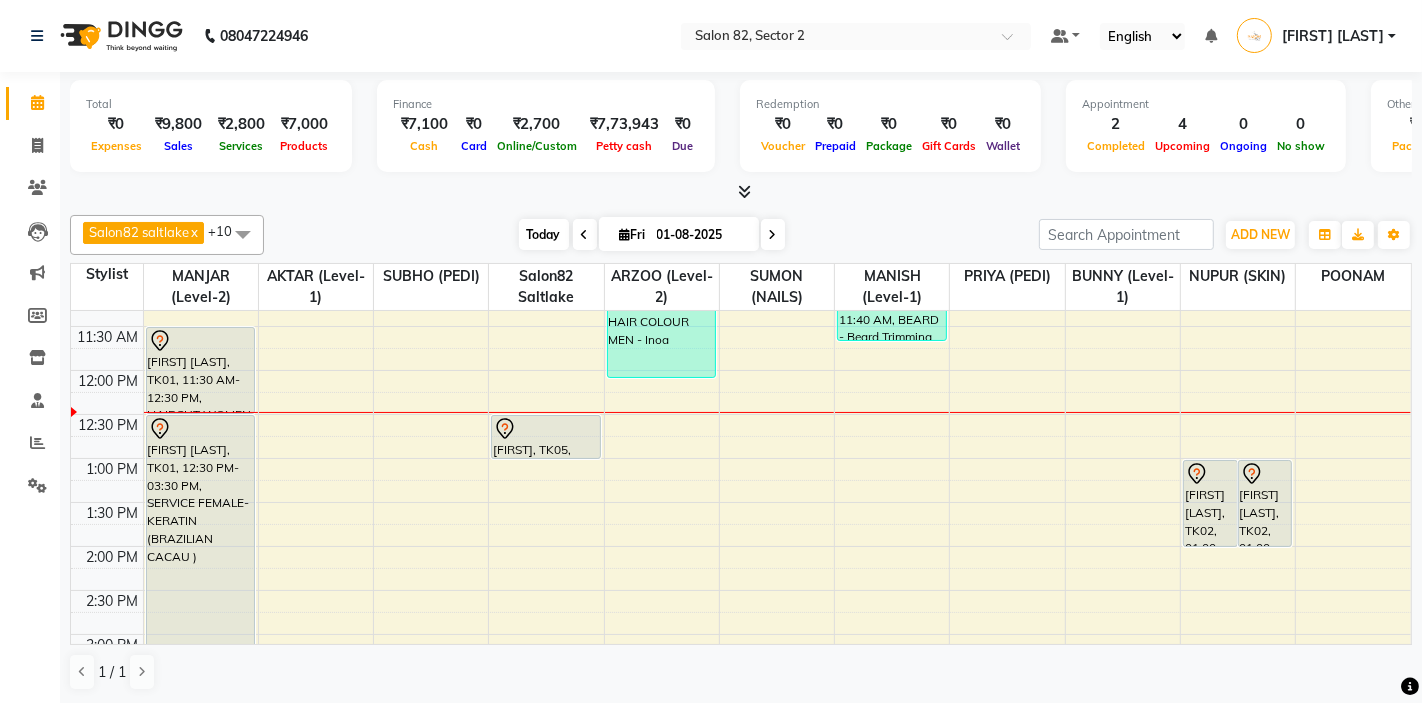 click on "Today" at bounding box center [544, 234] 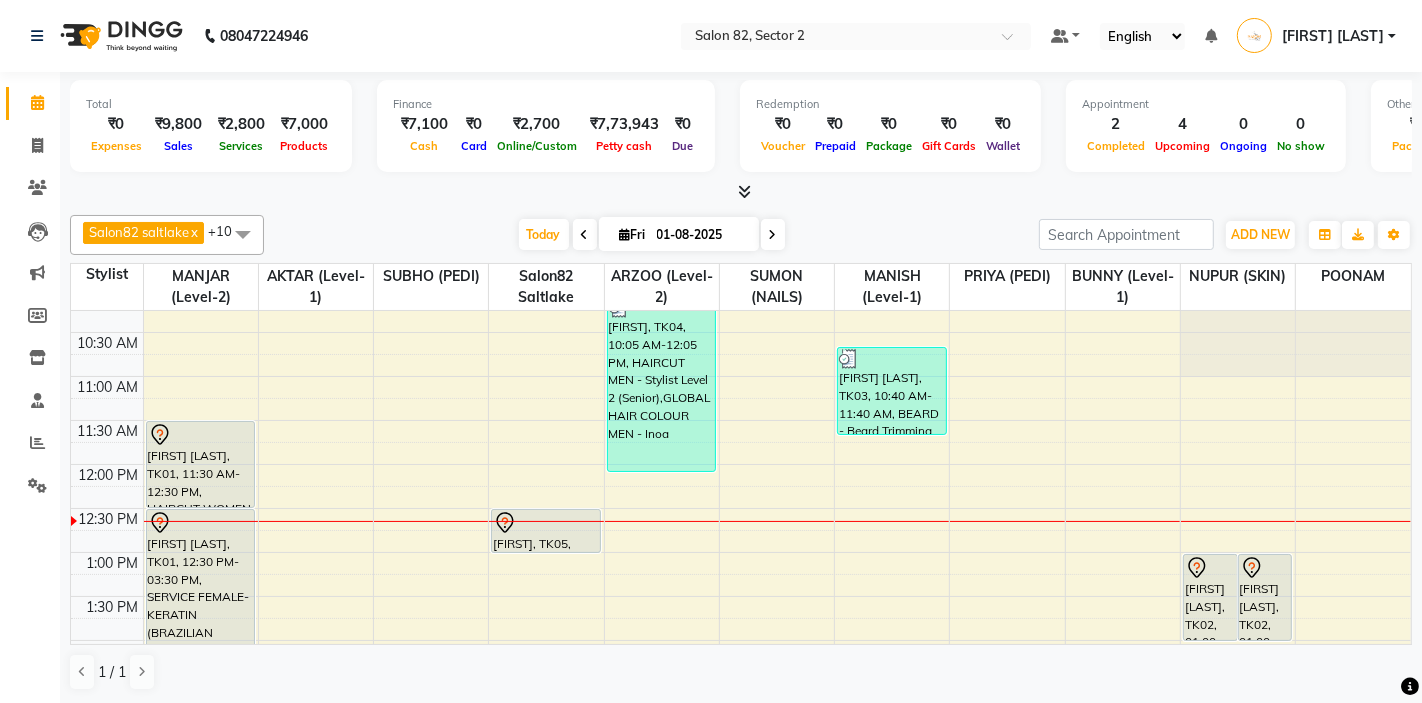 scroll, scrollTop: 0, scrollLeft: 0, axis: both 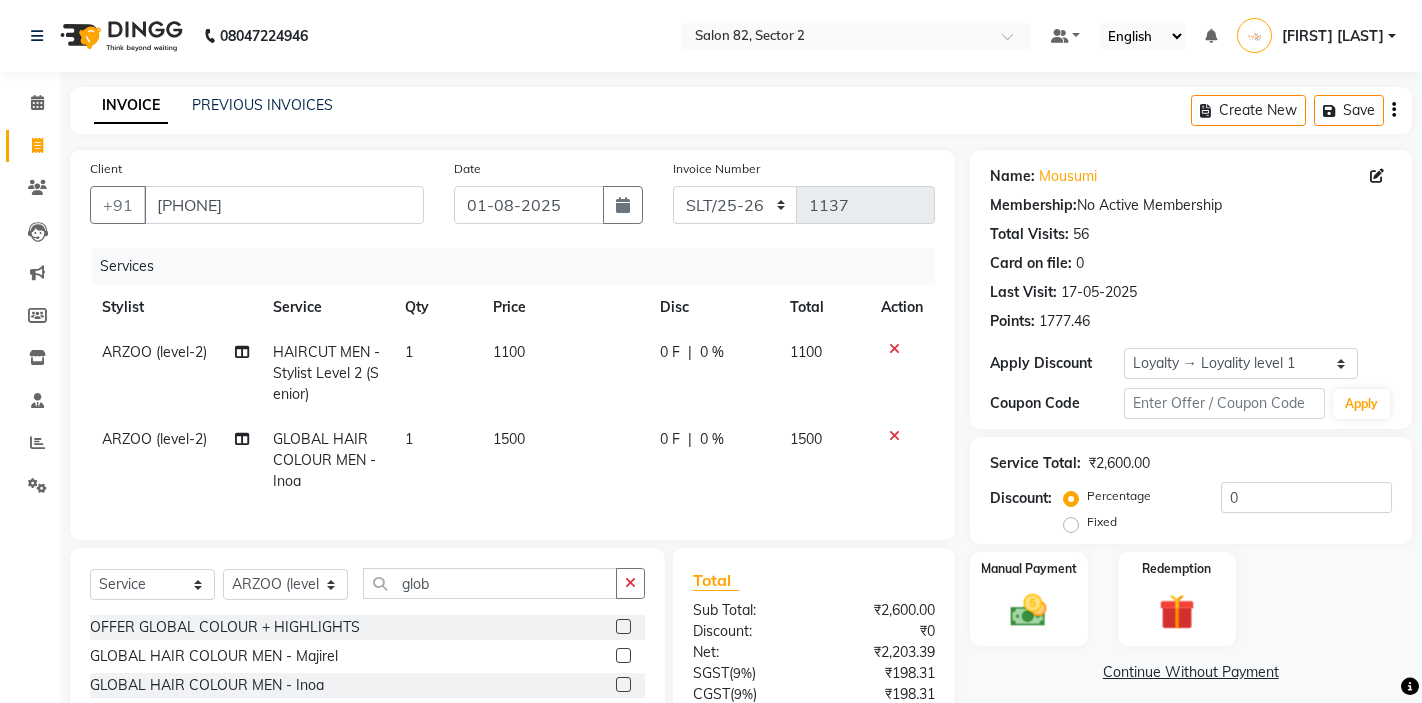 select on "service" 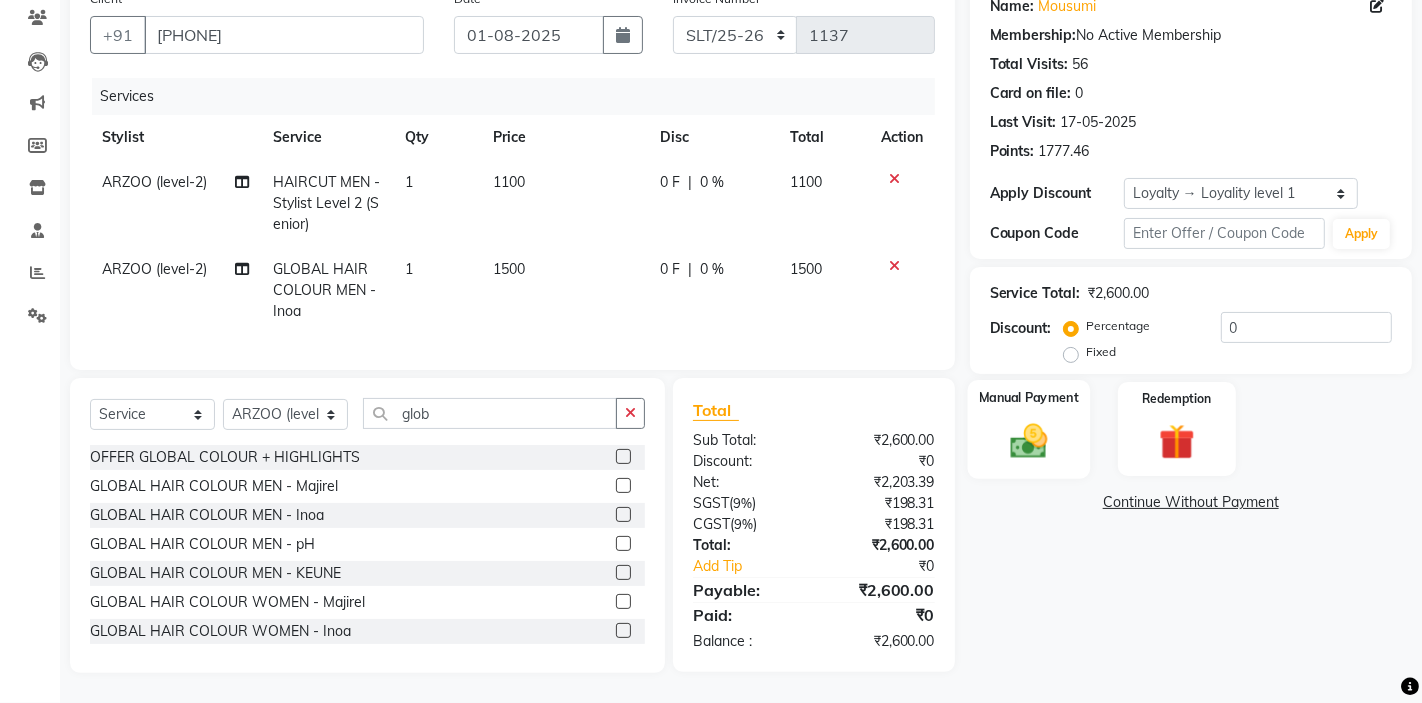 click 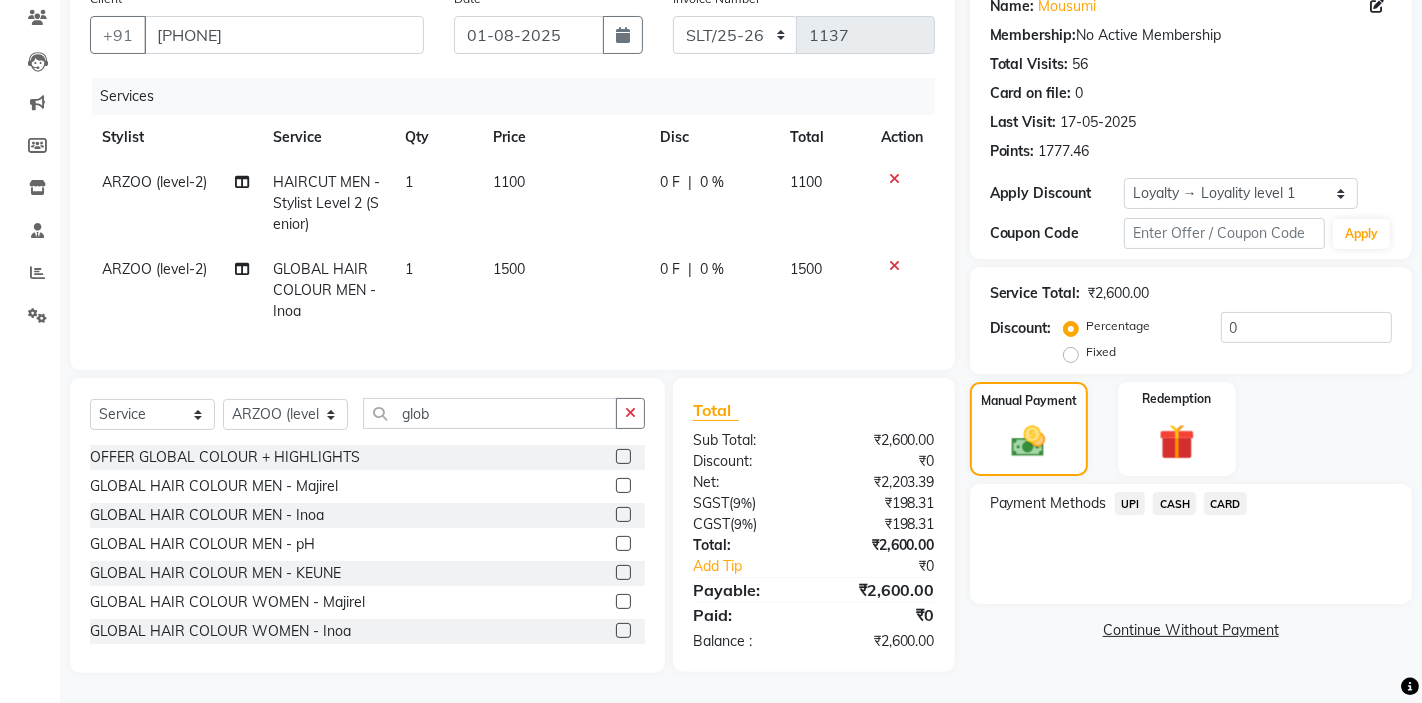 click on "CASH" 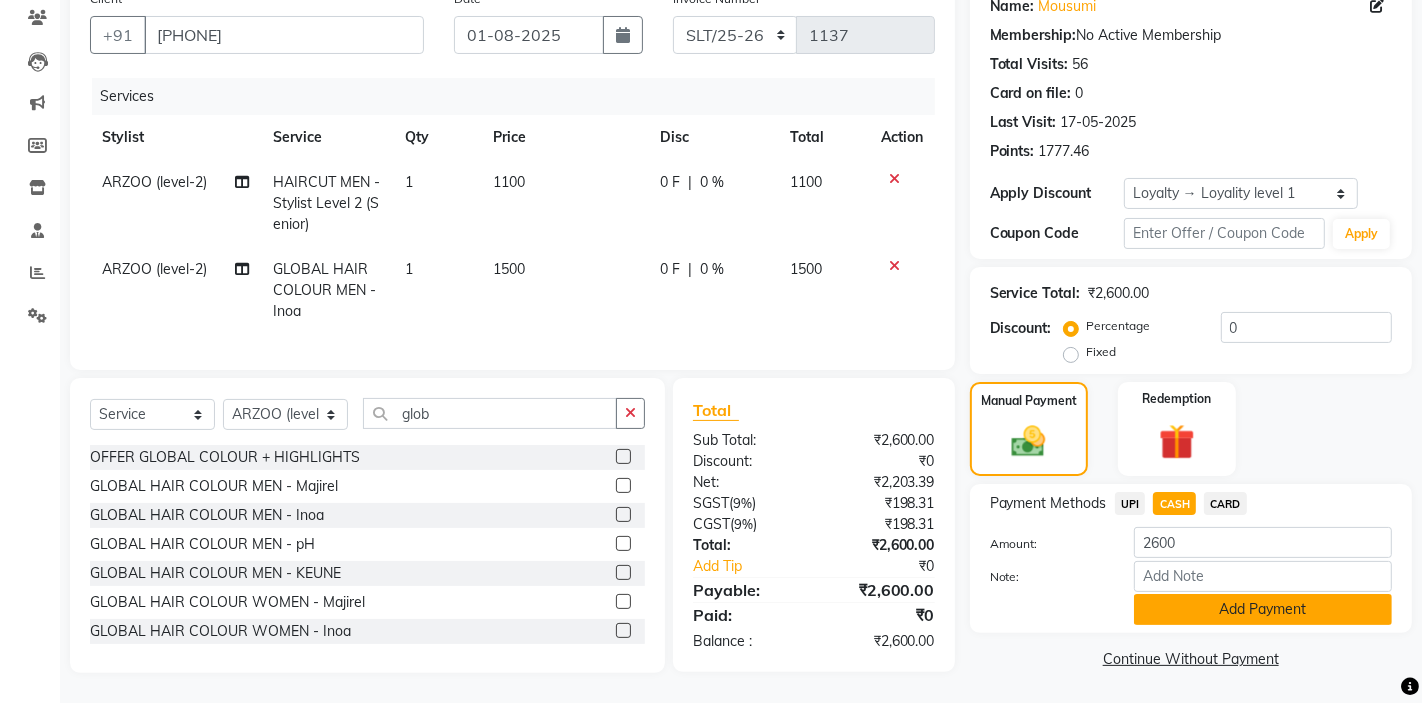 click on "Add Payment" 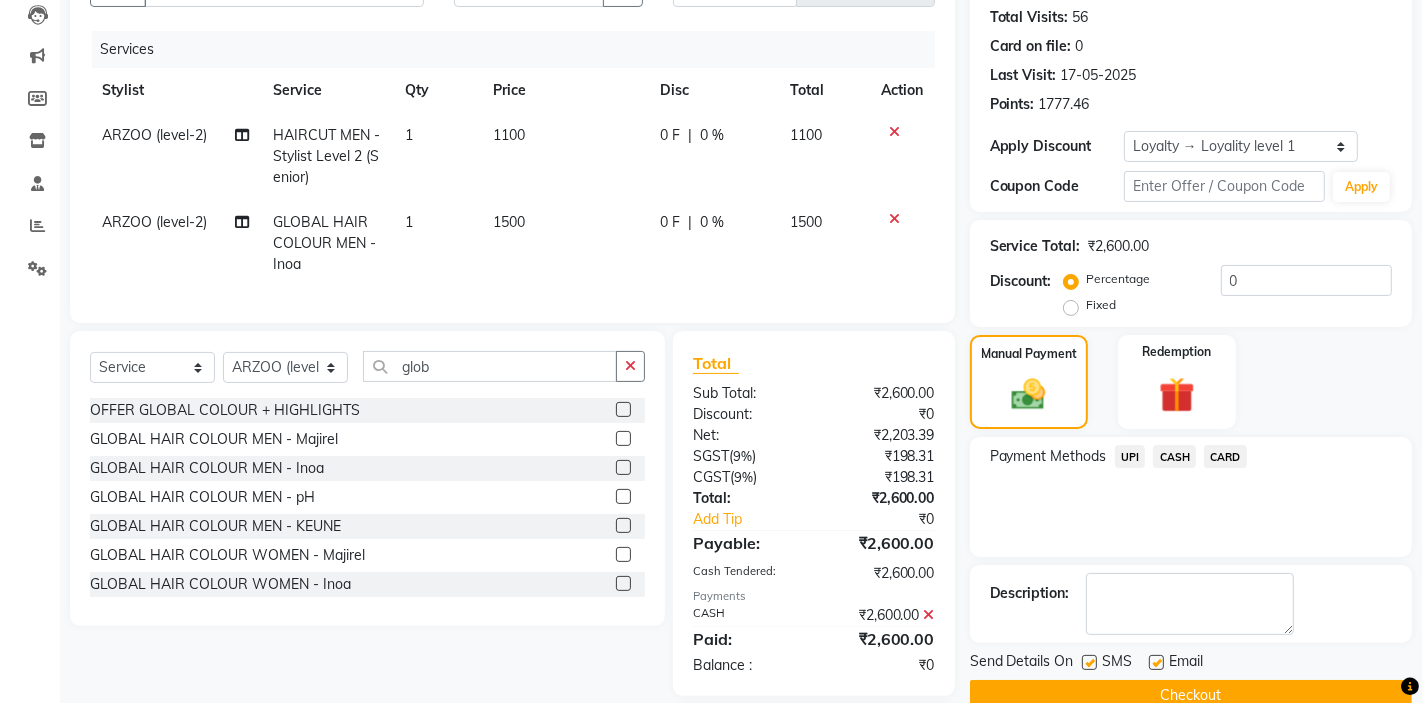 scroll, scrollTop: 330, scrollLeft: 0, axis: vertical 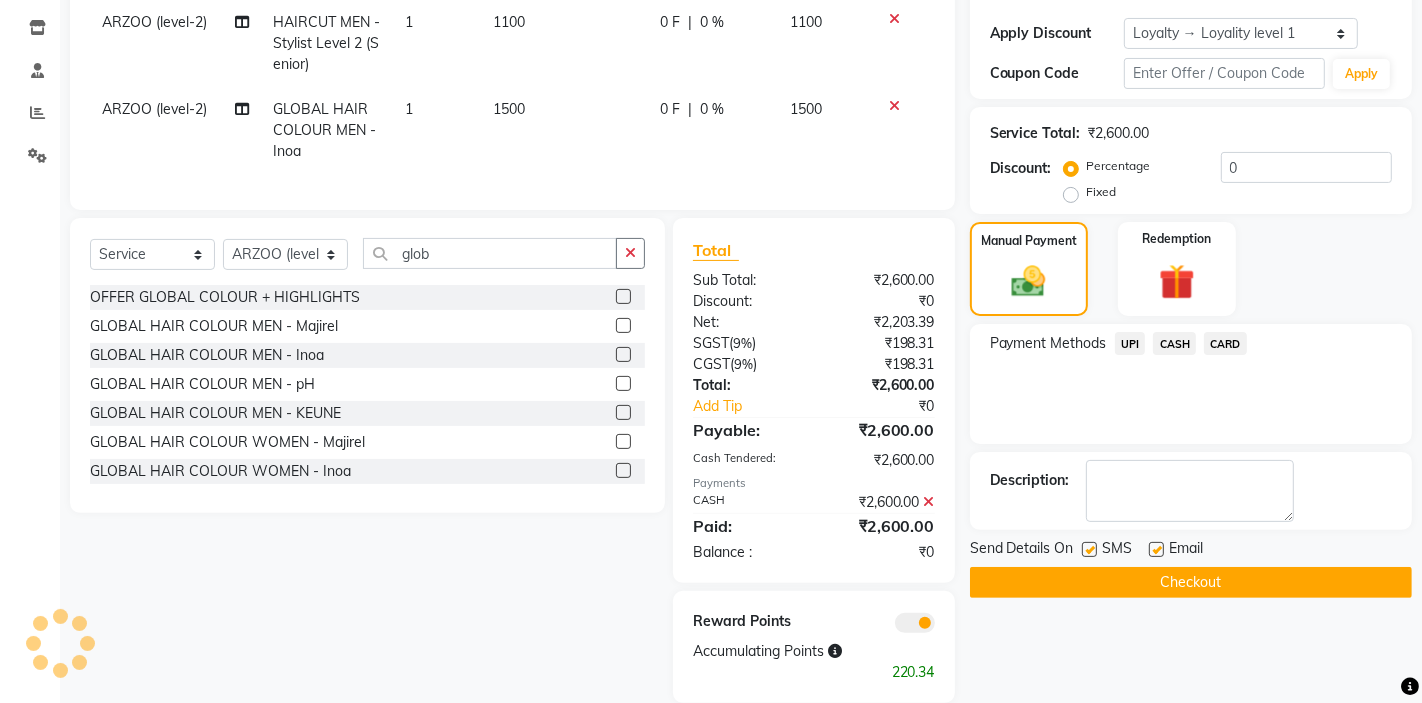 click on "Checkout" 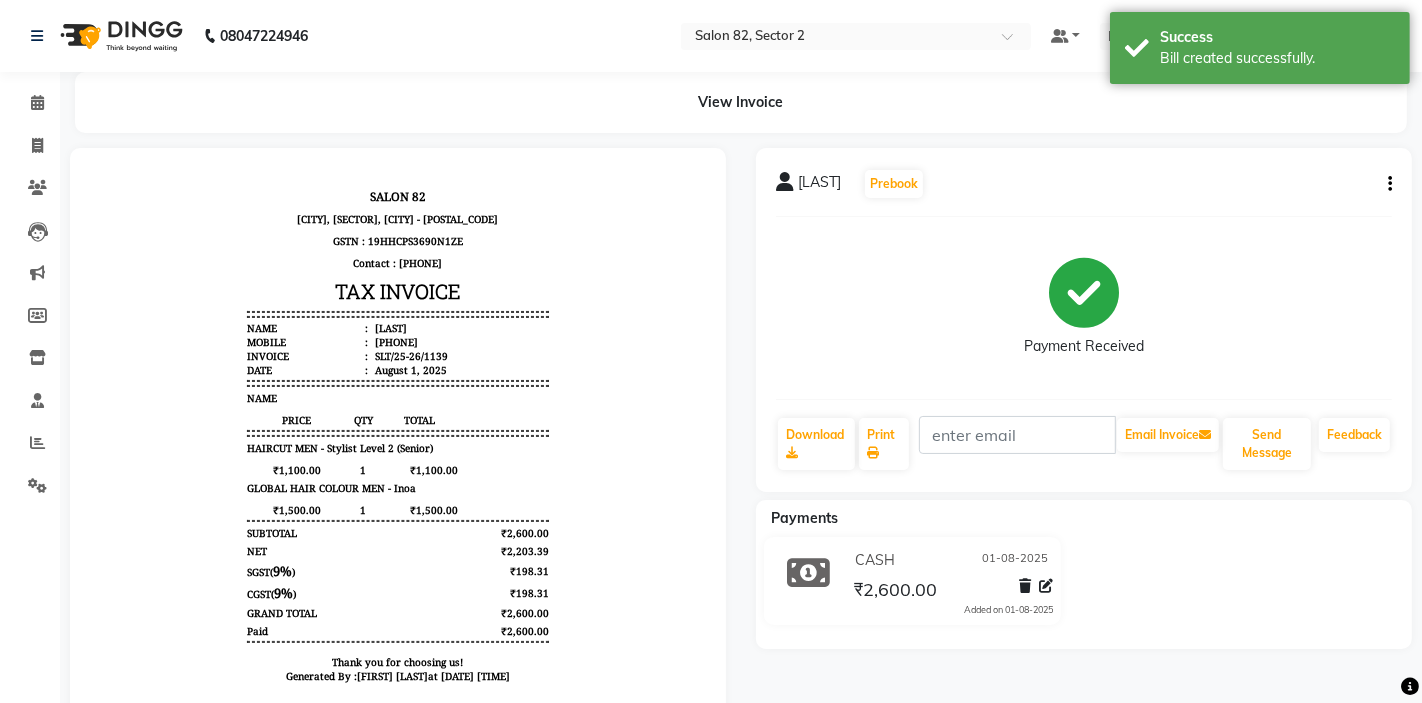 scroll, scrollTop: 0, scrollLeft: 0, axis: both 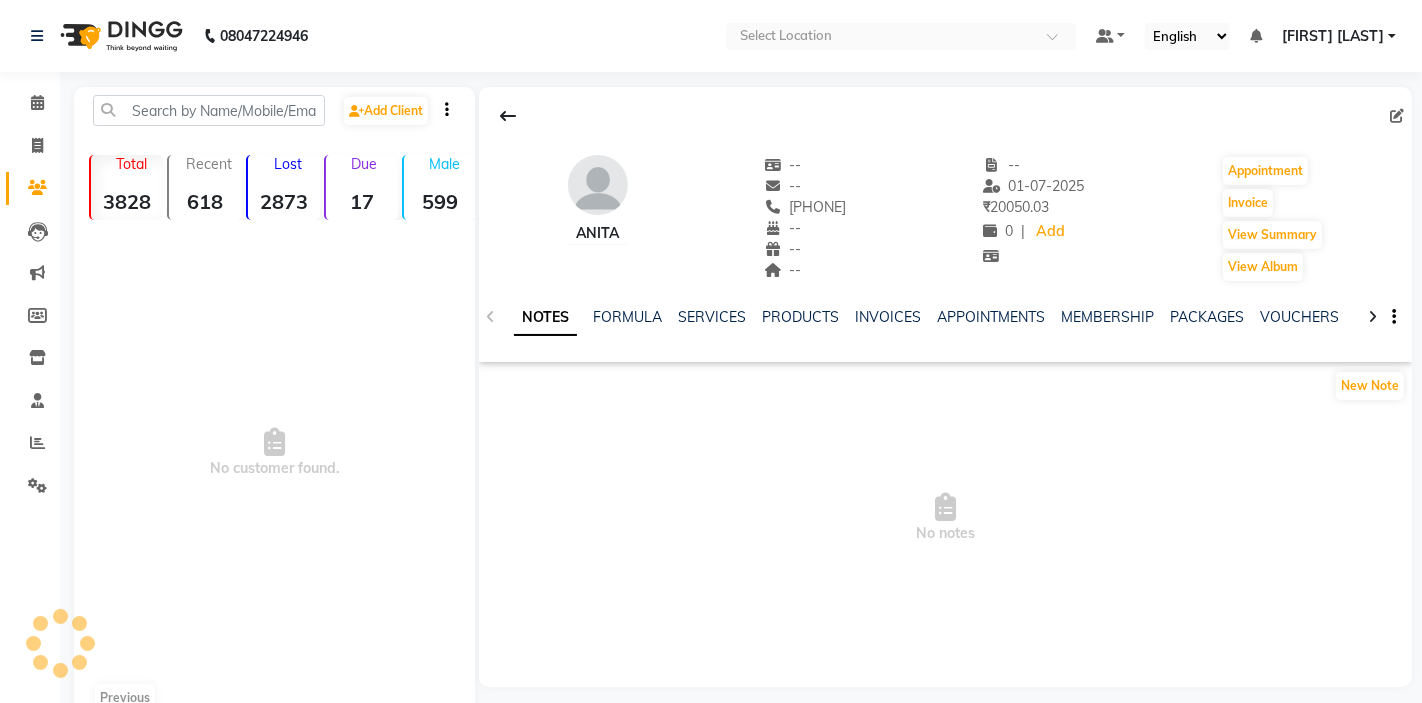 select on "en" 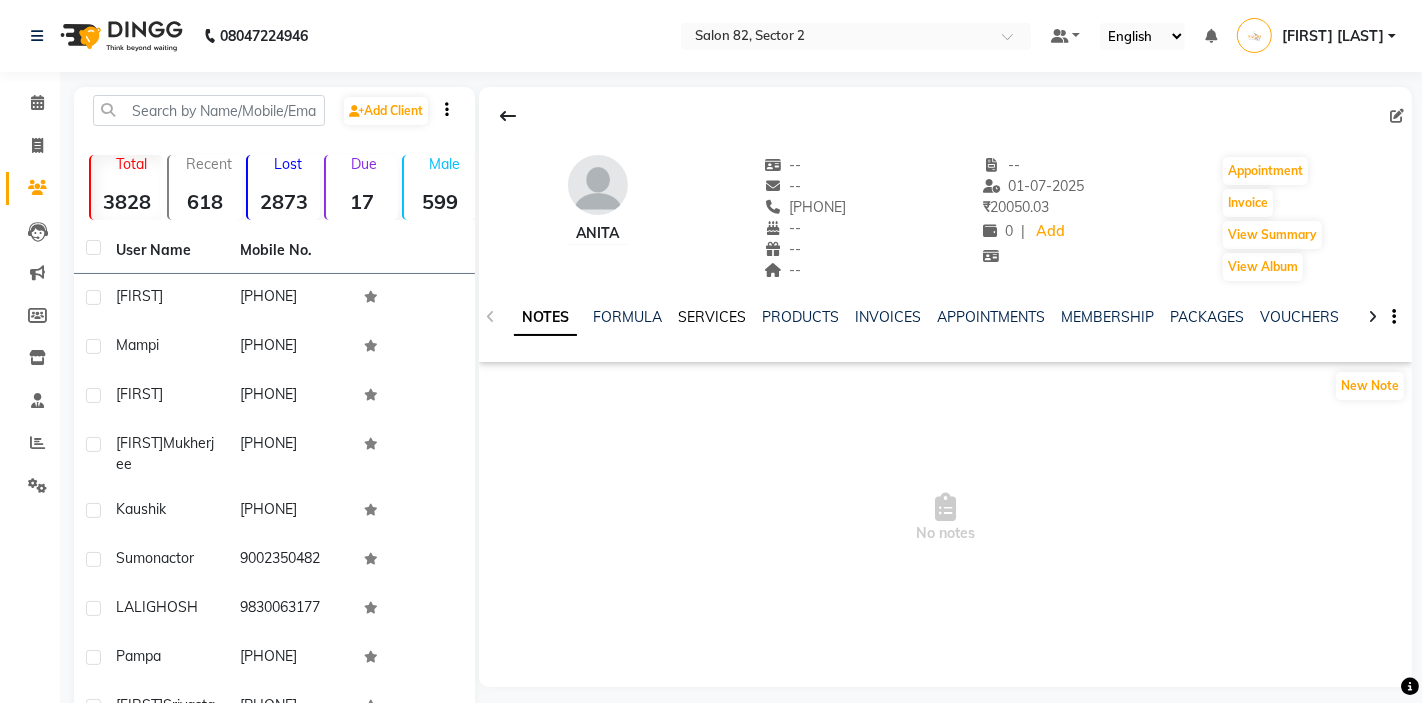 click on "SERVICES" 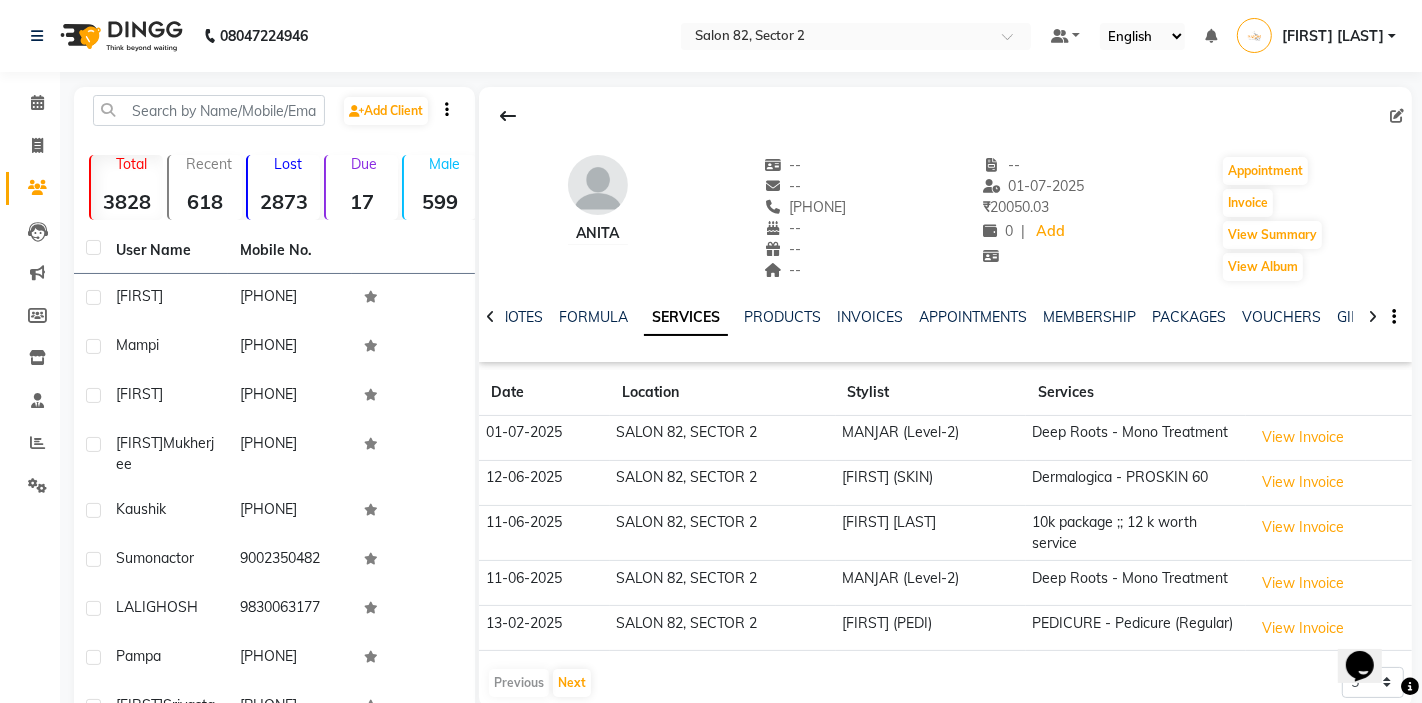 scroll, scrollTop: 0, scrollLeft: 0, axis: both 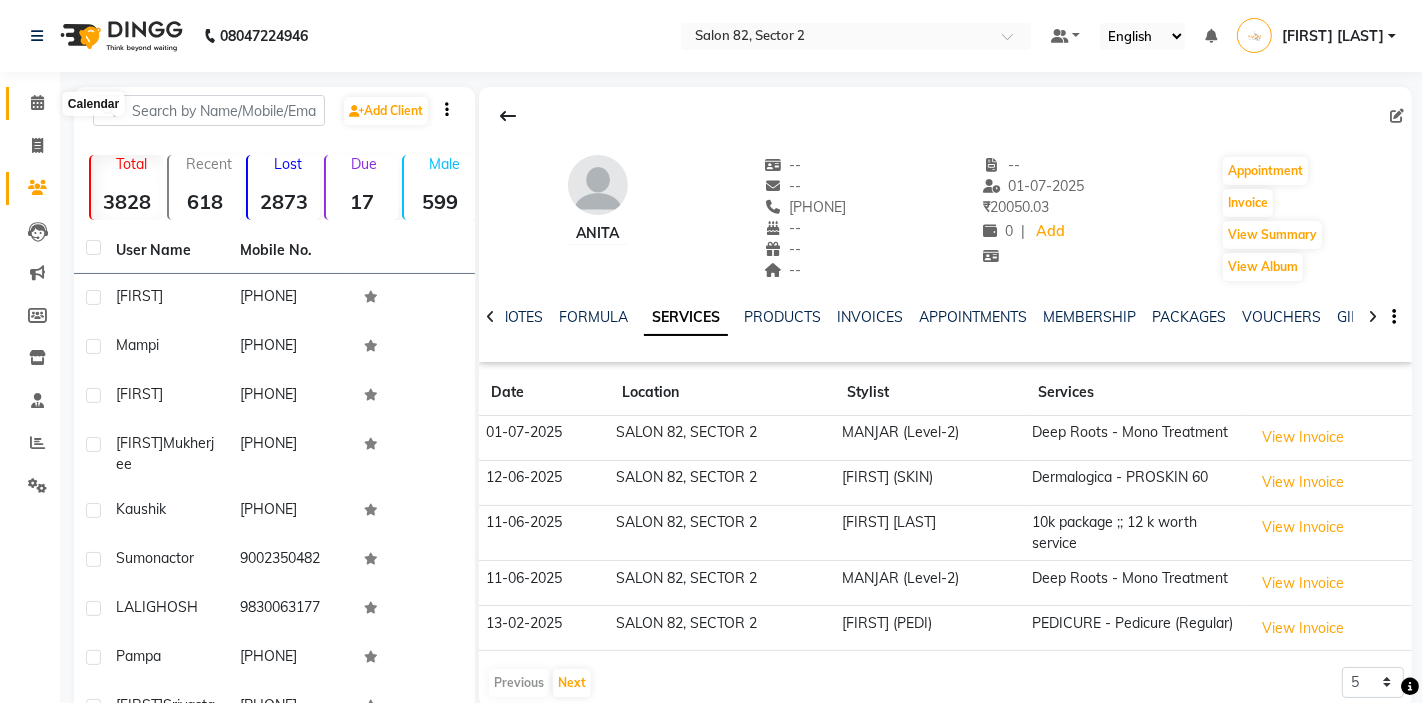 click 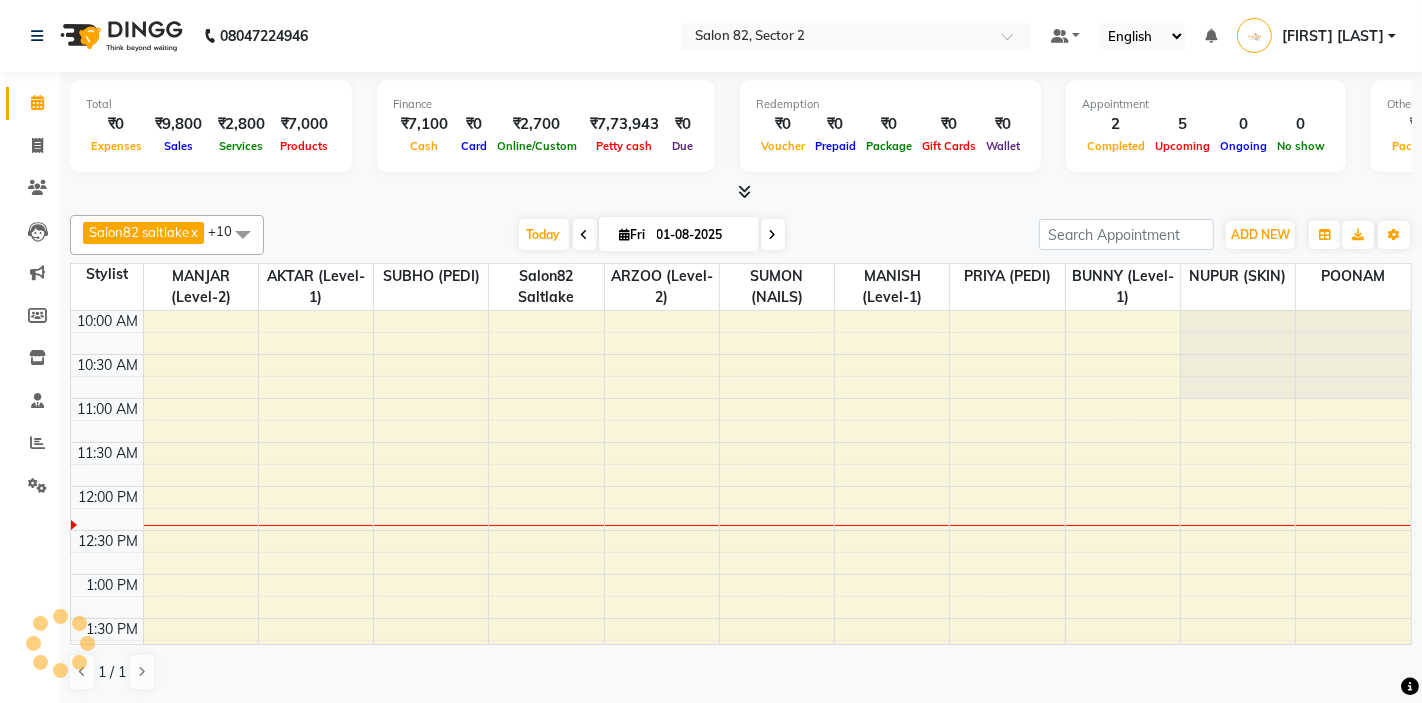 scroll, scrollTop: 0, scrollLeft: 0, axis: both 